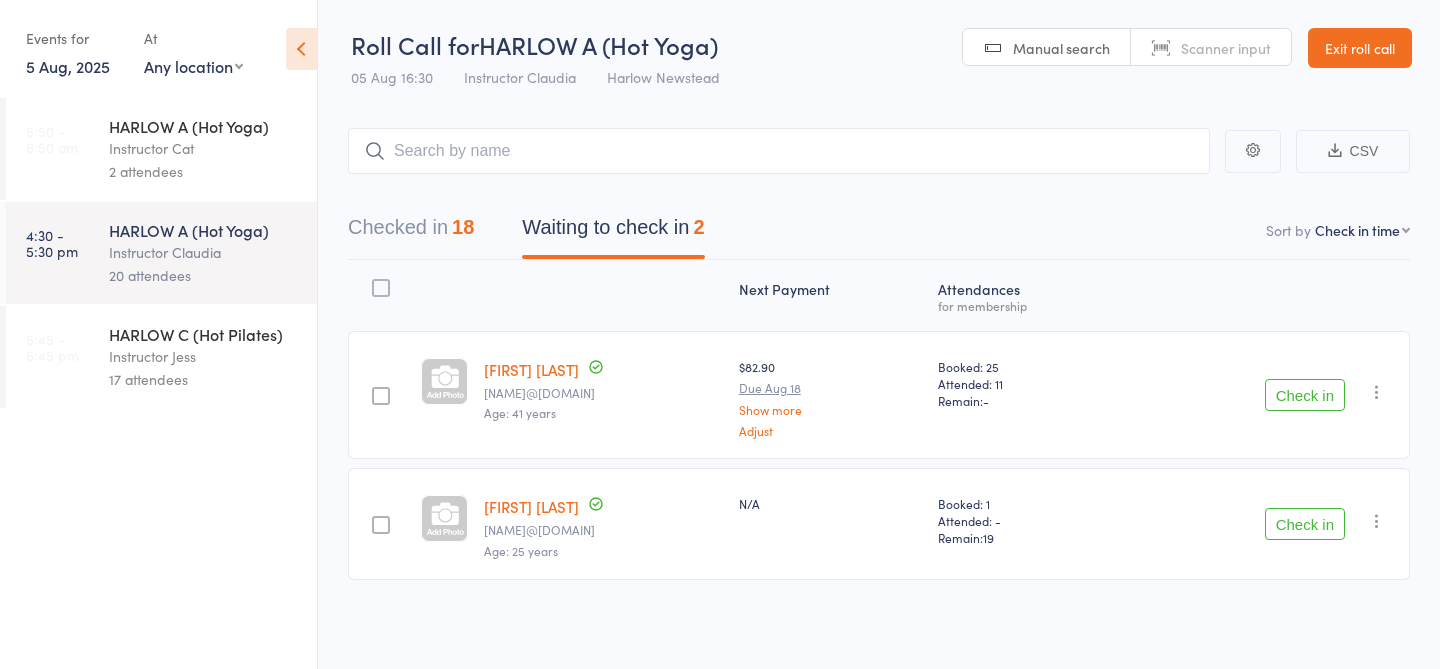 scroll, scrollTop: 1, scrollLeft: 0, axis: vertical 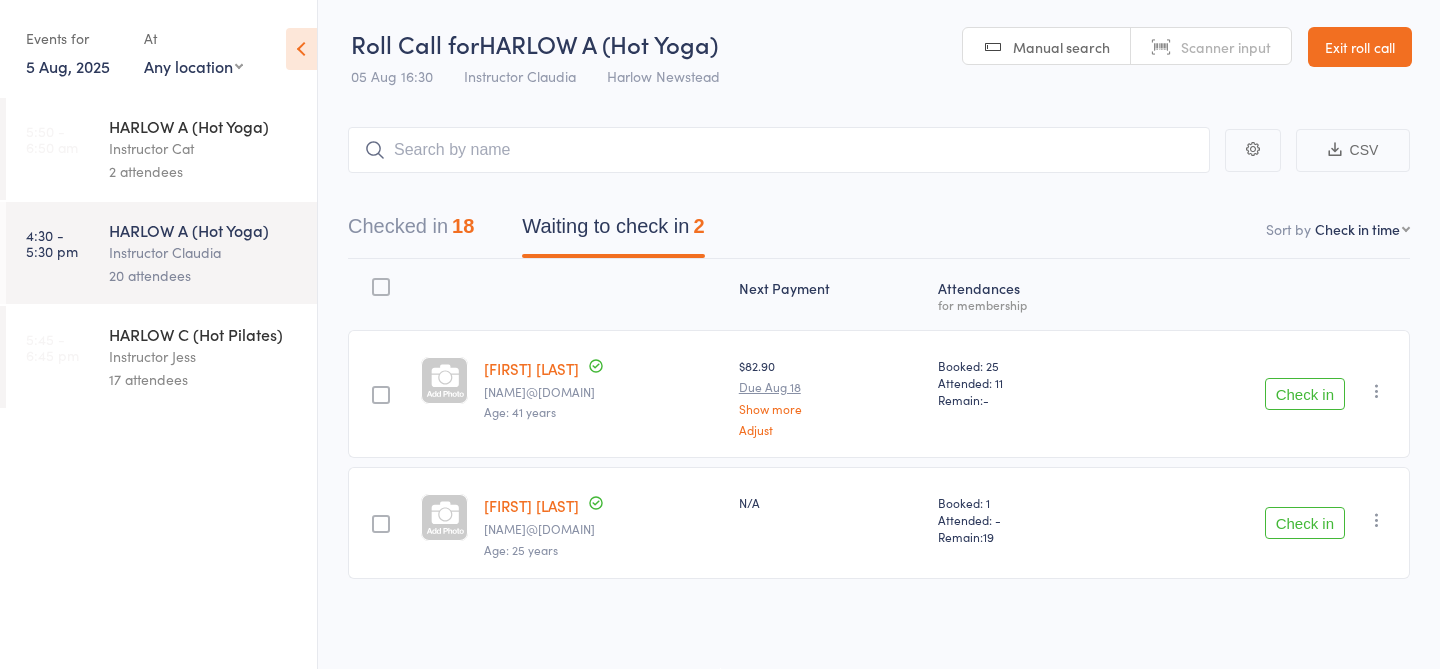 click on "Exit roll call" at bounding box center [1360, 47] 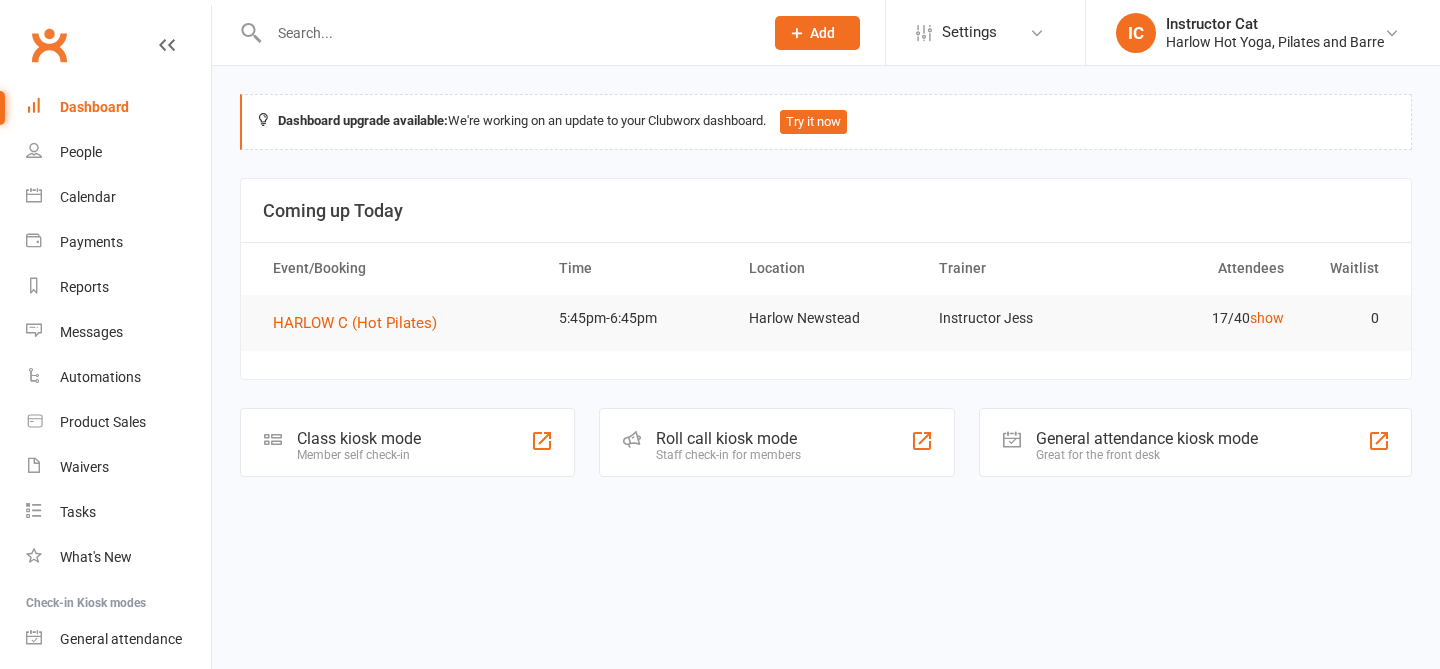 scroll, scrollTop: 0, scrollLeft: 0, axis: both 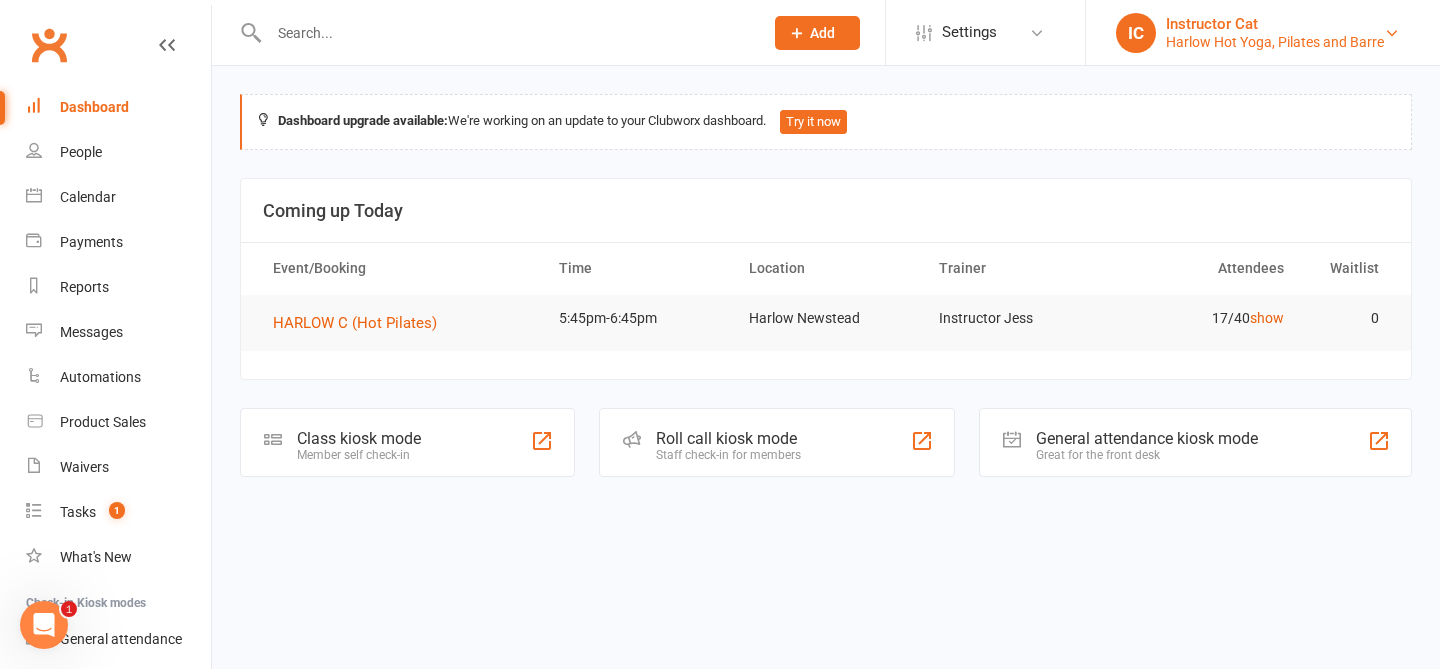 click on "Harlow Hot Yoga, Pilates and Barre" at bounding box center [1275, 42] 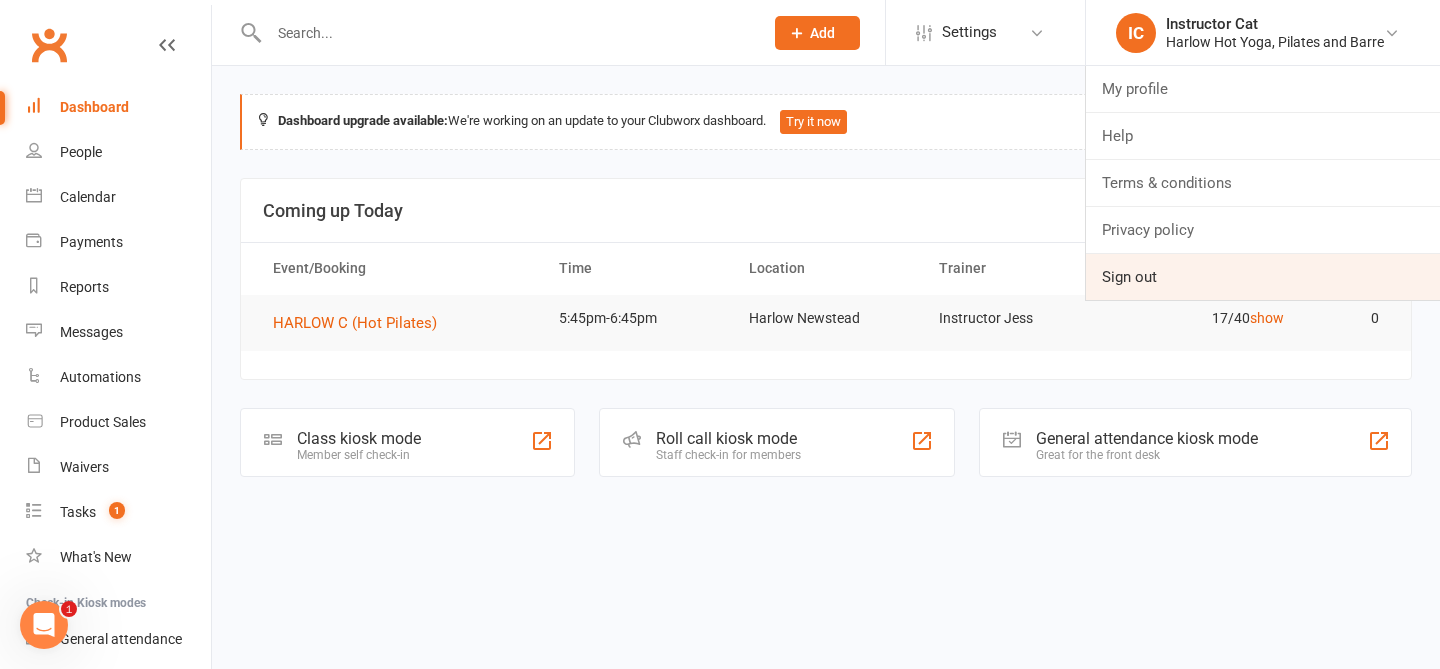 click on "Sign out" at bounding box center [1263, 277] 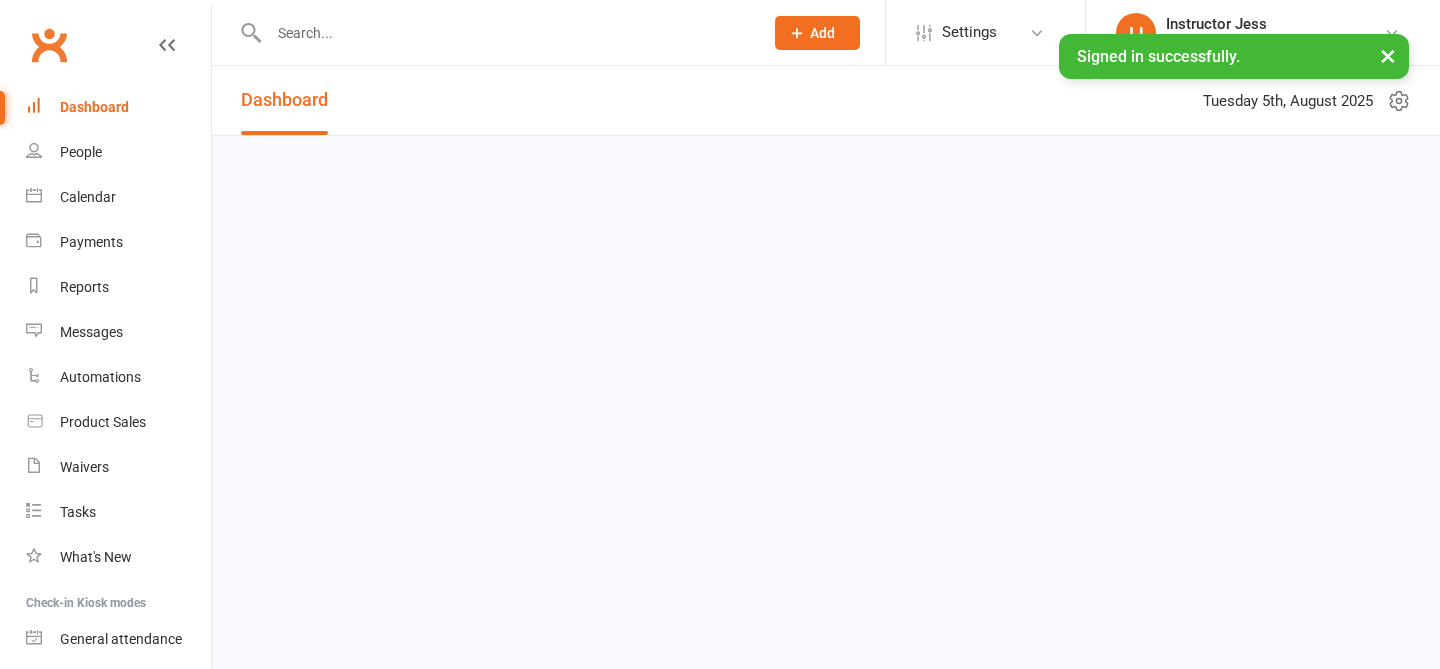 scroll, scrollTop: 0, scrollLeft: 0, axis: both 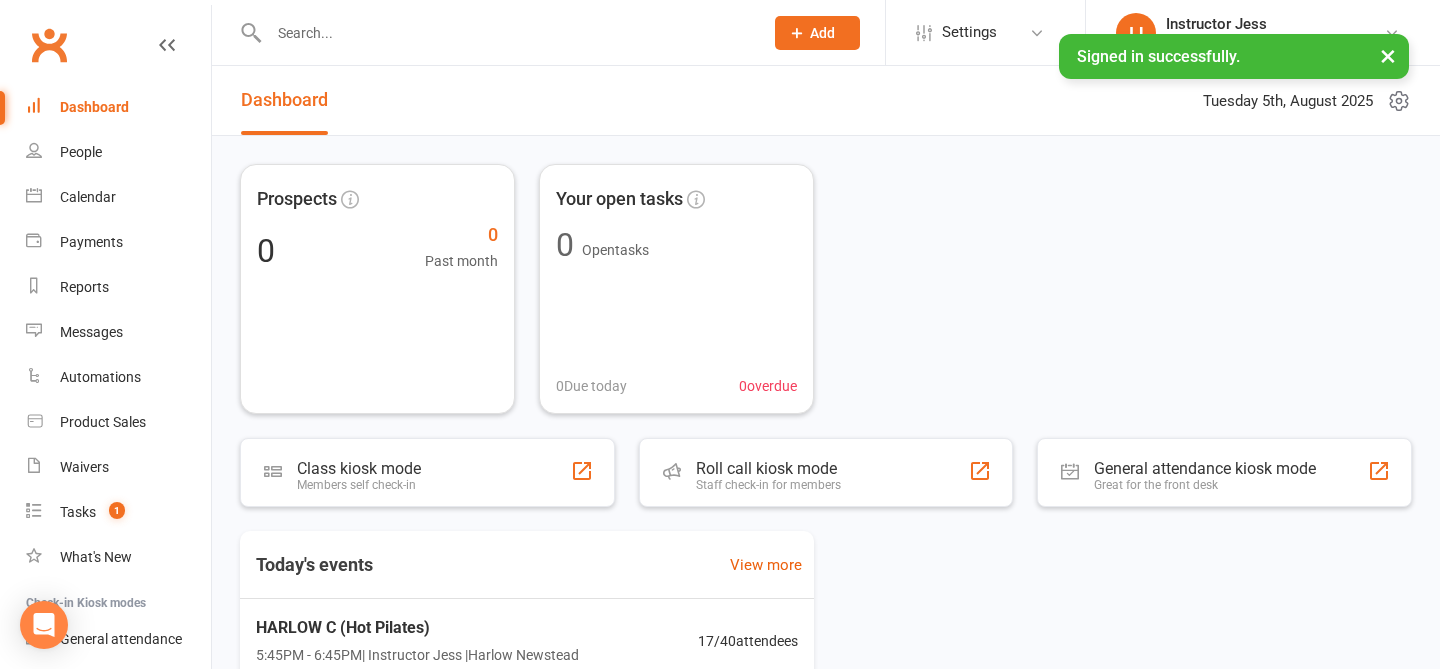 click on "×" at bounding box center (1388, 55) 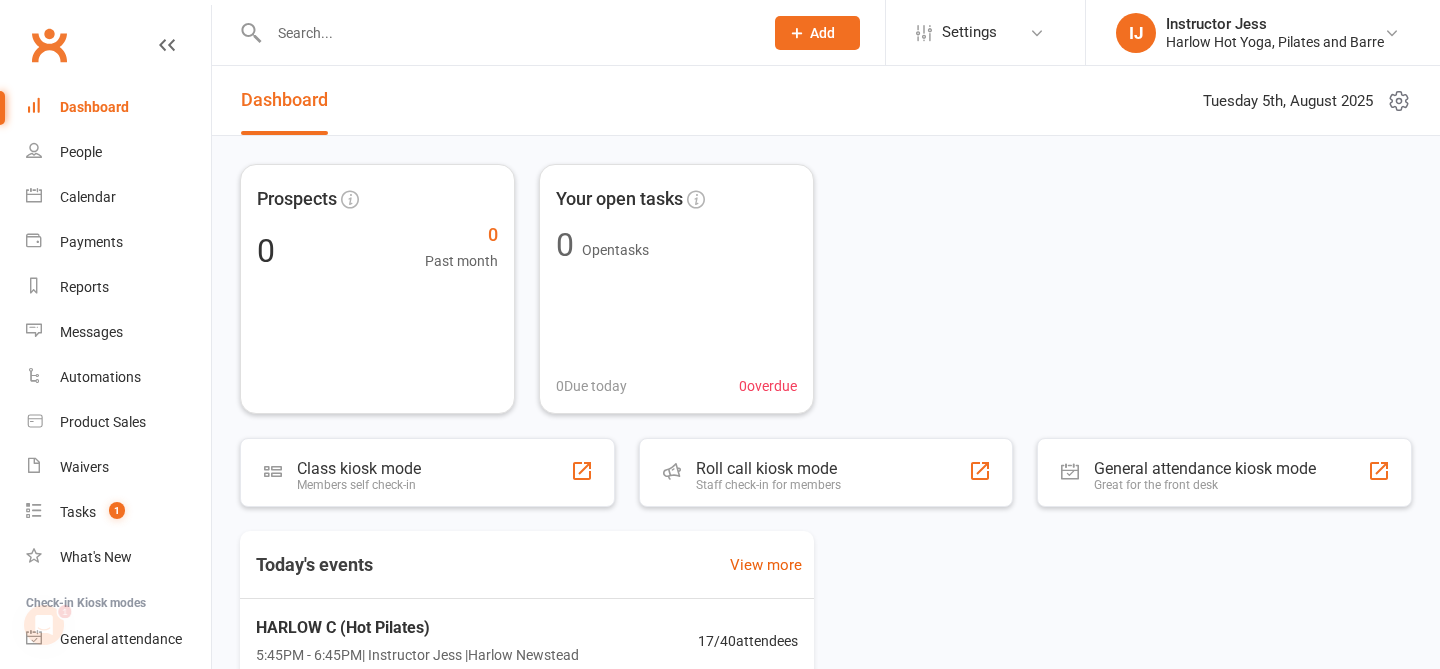 scroll, scrollTop: 0, scrollLeft: 0, axis: both 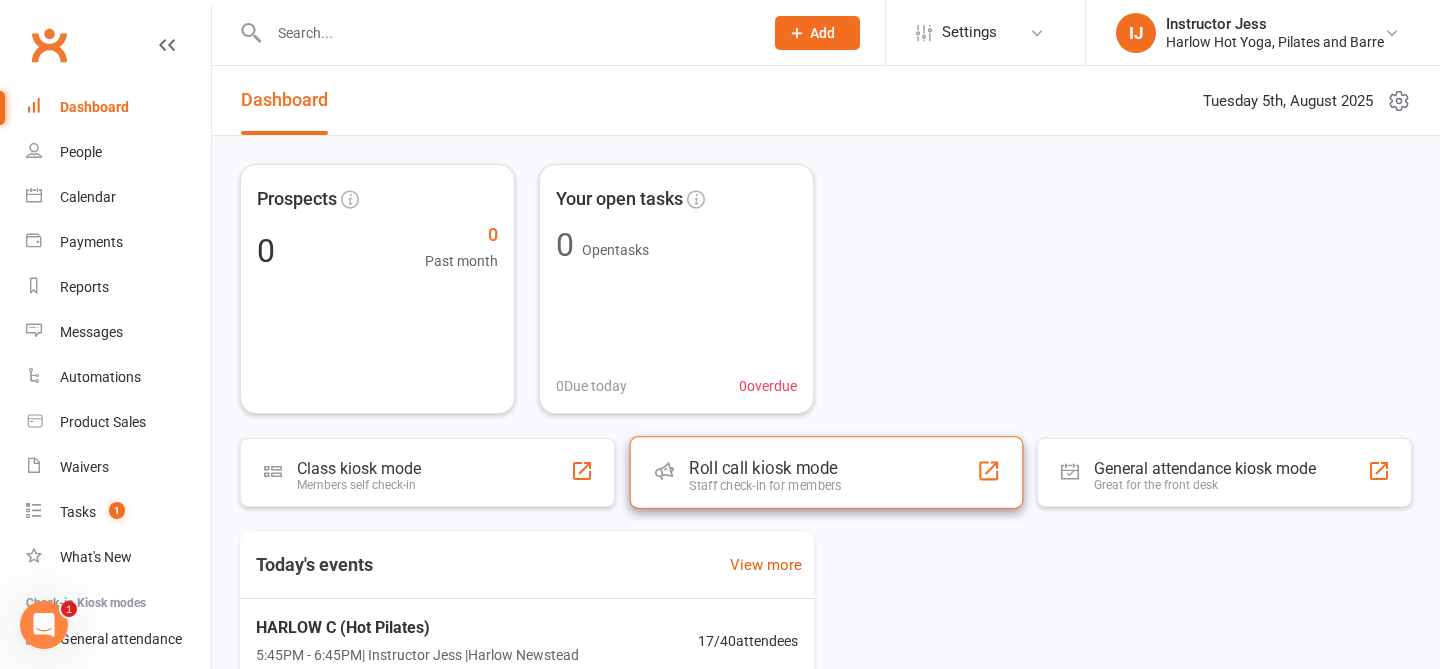 click on "Roll call kiosk mode" at bounding box center (765, 468) 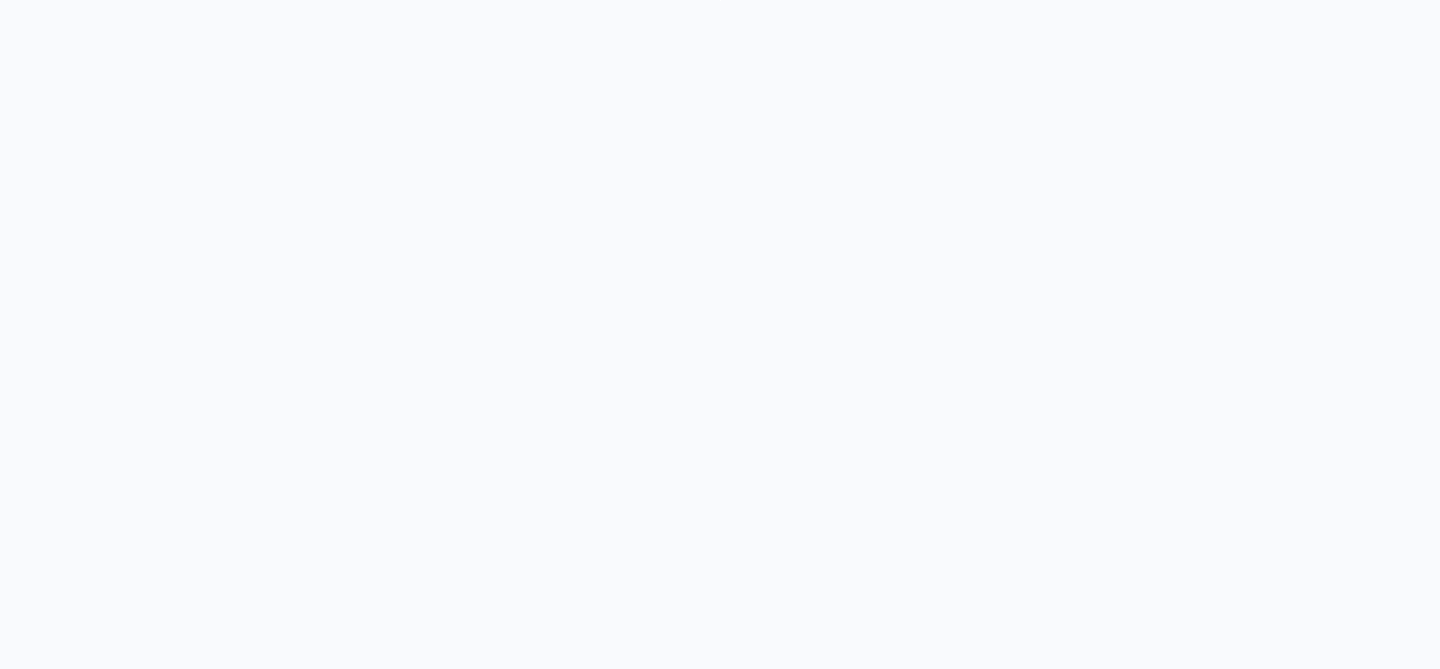 scroll, scrollTop: 0, scrollLeft: 0, axis: both 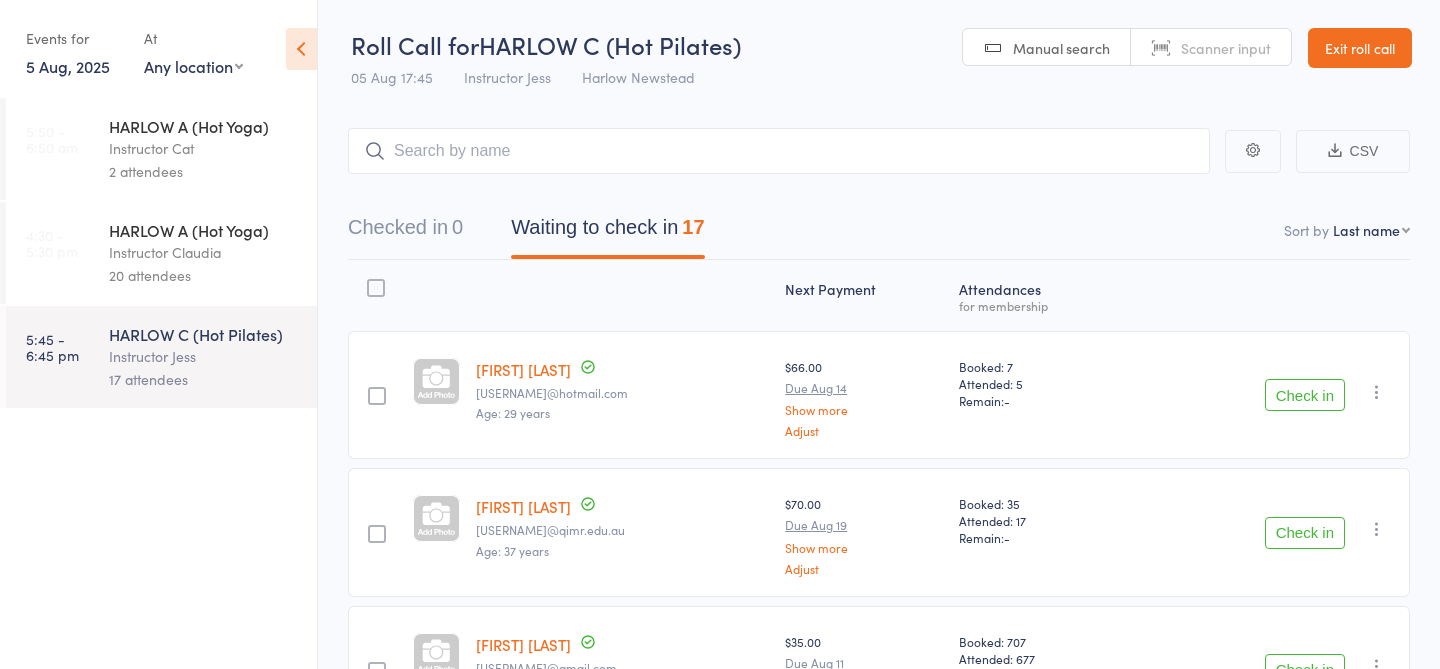 click at bounding box center (779, 151) 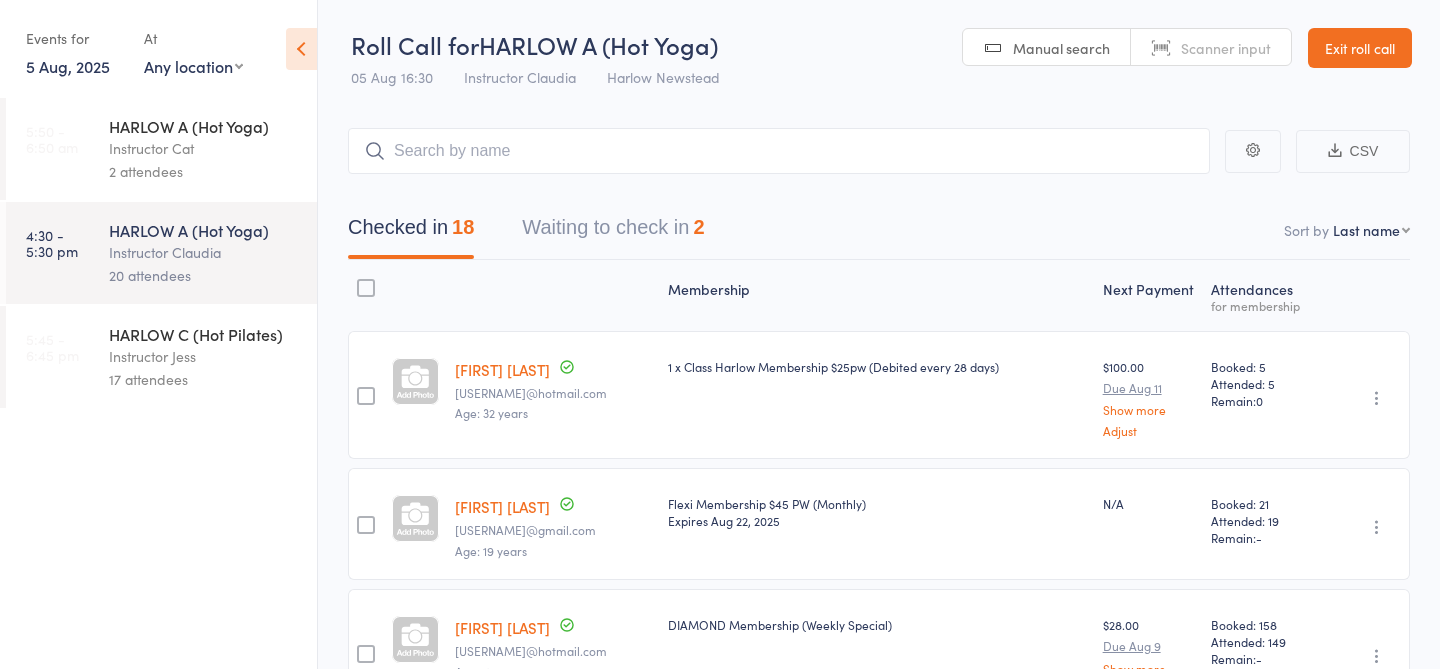 click on "17 attendees" at bounding box center [204, 379] 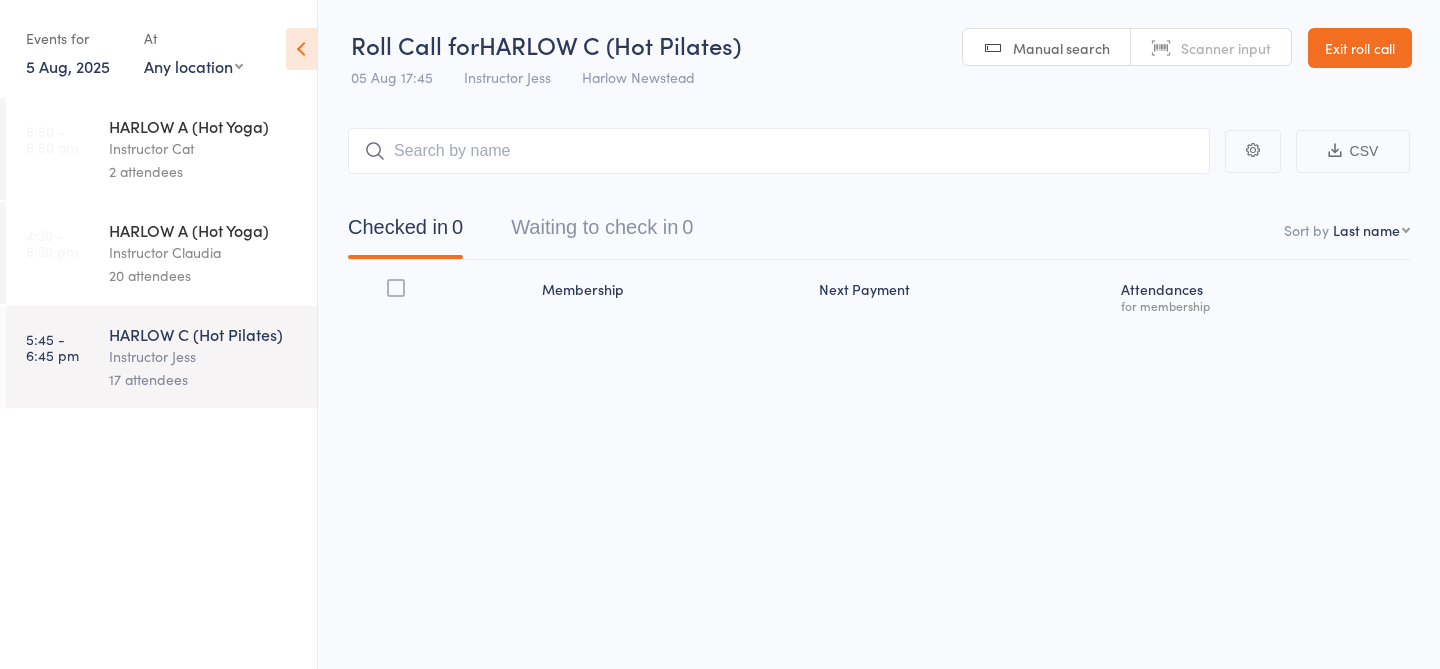 click at bounding box center (779, 151) 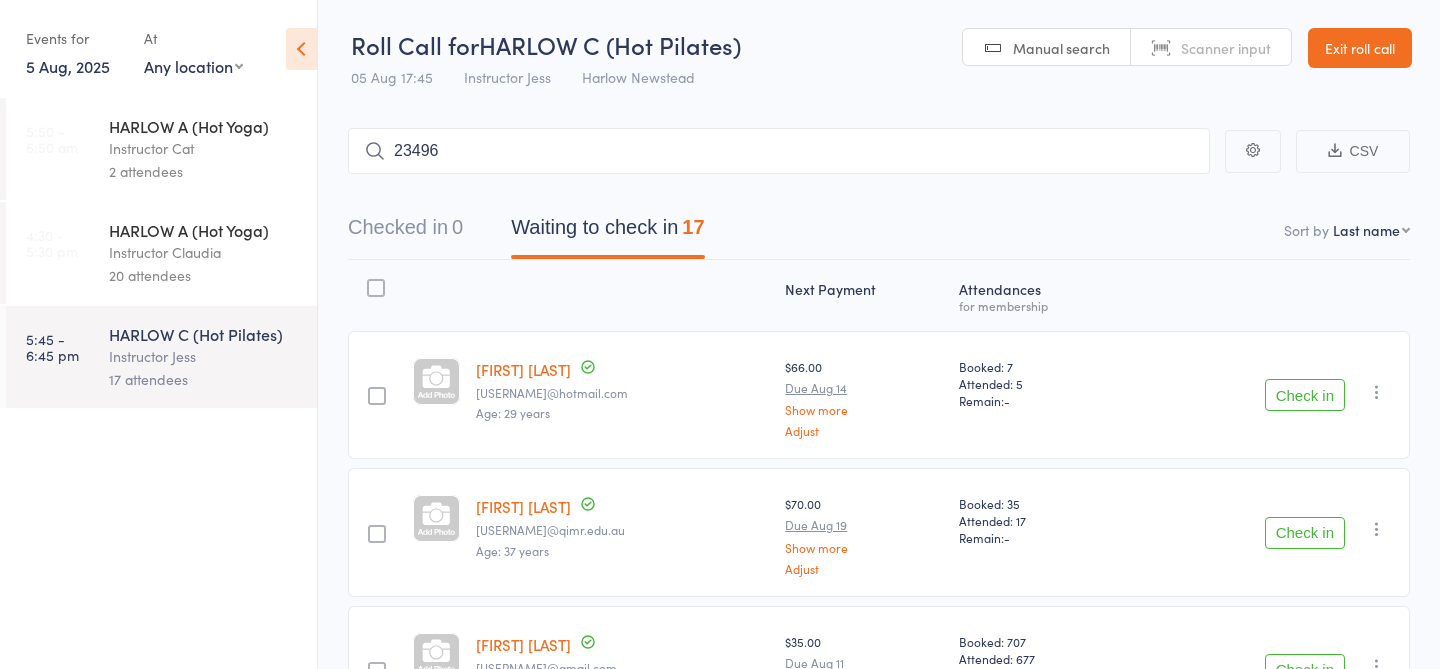 type on "23496" 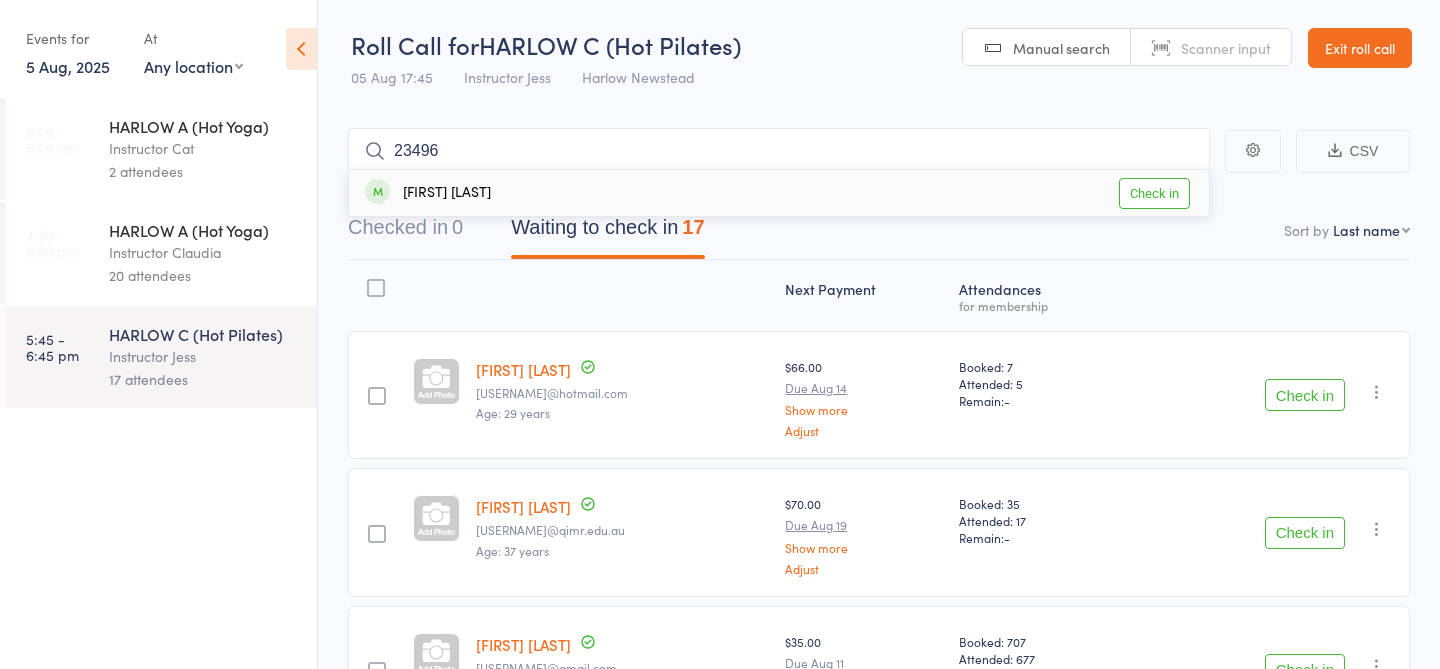 scroll, scrollTop: 1, scrollLeft: 0, axis: vertical 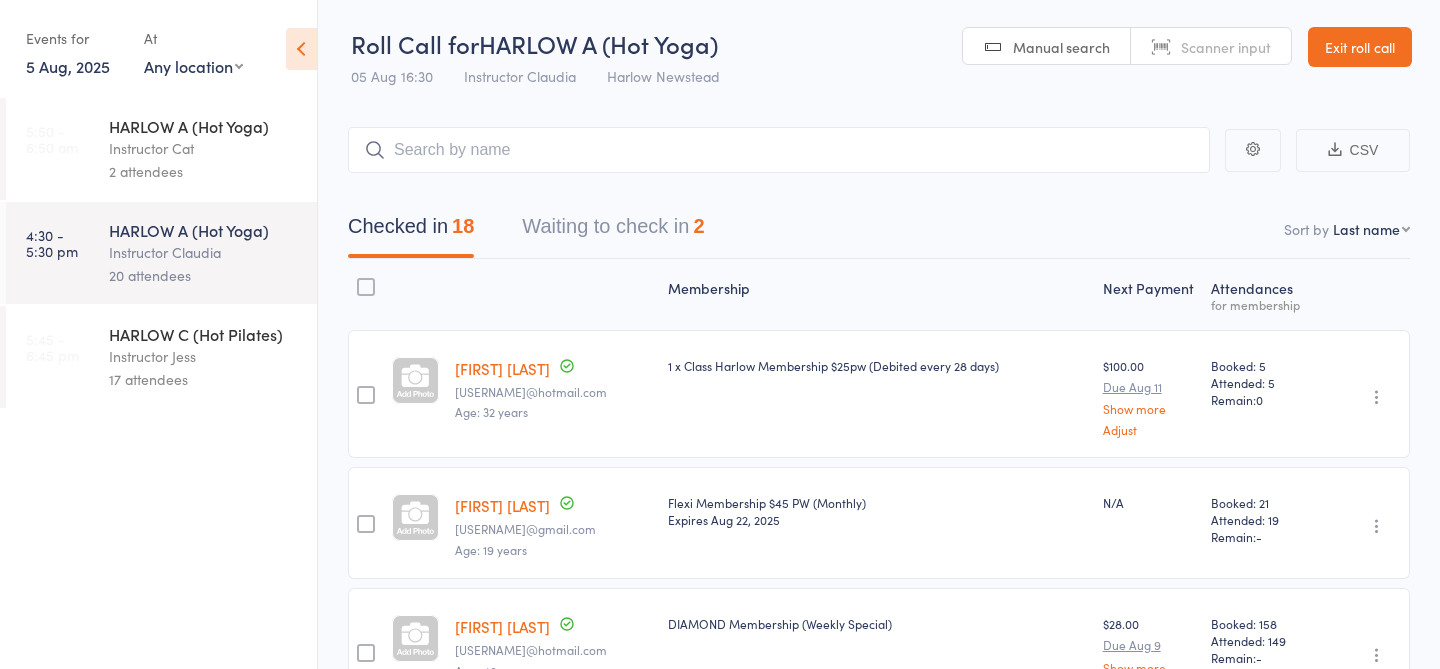click on "17 attendees" at bounding box center [204, 379] 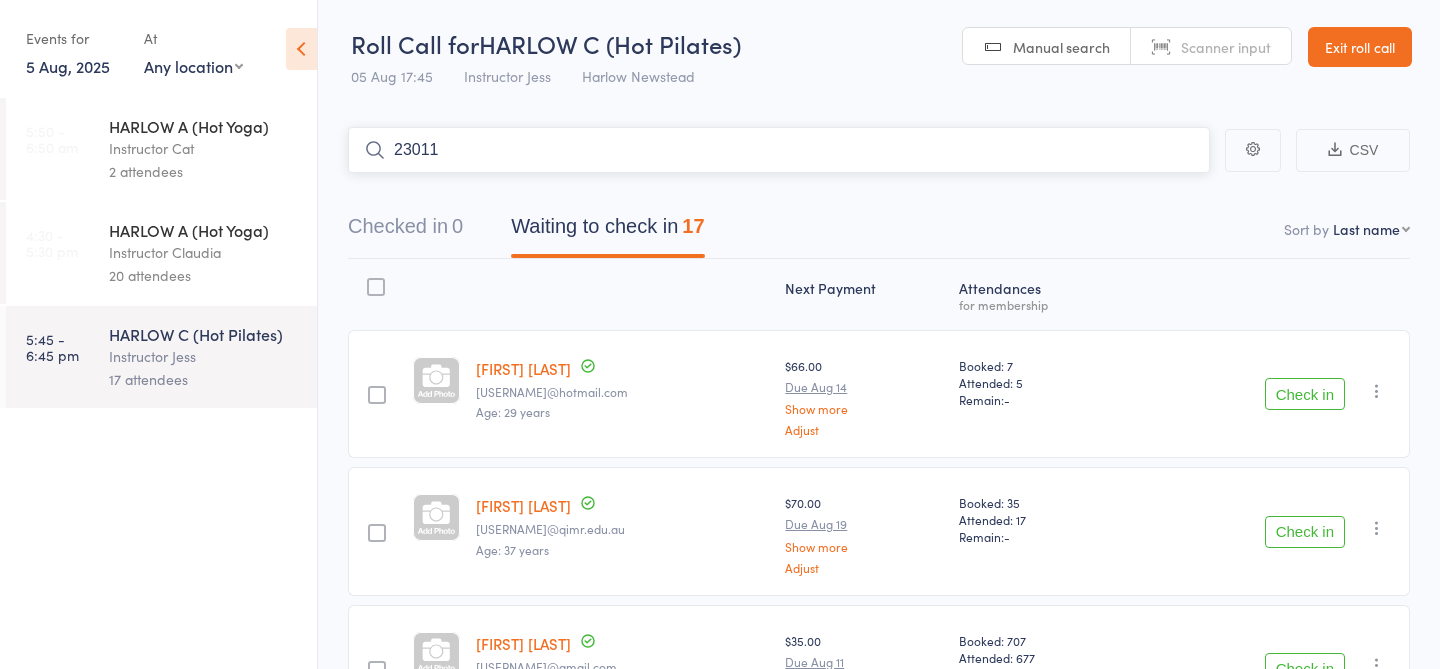 type on "23011" 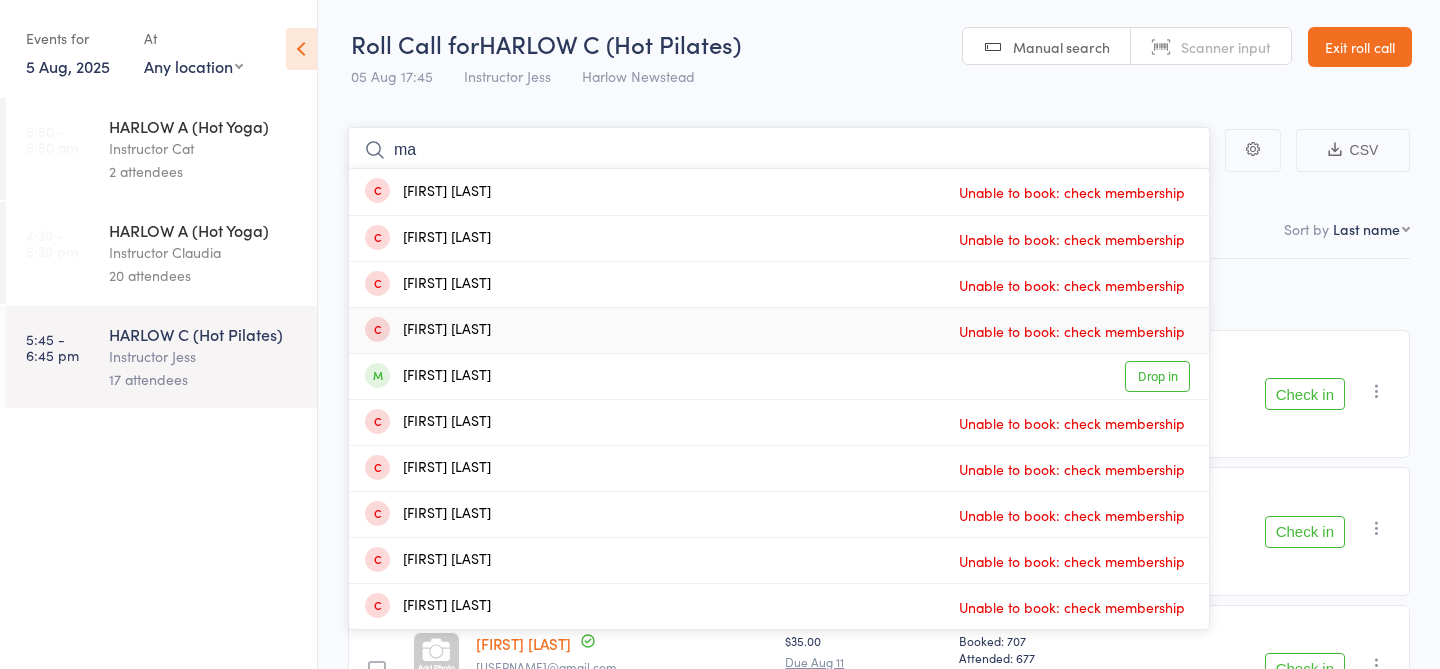 type on "m" 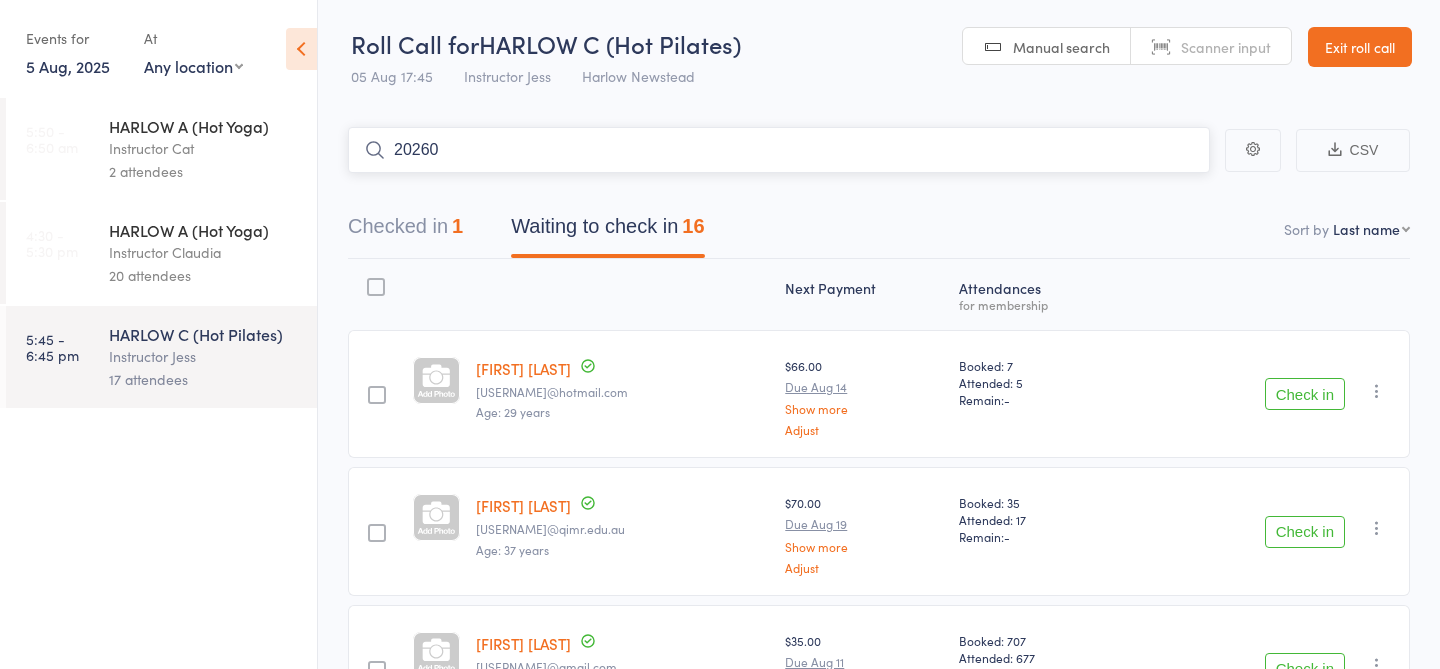 type on "20260" 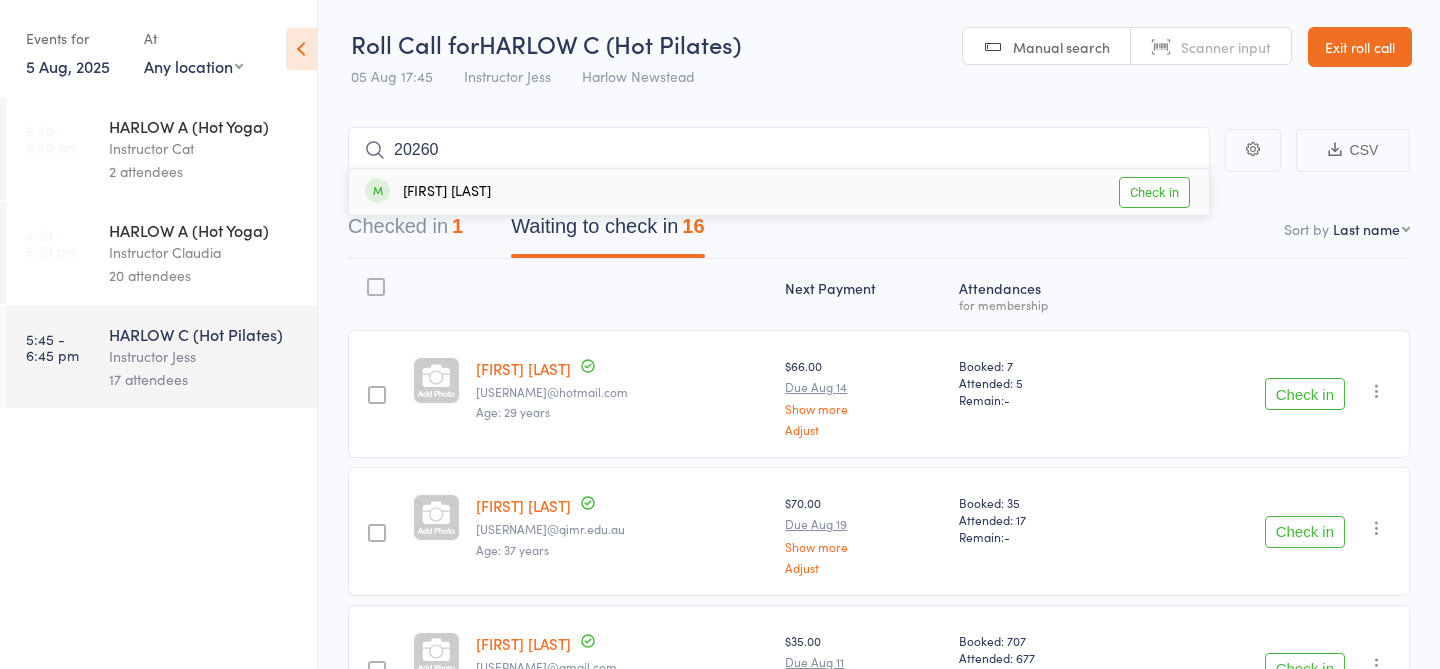 click on "Check in" at bounding box center [1154, 192] 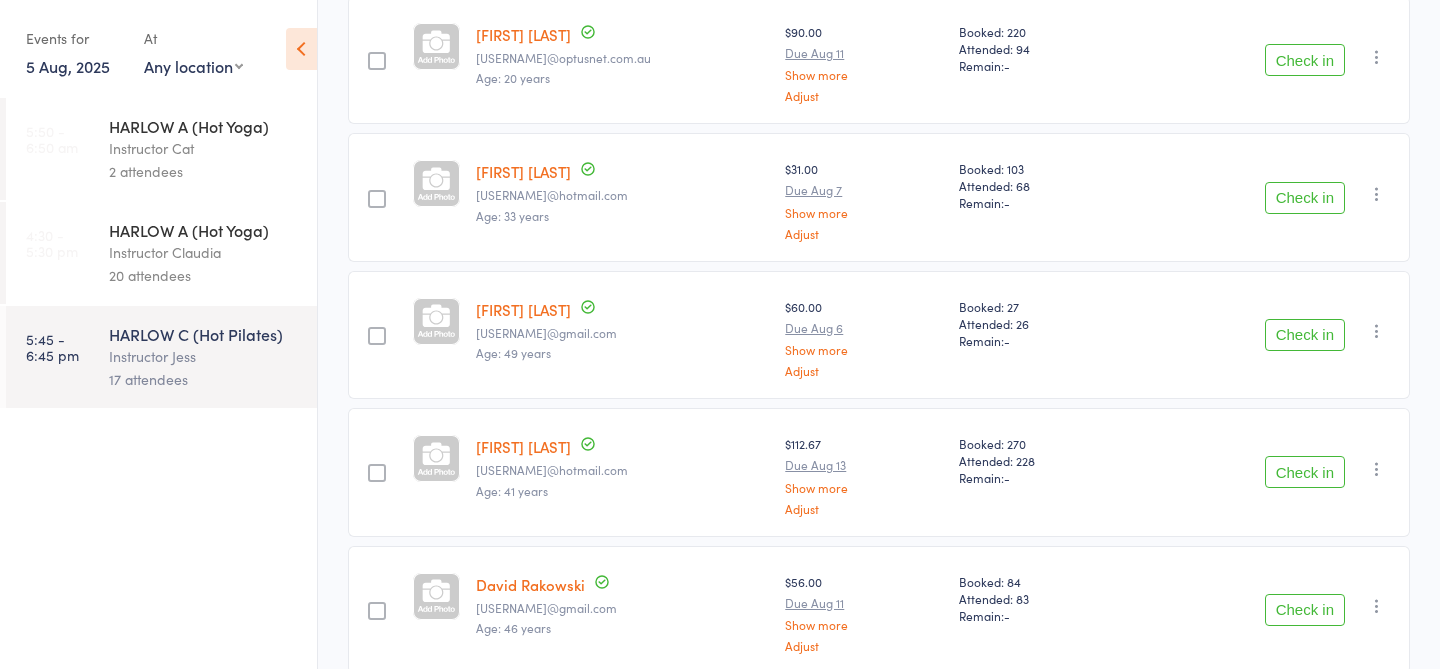 scroll, scrollTop: 1032, scrollLeft: 0, axis: vertical 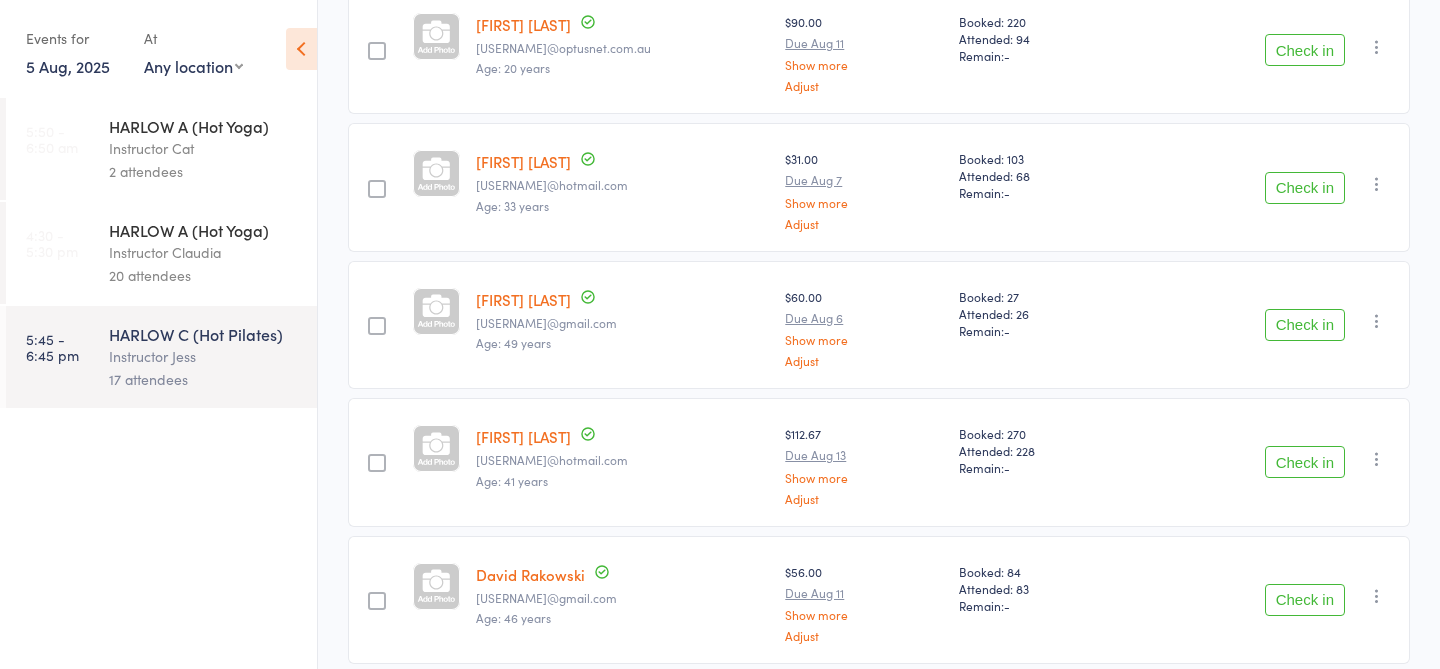 click on "Check in" at bounding box center [1305, 325] 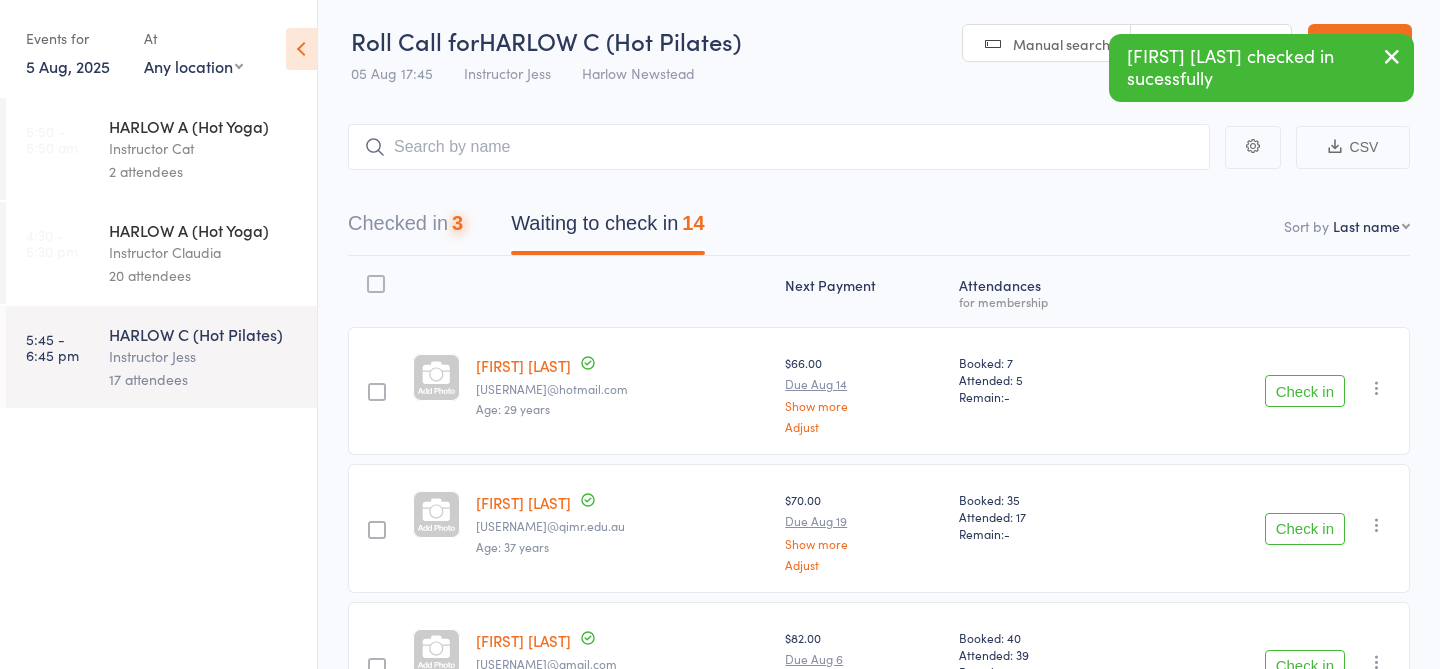 scroll, scrollTop: 0, scrollLeft: 0, axis: both 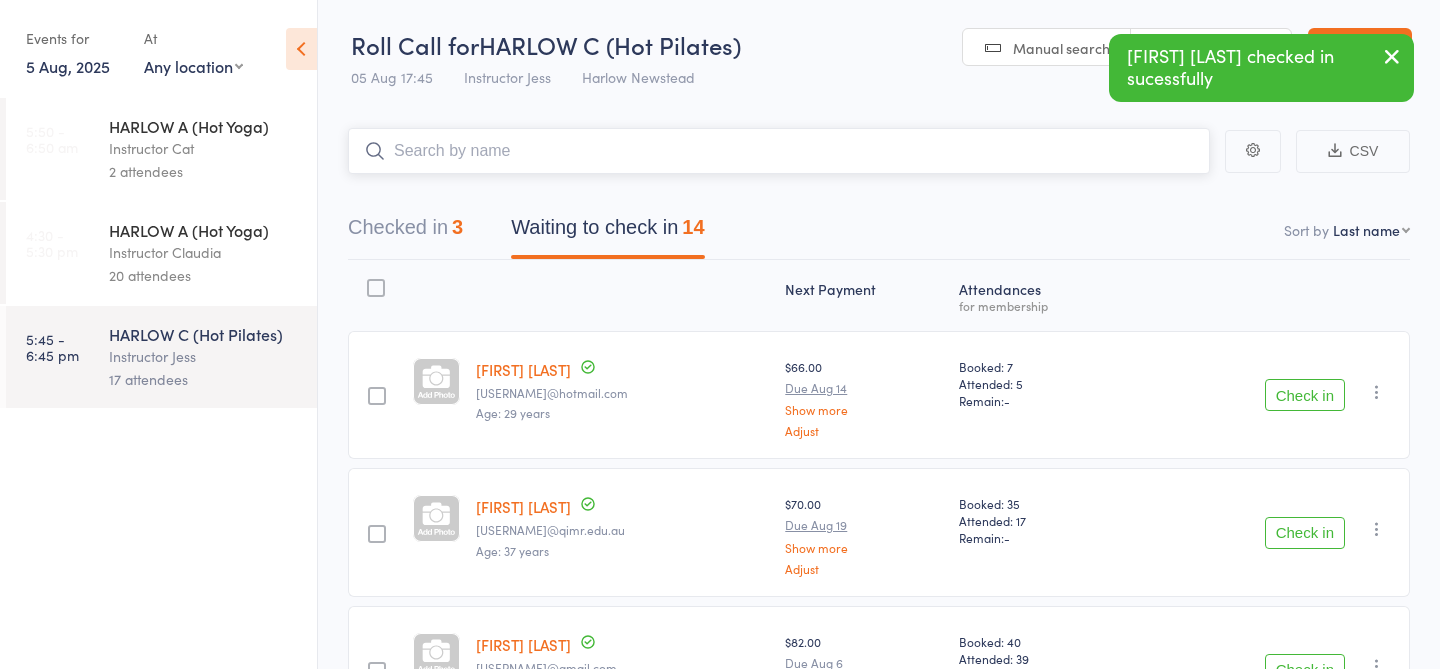 click at bounding box center (779, 151) 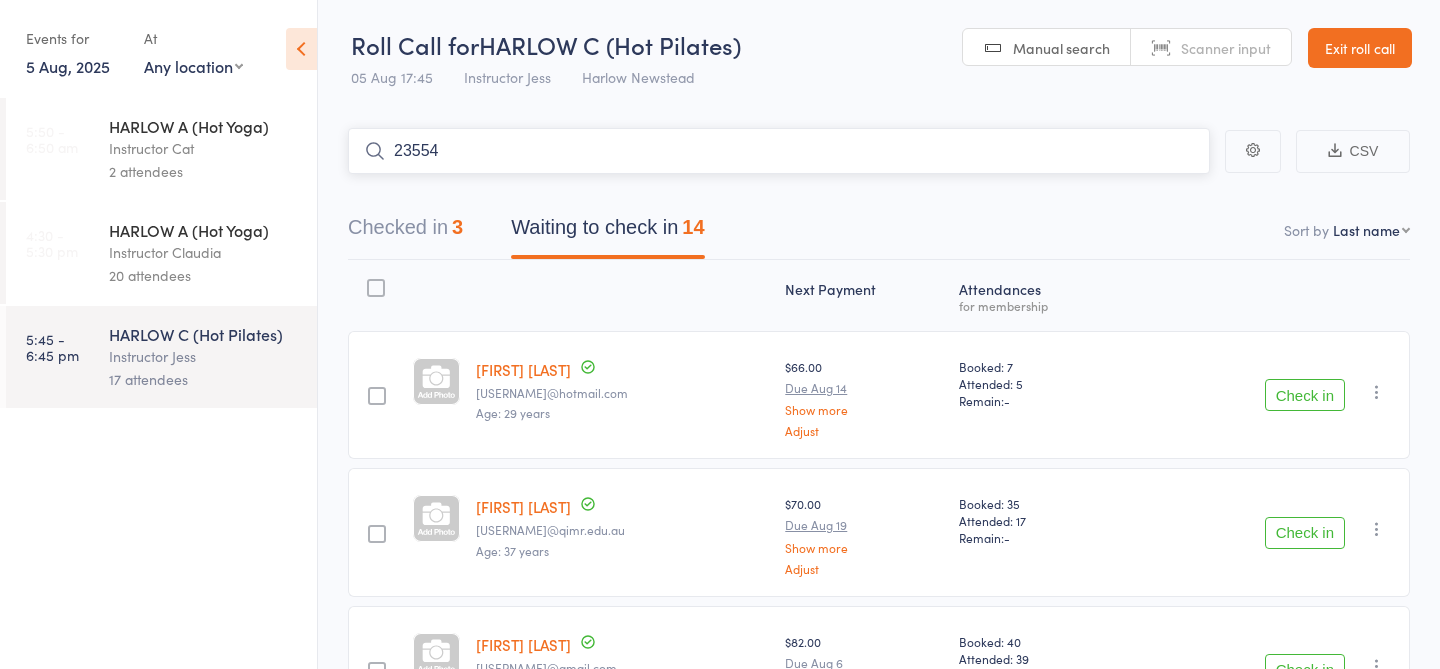 type on "23554" 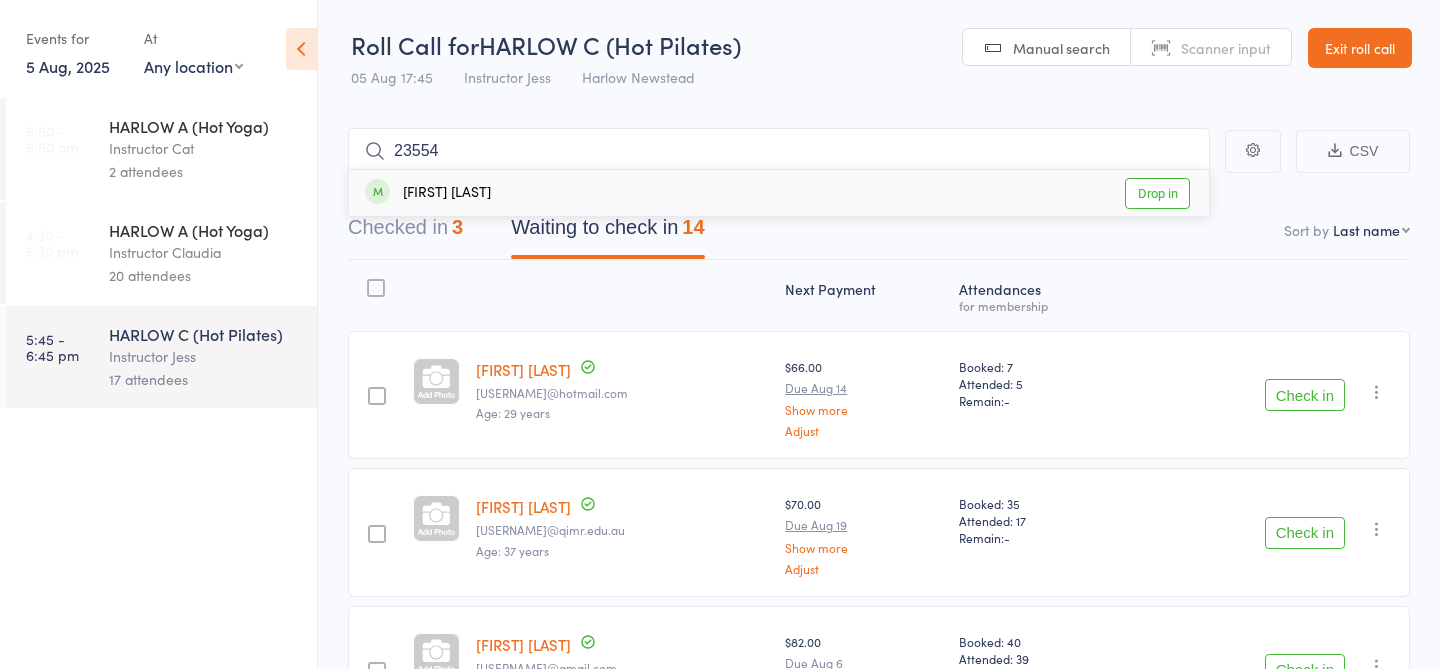 click on "Drop in" at bounding box center [1157, 193] 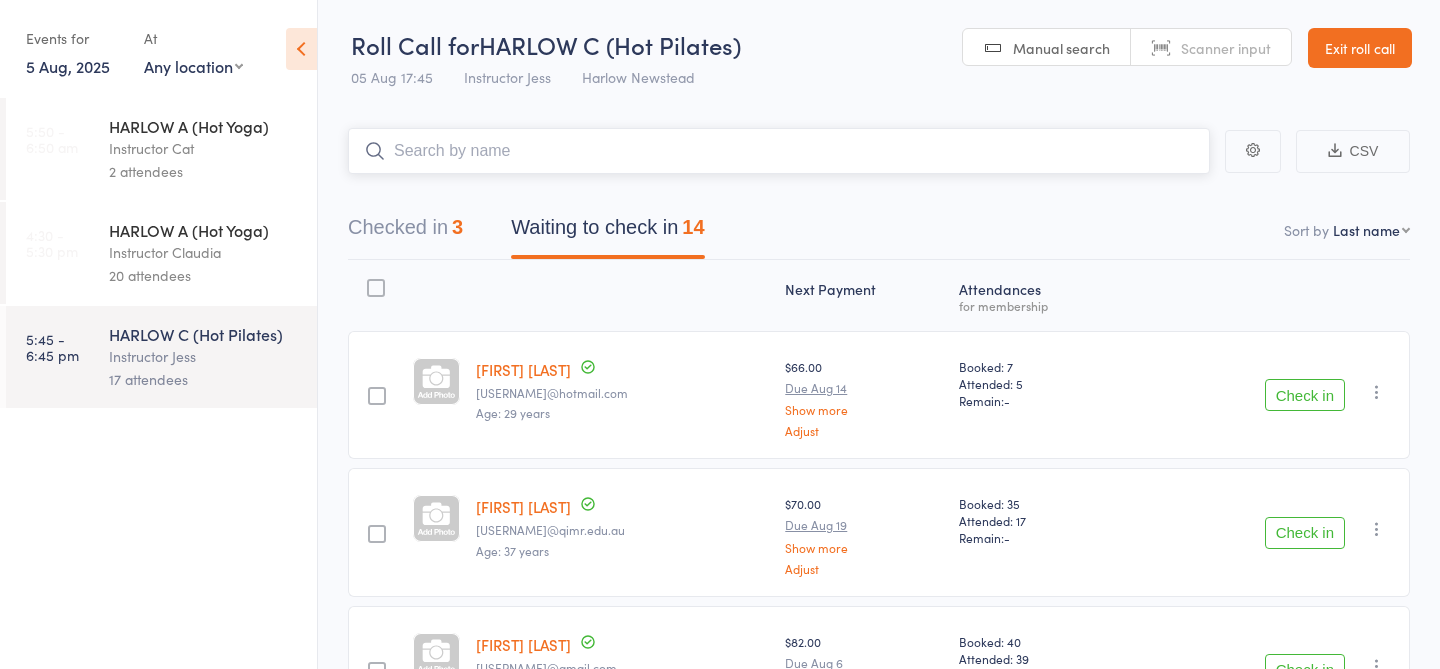 click at bounding box center [779, 151] 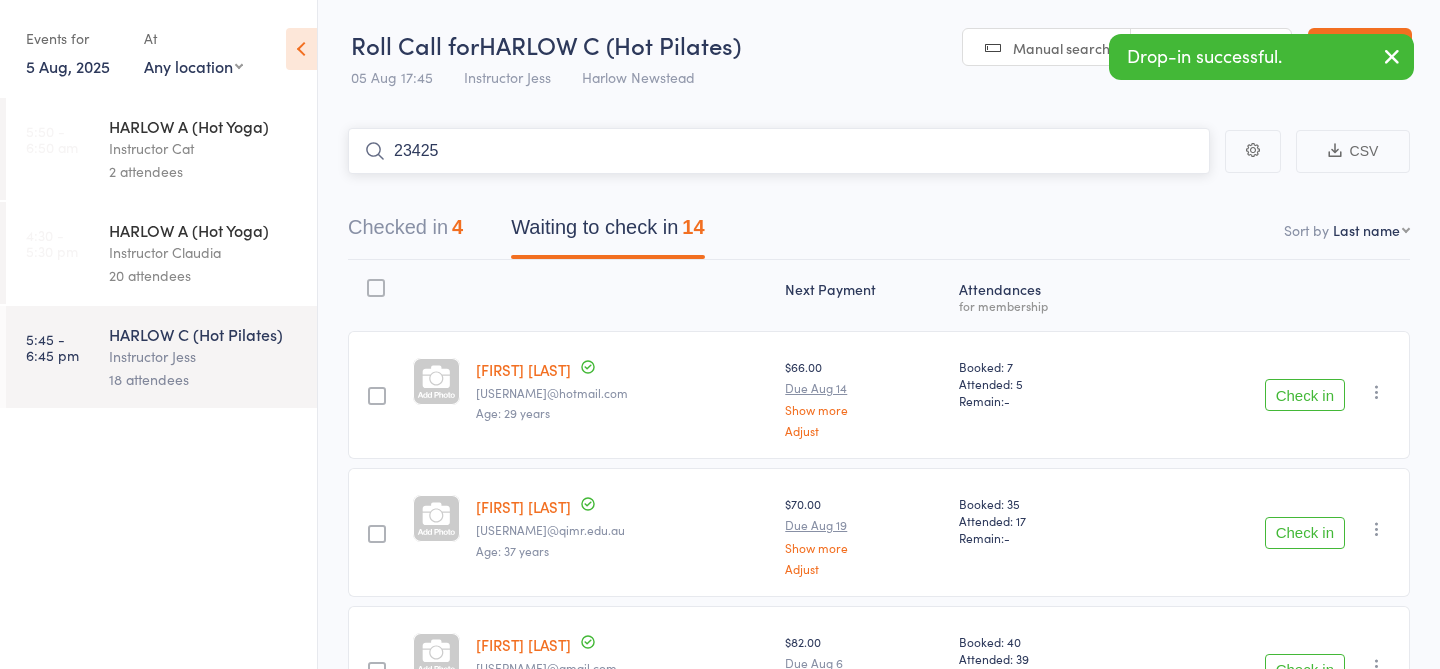 type on "23425" 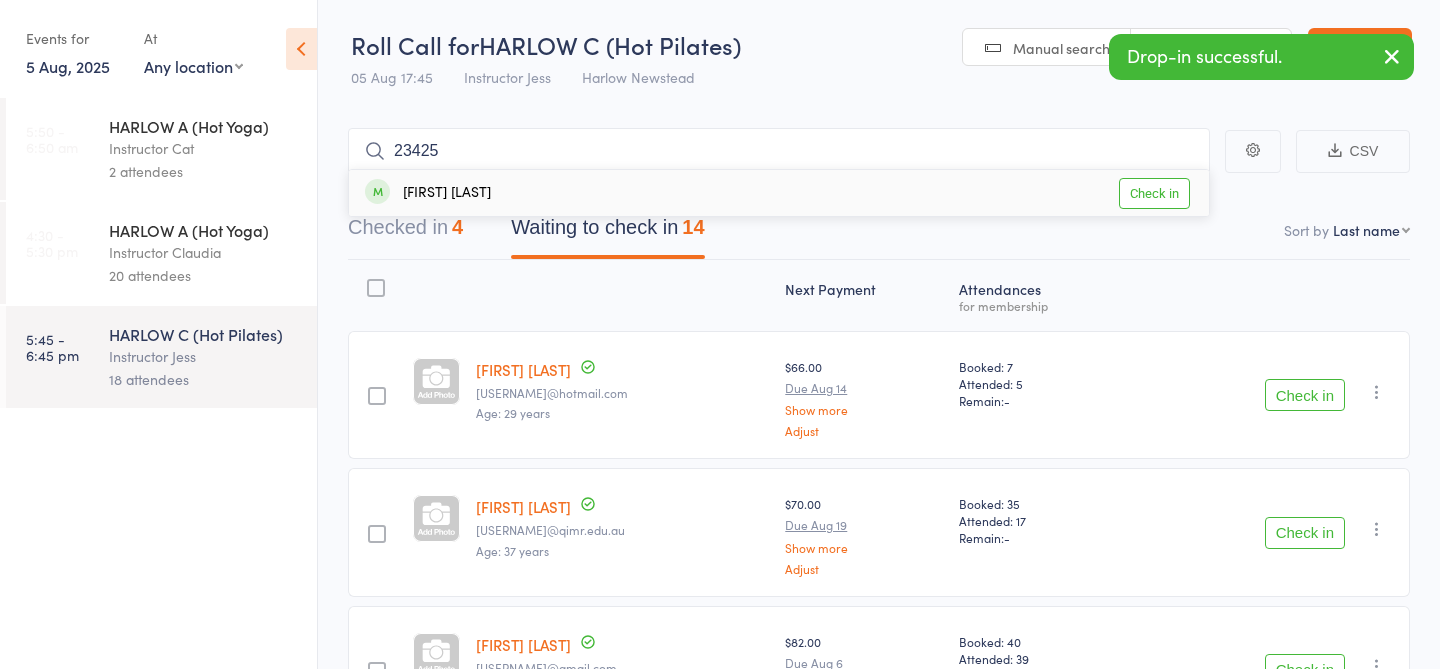 click on "Check in" at bounding box center [1154, 193] 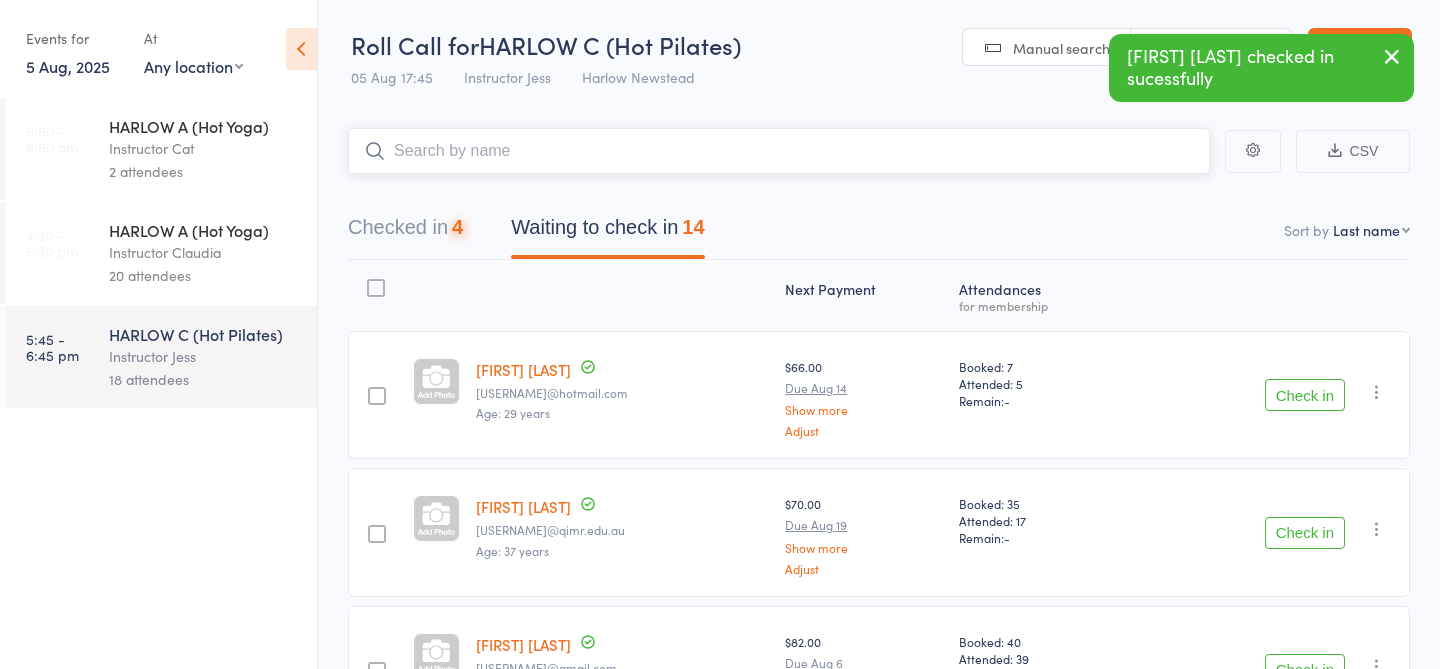 click at bounding box center (779, 151) 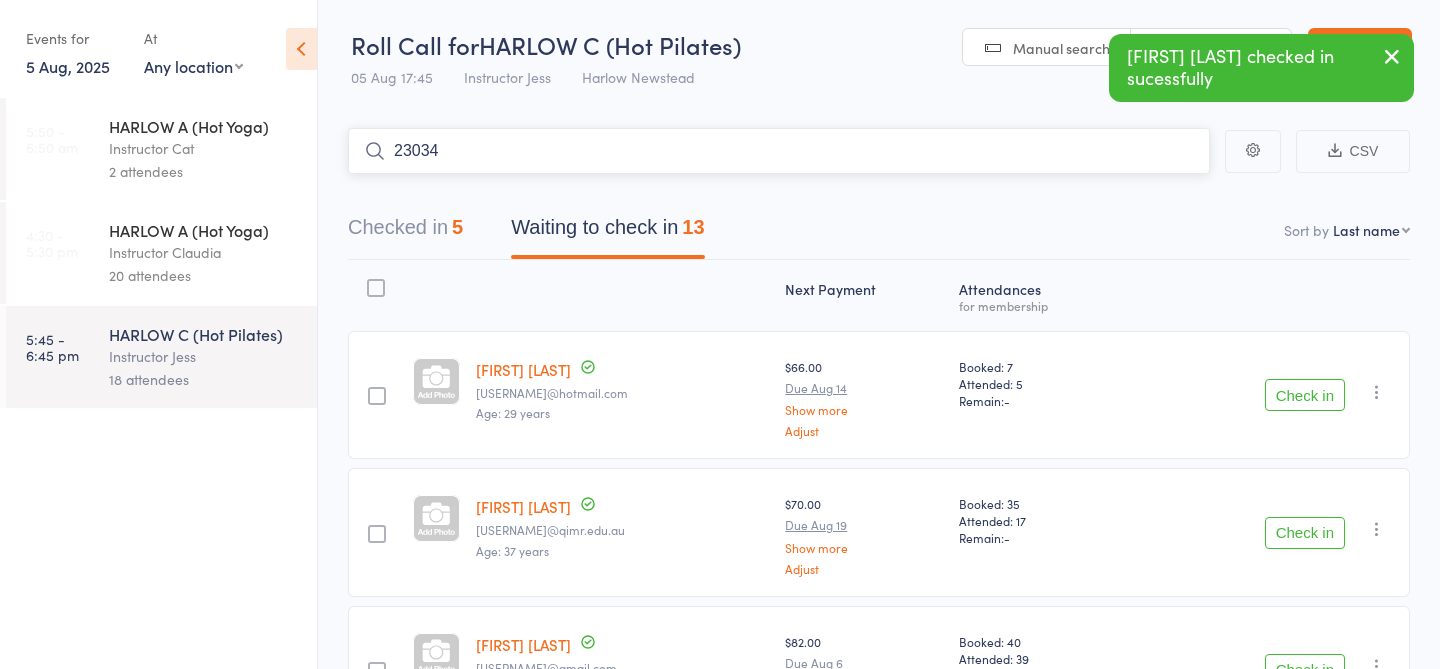 type on "23034" 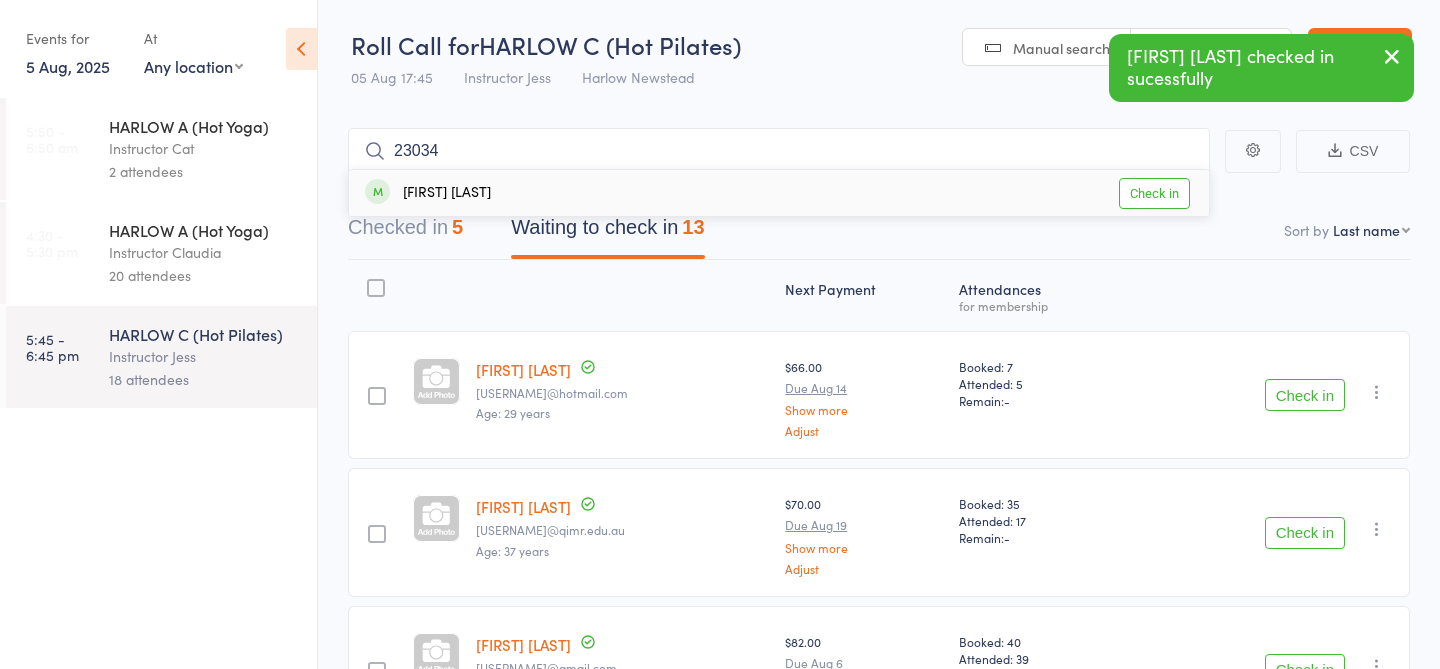 click on "Check in" at bounding box center (1154, 193) 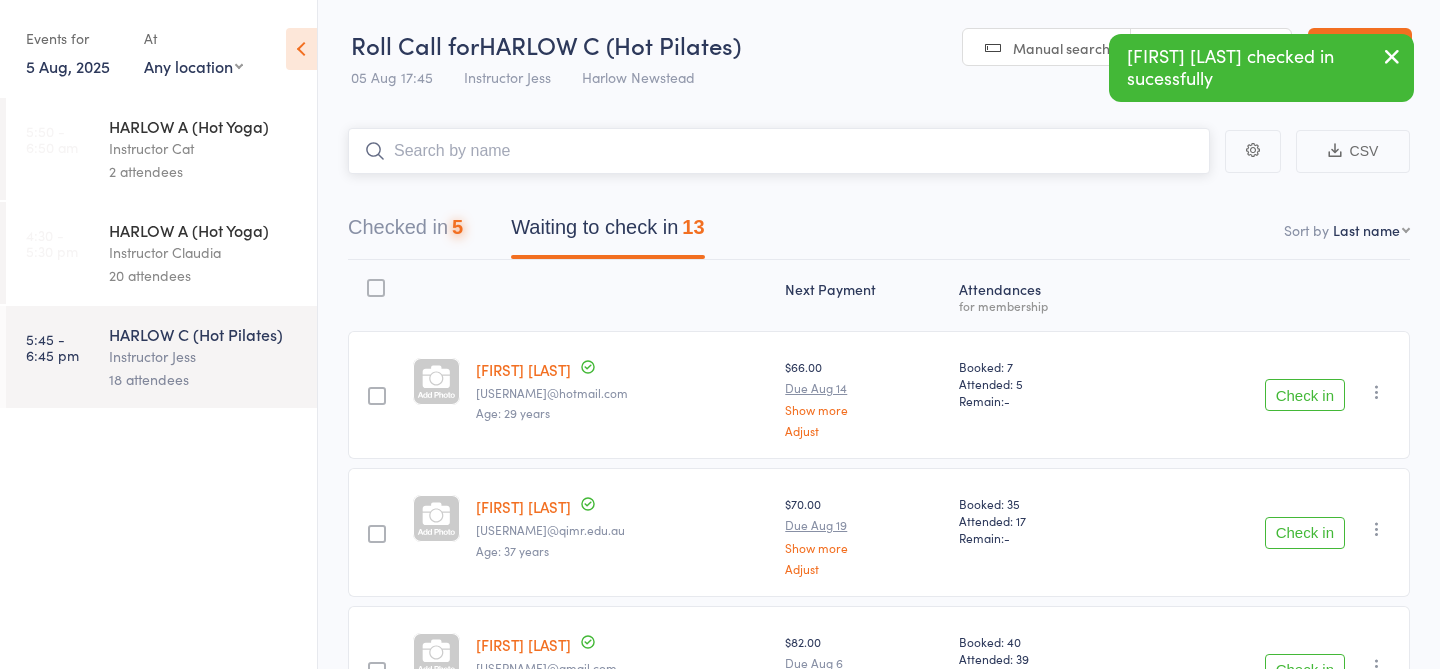 click at bounding box center (779, 151) 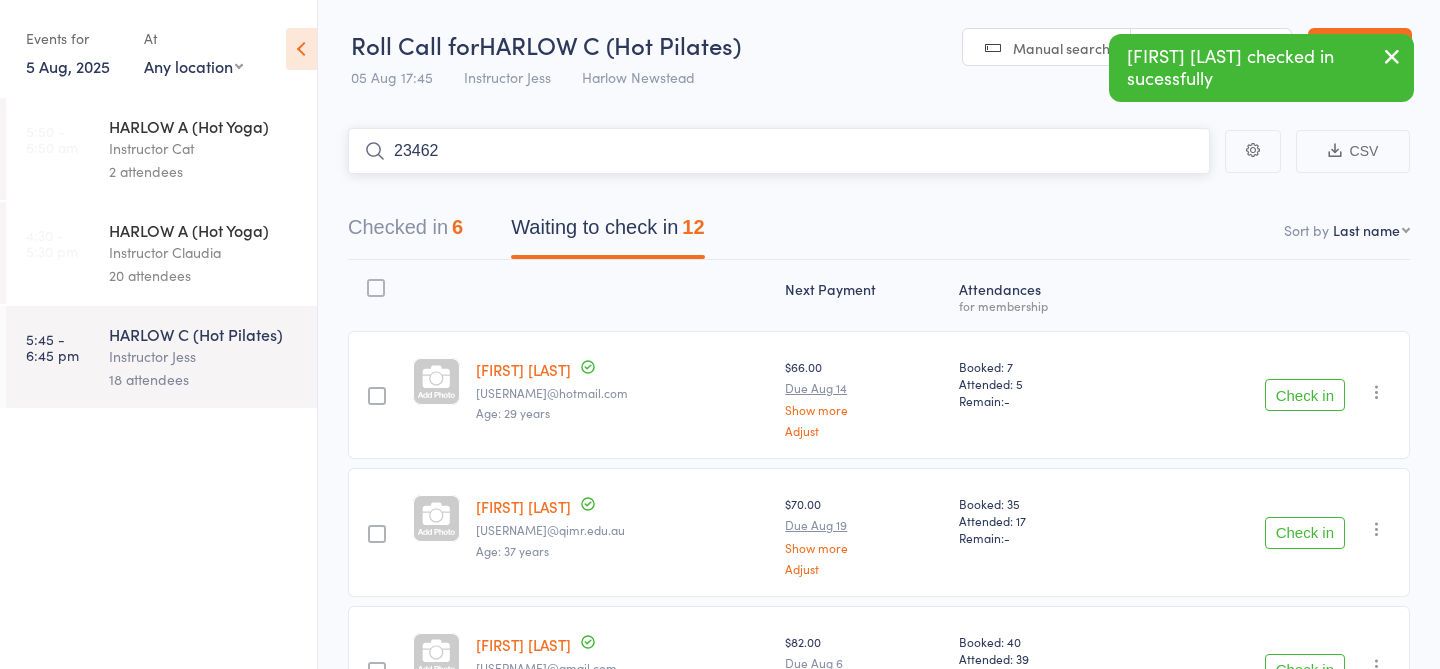 type on "23462" 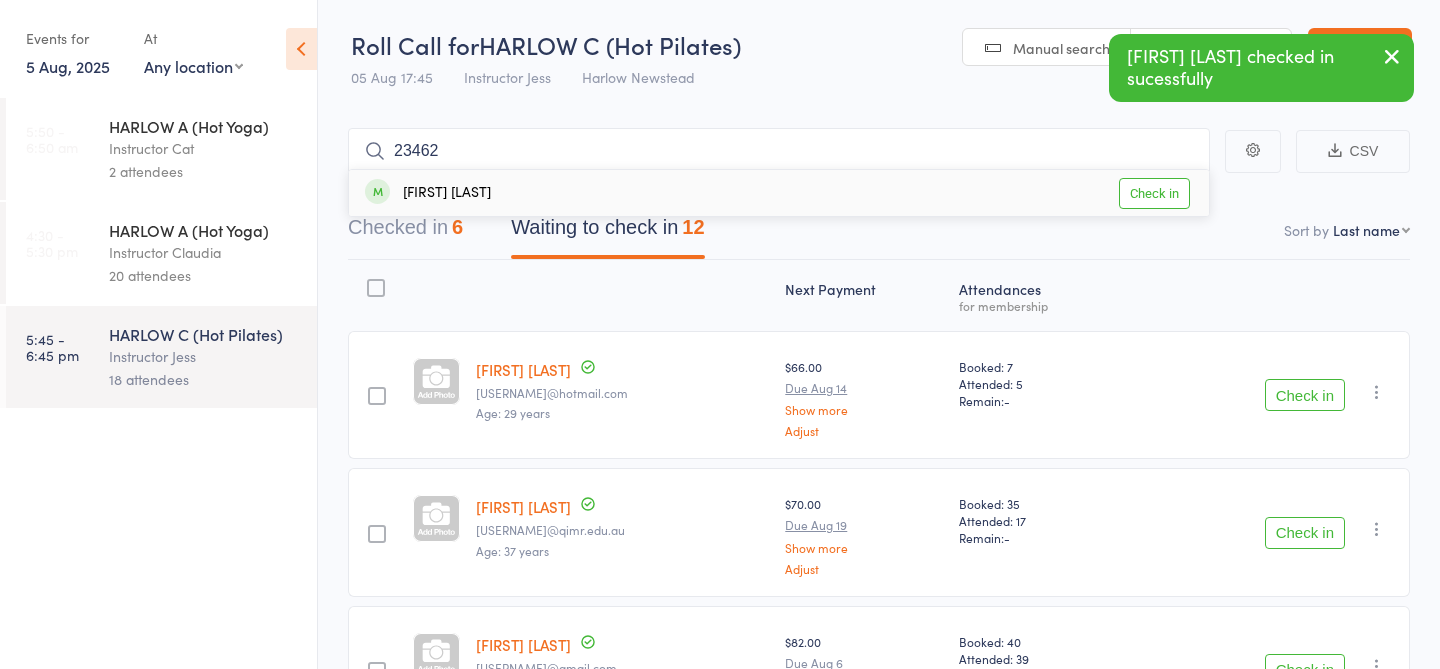 click on "Check in" at bounding box center [1154, 193] 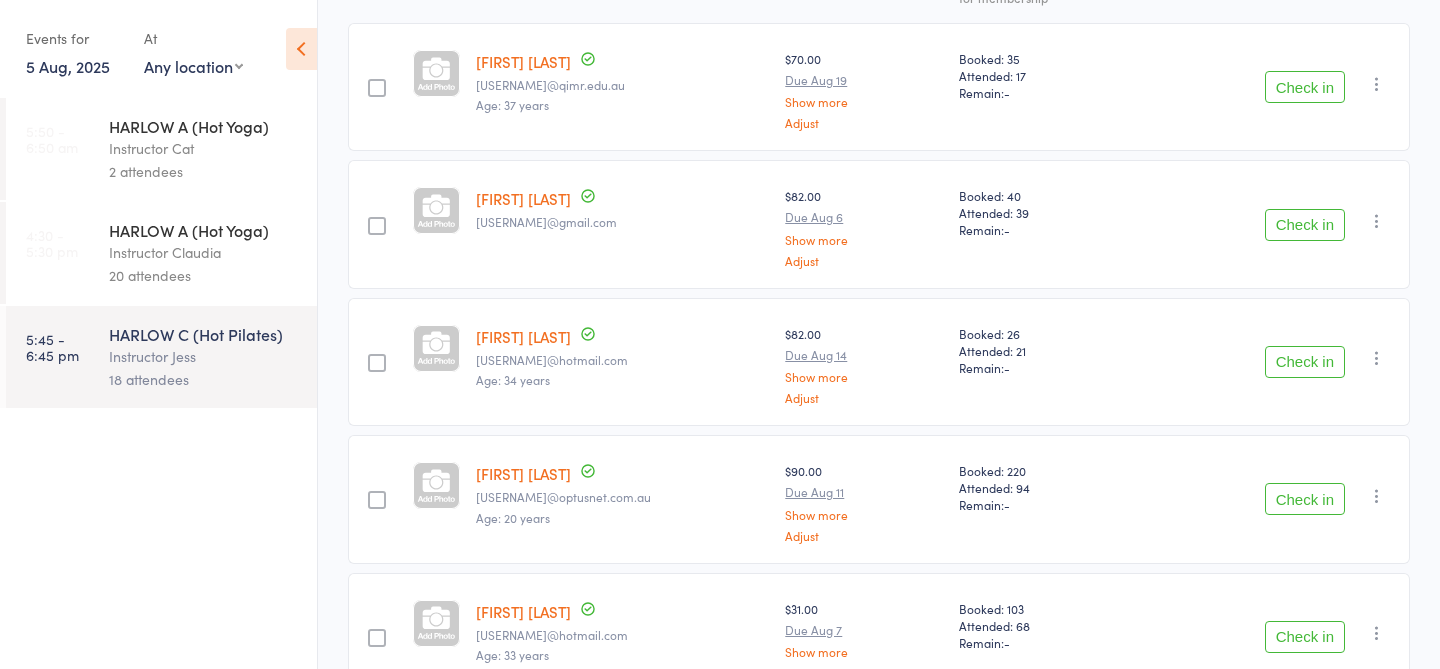 scroll, scrollTop: 132, scrollLeft: 0, axis: vertical 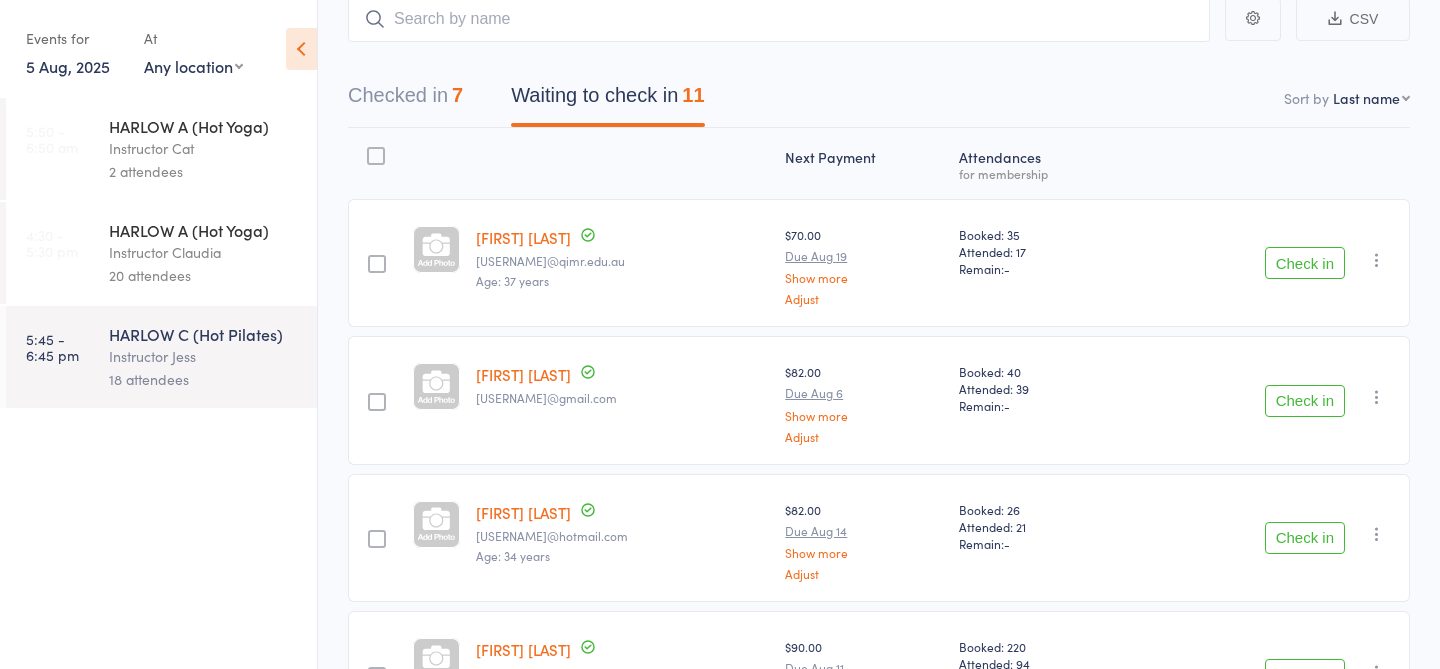 click on "Check in" at bounding box center [1305, 401] 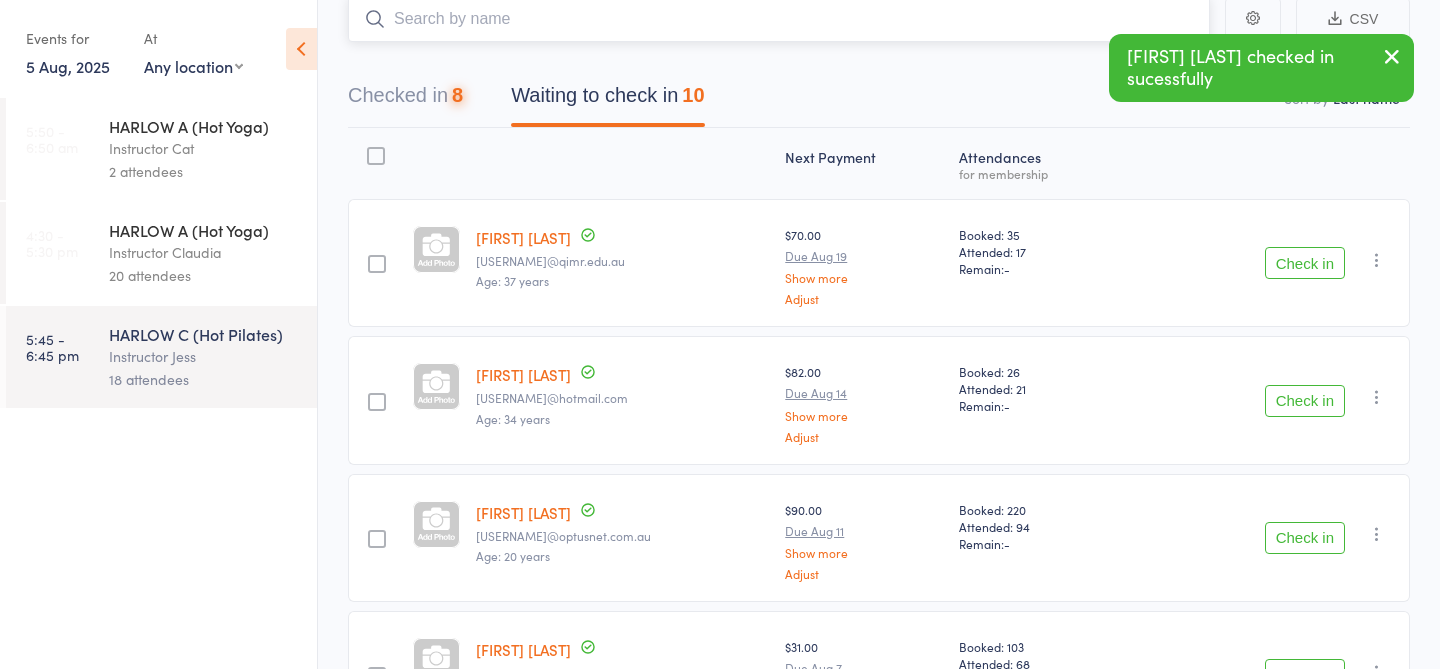 click at bounding box center [779, 19] 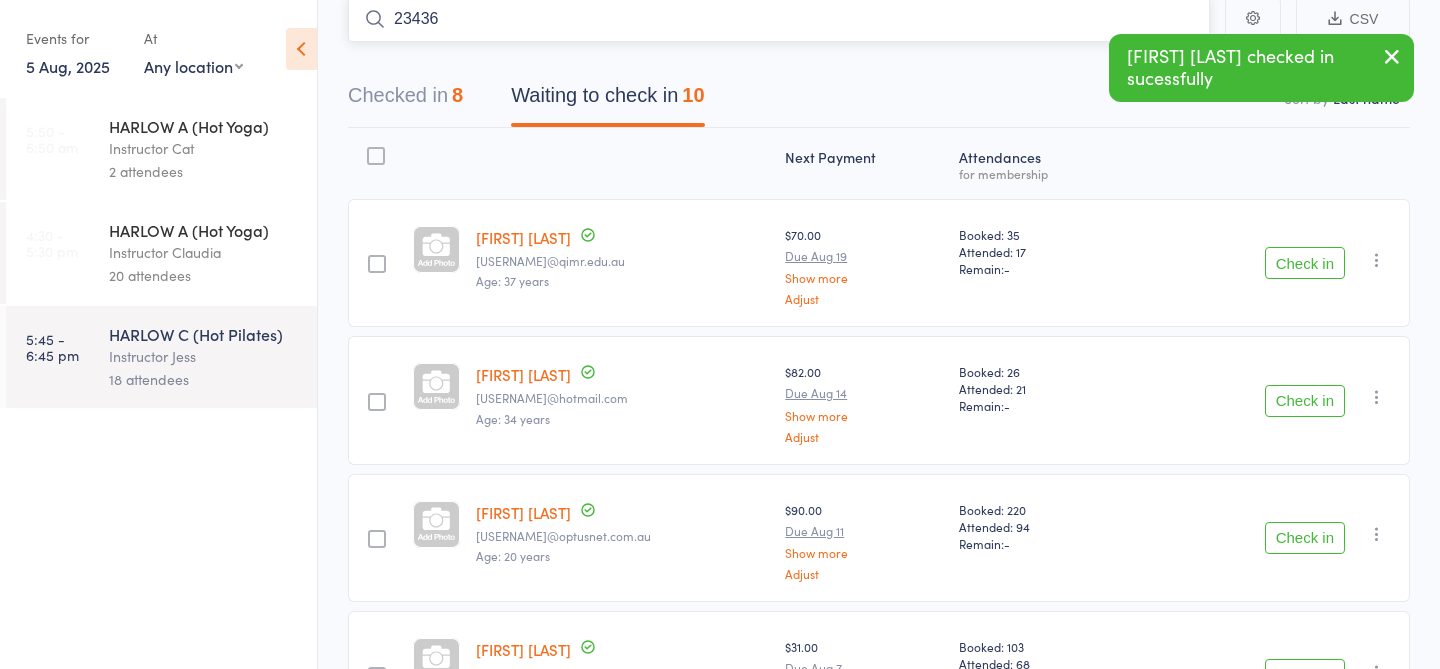 type on "23436" 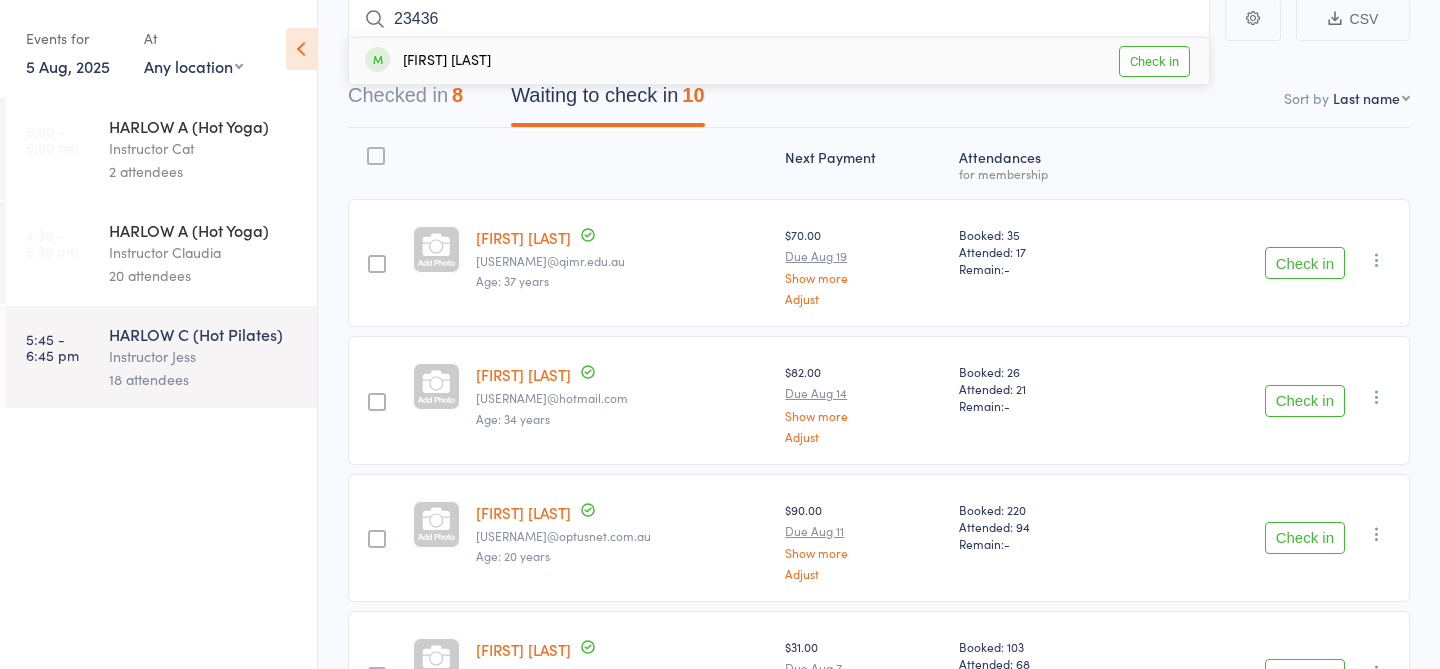 click on "Check in" at bounding box center (1154, 61) 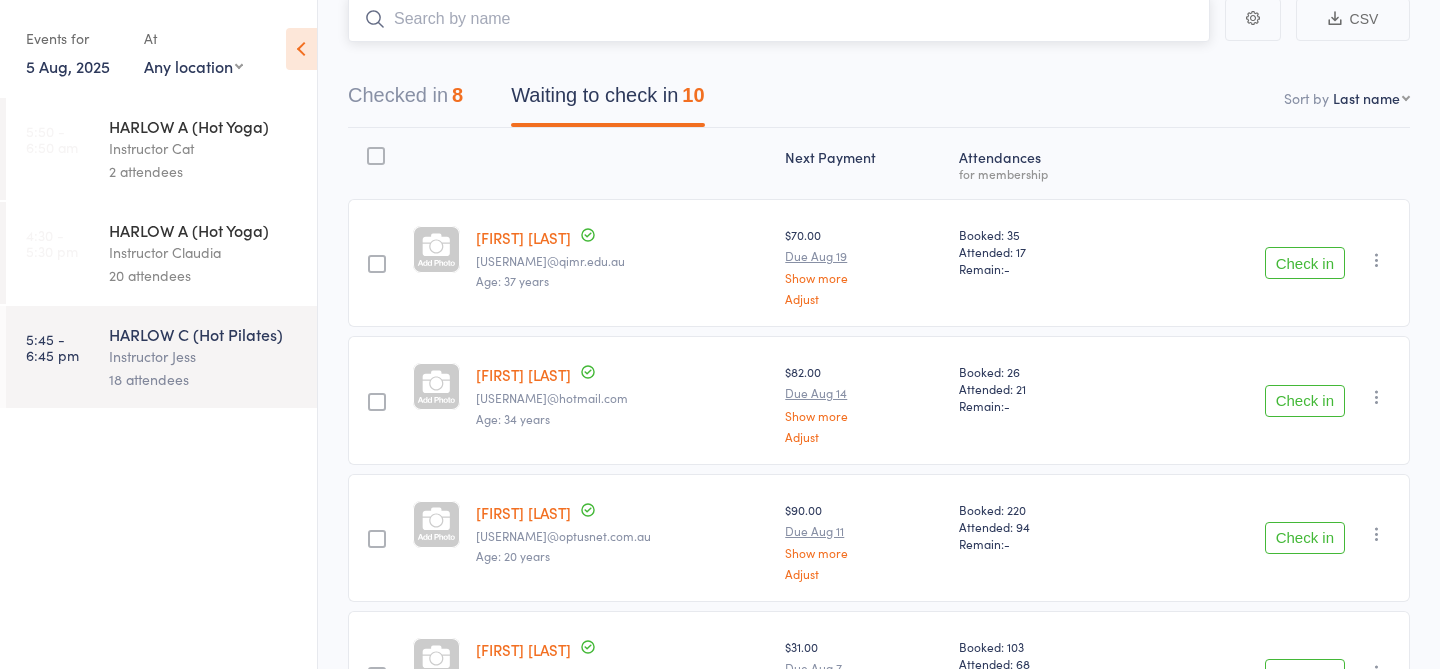 scroll, scrollTop: 128, scrollLeft: 0, axis: vertical 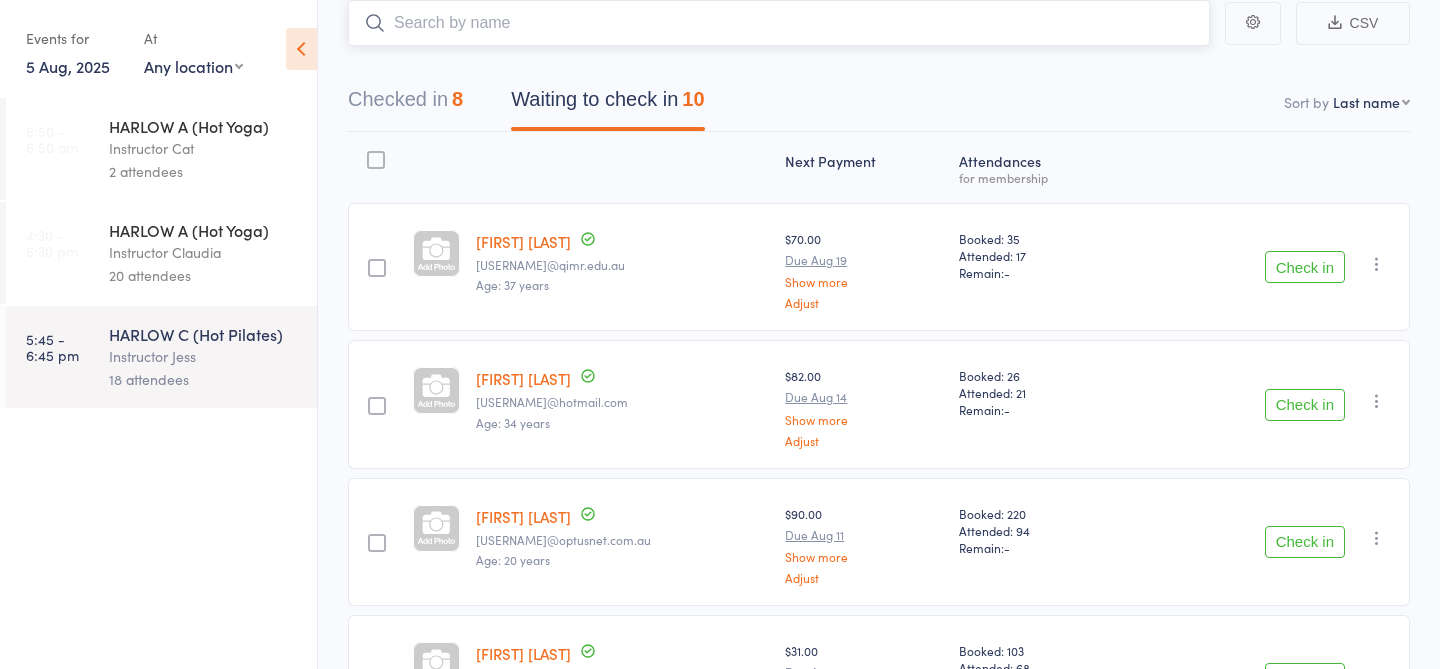 click at bounding box center [779, 23] 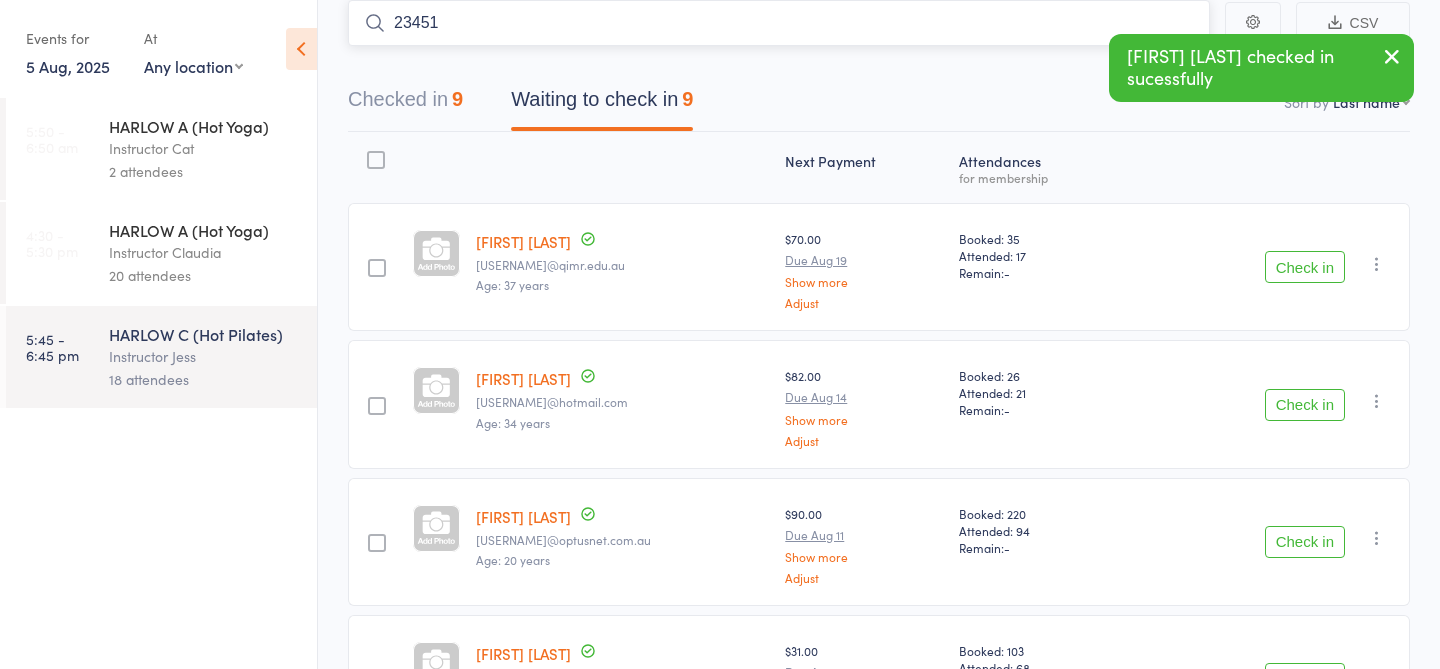 type on "23451" 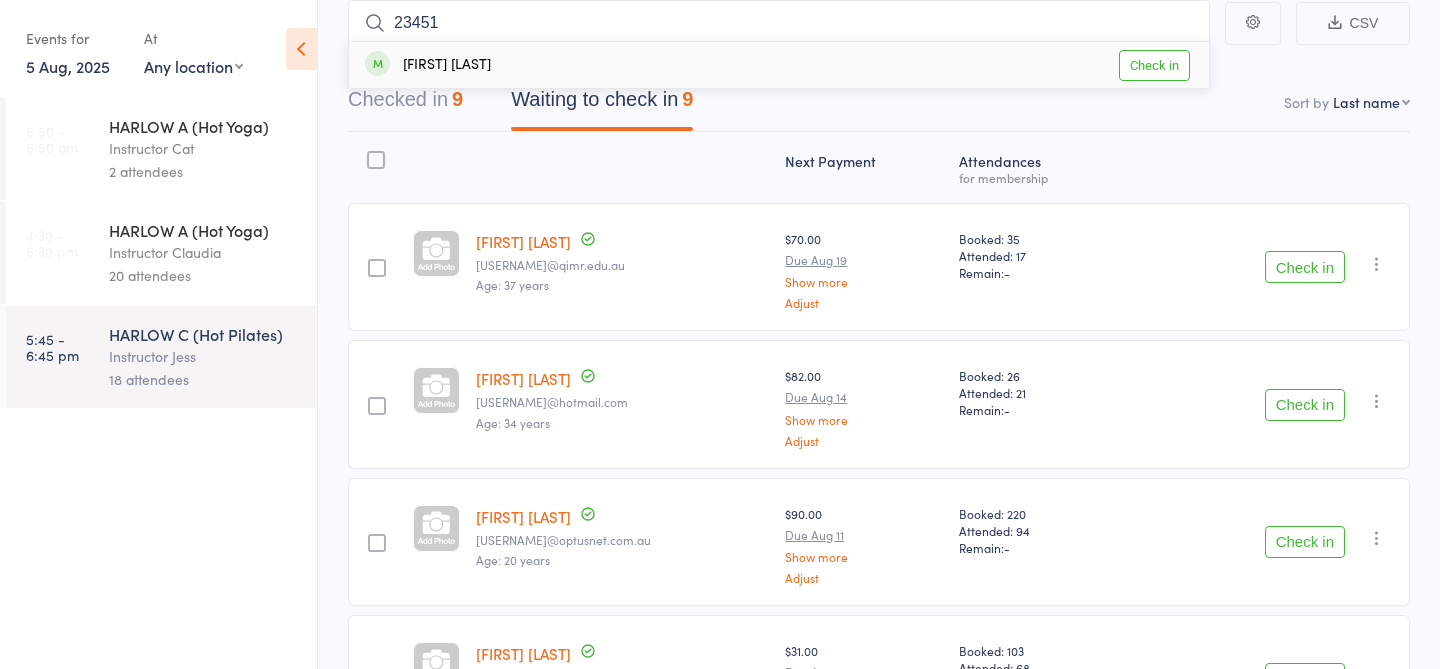 click on "Check in" at bounding box center (1154, 65) 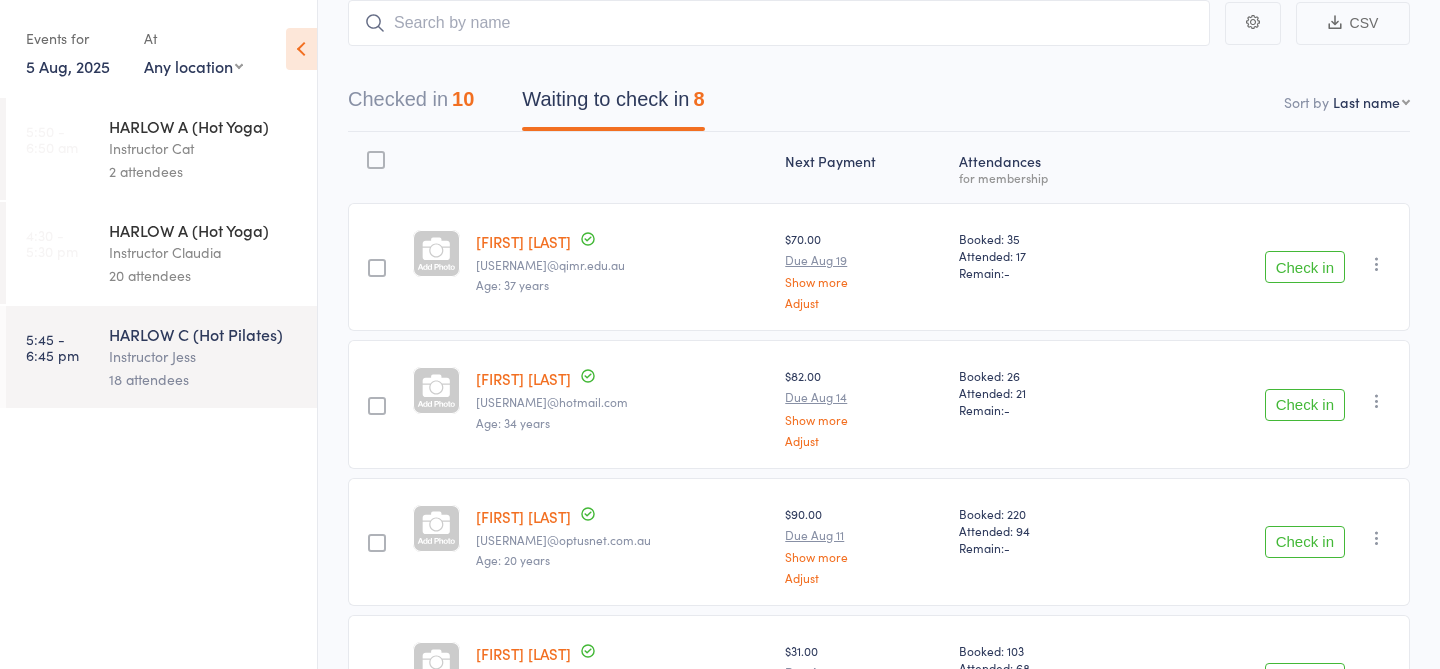 click on "Instructor Claudia" at bounding box center [204, 252] 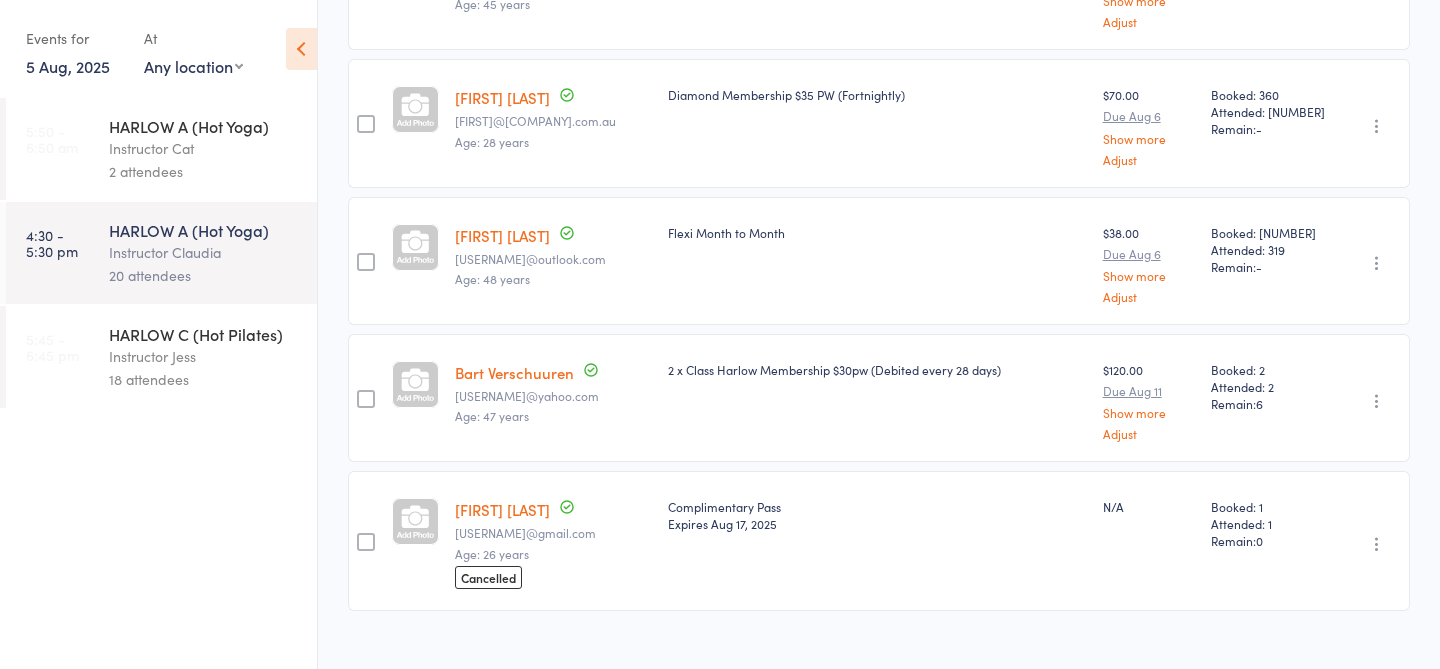 scroll, scrollTop: 2164, scrollLeft: 0, axis: vertical 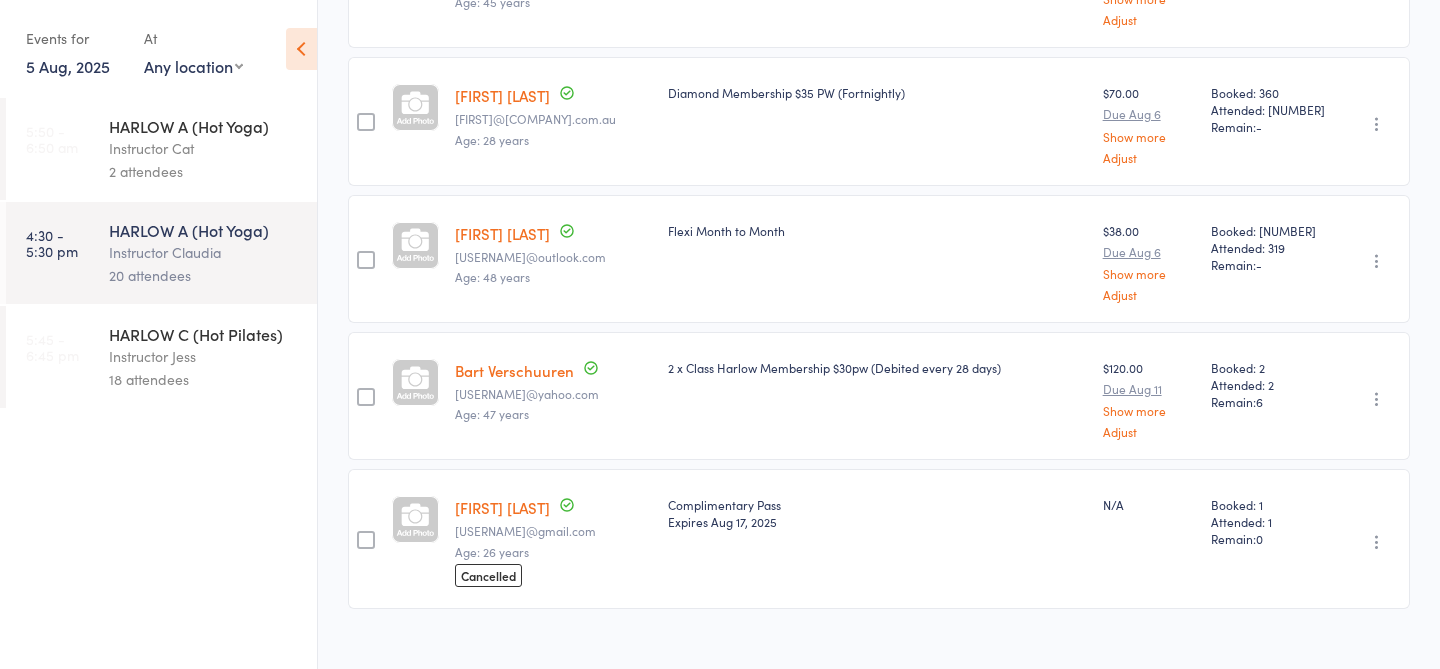 click on "[FIRST] [LAST]" at bounding box center [502, 507] 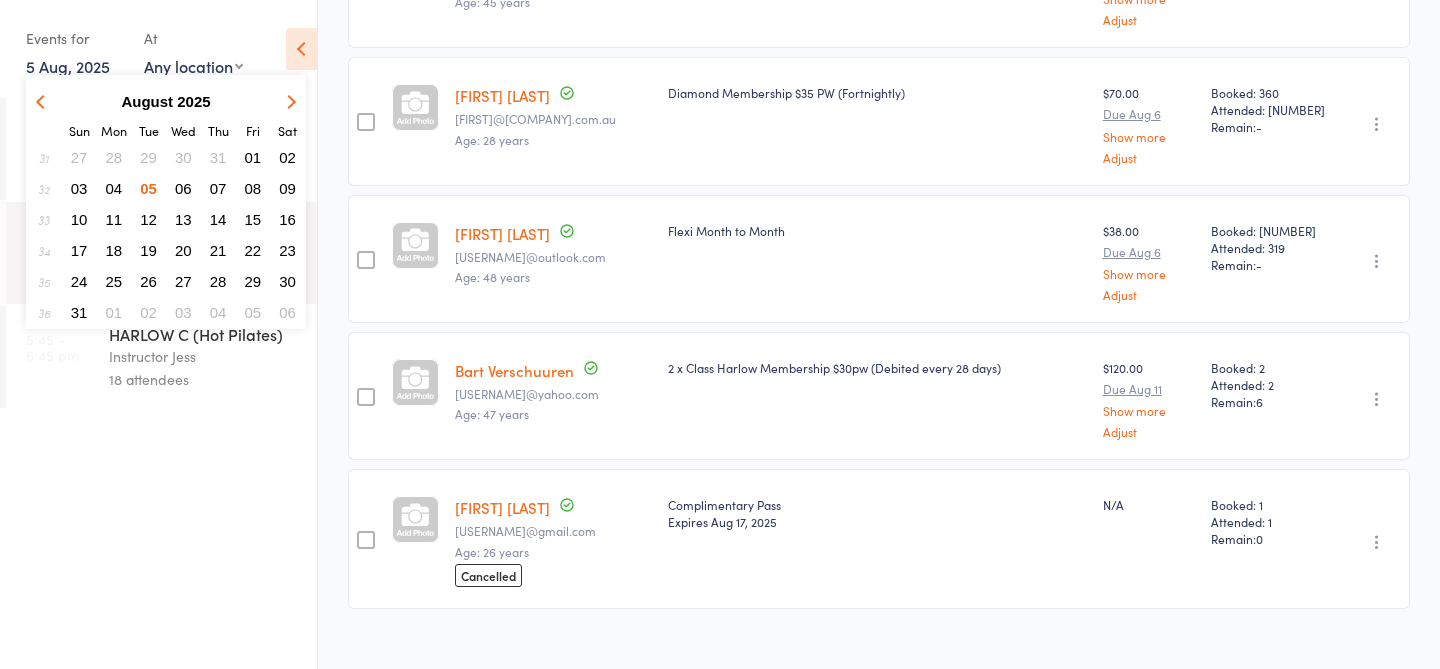 click on "13" at bounding box center [183, 219] 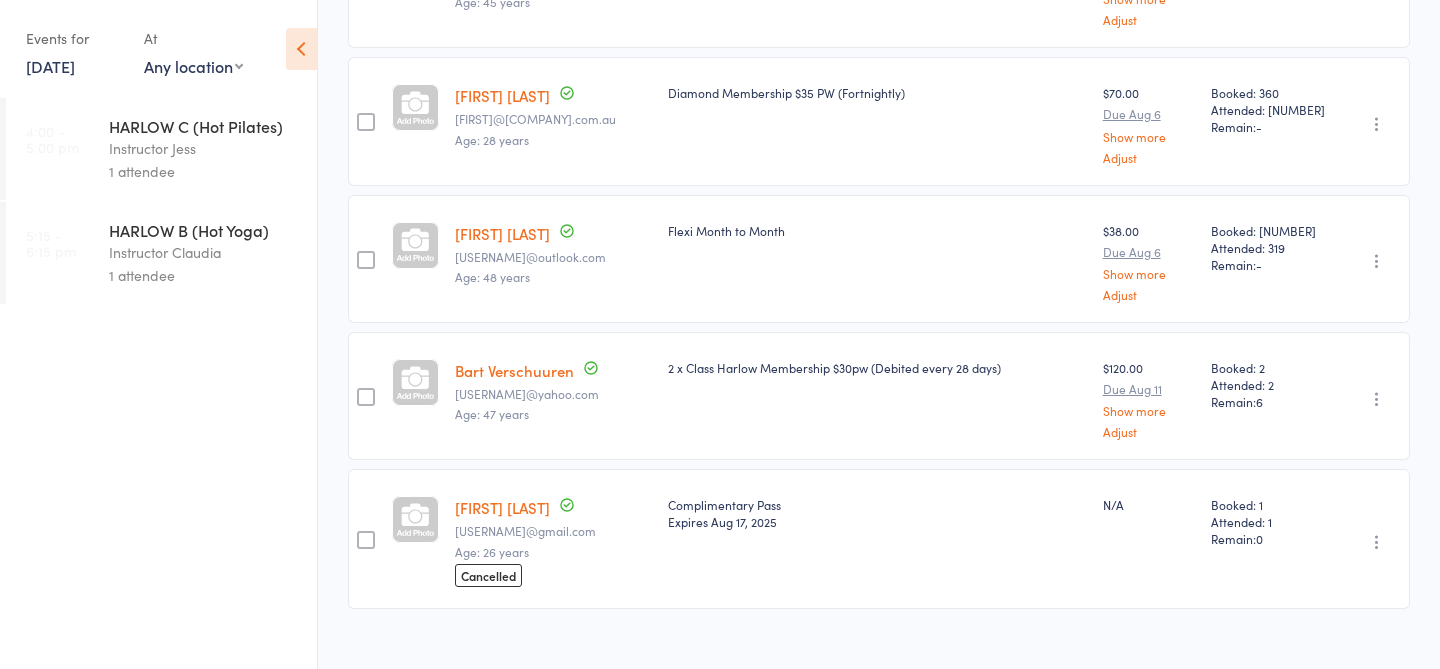 click on "1 attendee" at bounding box center [204, 171] 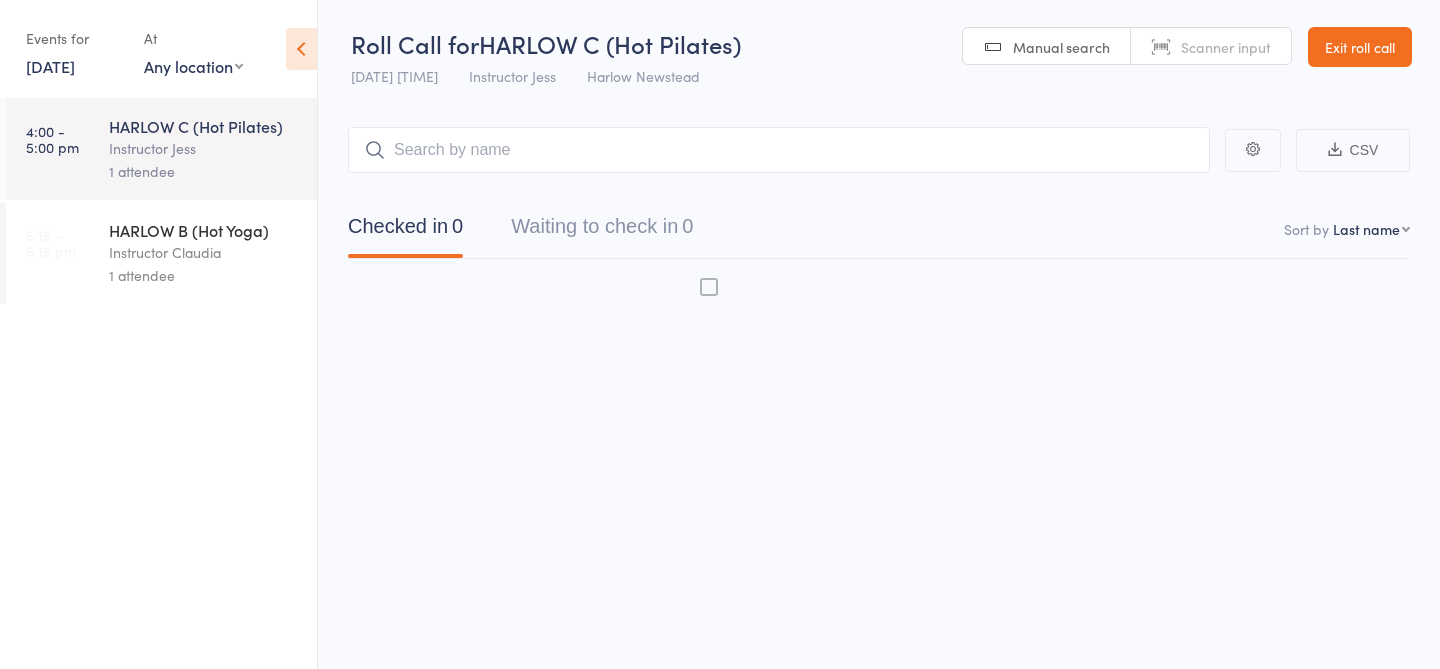 scroll, scrollTop: 1, scrollLeft: 0, axis: vertical 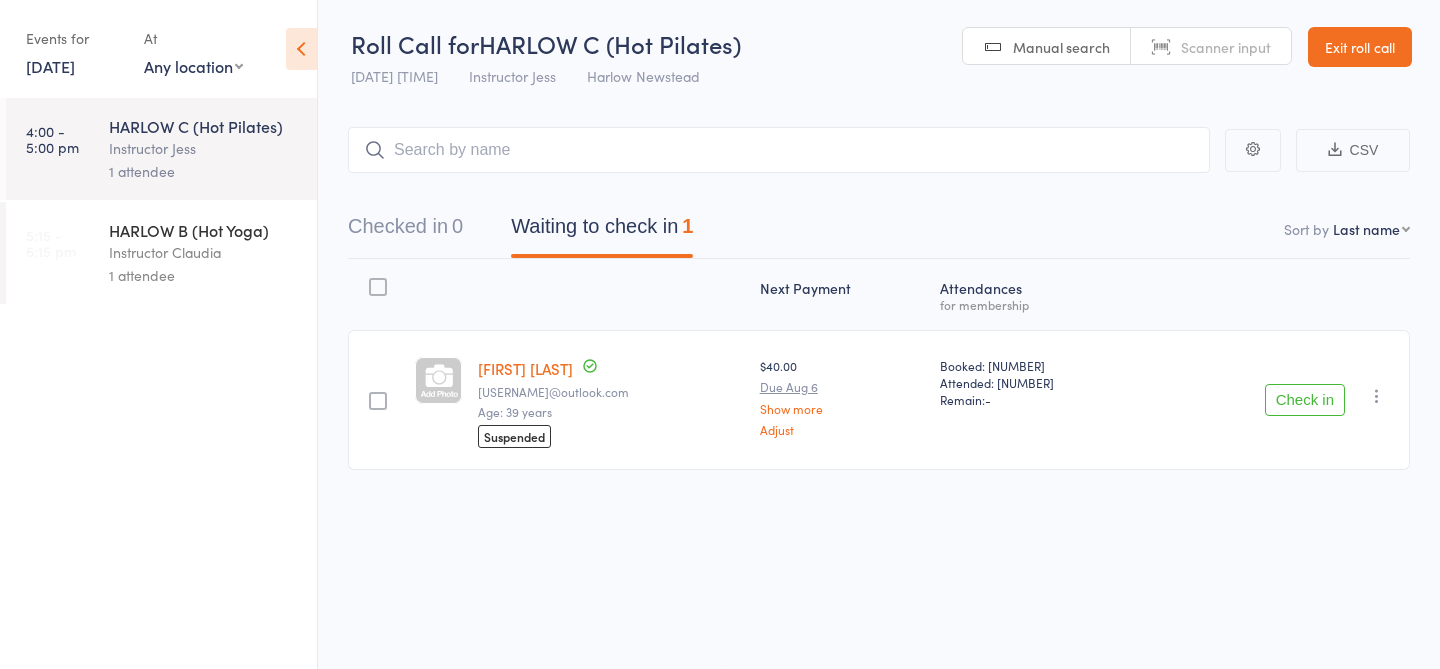 click on "HARLOW B (Hot Yoga)" at bounding box center [204, 230] 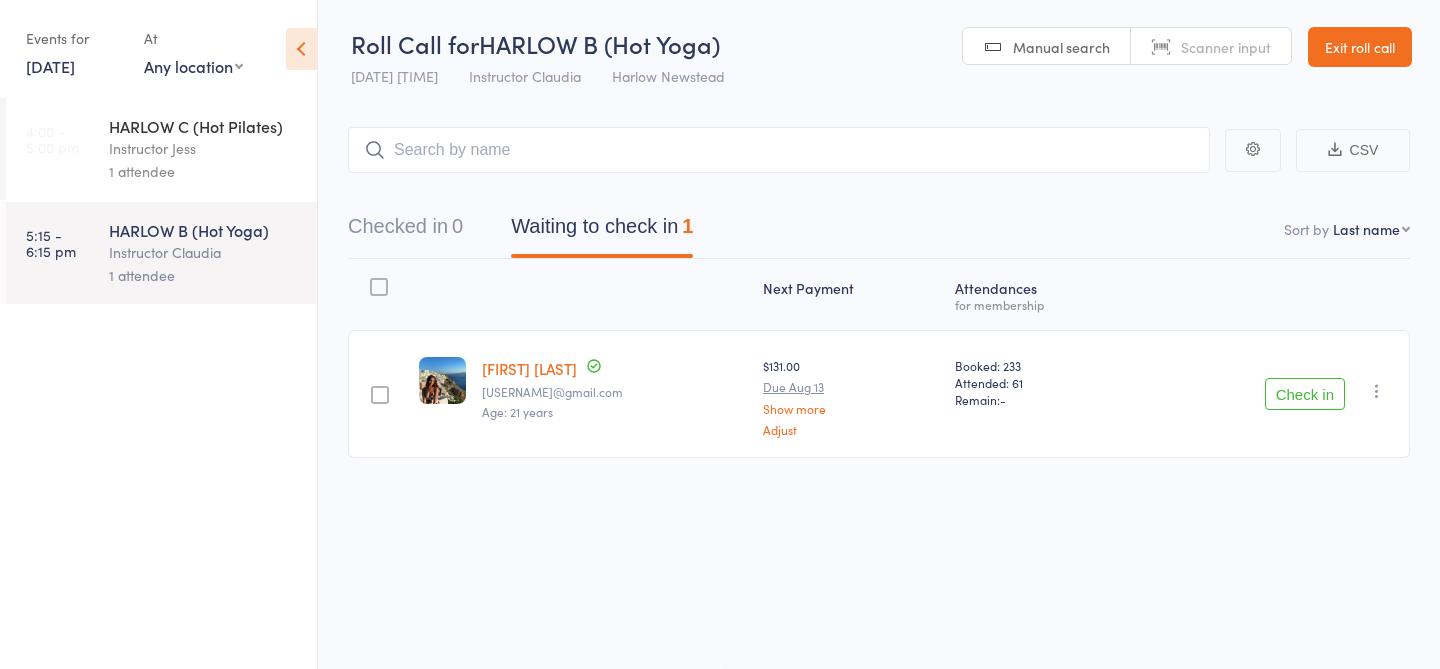 click on "HARLOW C (Hot Pilates) Instructor Jess 1 attendee" at bounding box center (213, 149) 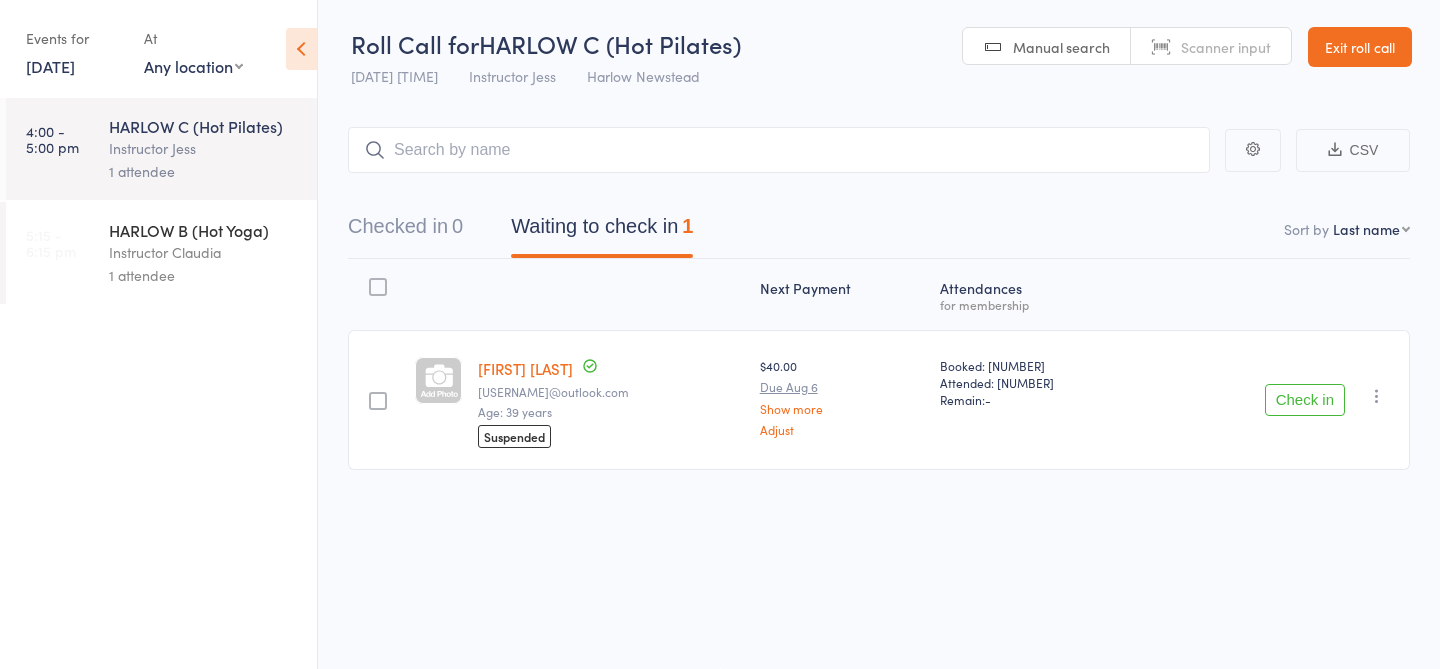 click on "13 Aug, 2025" at bounding box center [50, 66] 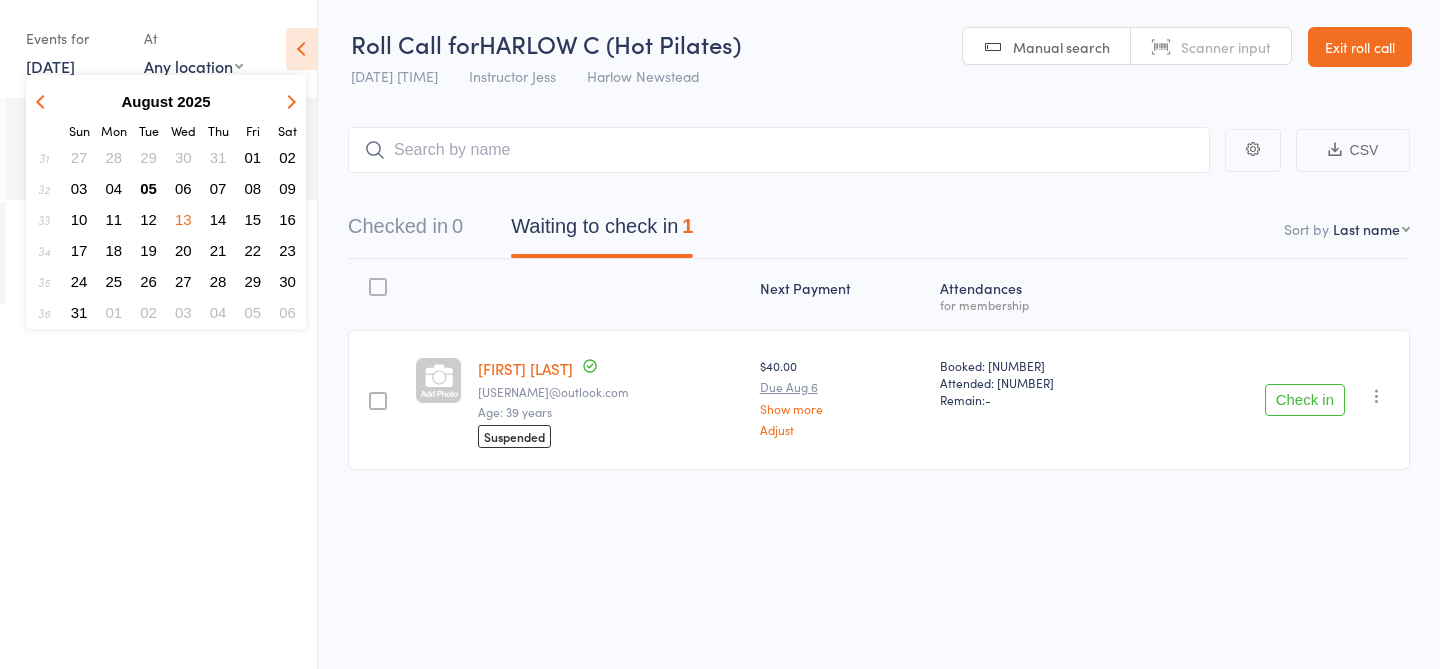 click on "05" at bounding box center (148, 188) 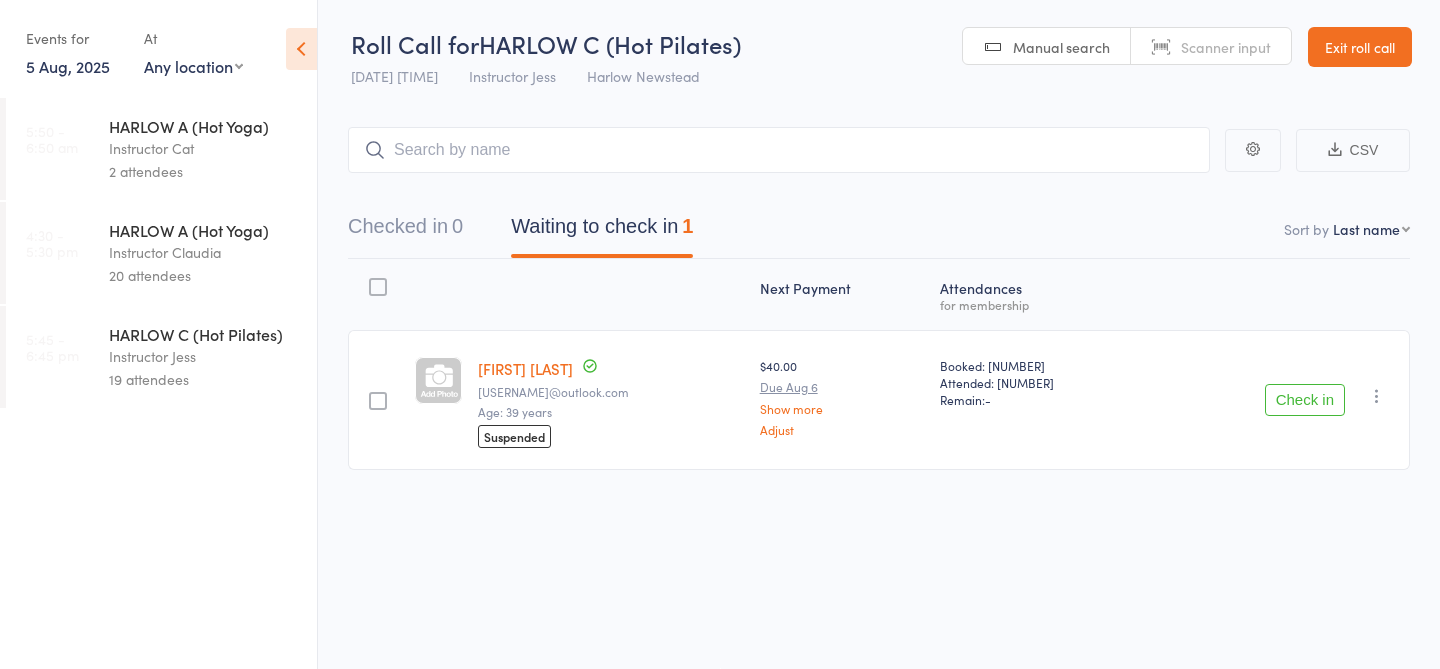 click on "Instructor Jess" at bounding box center [204, 356] 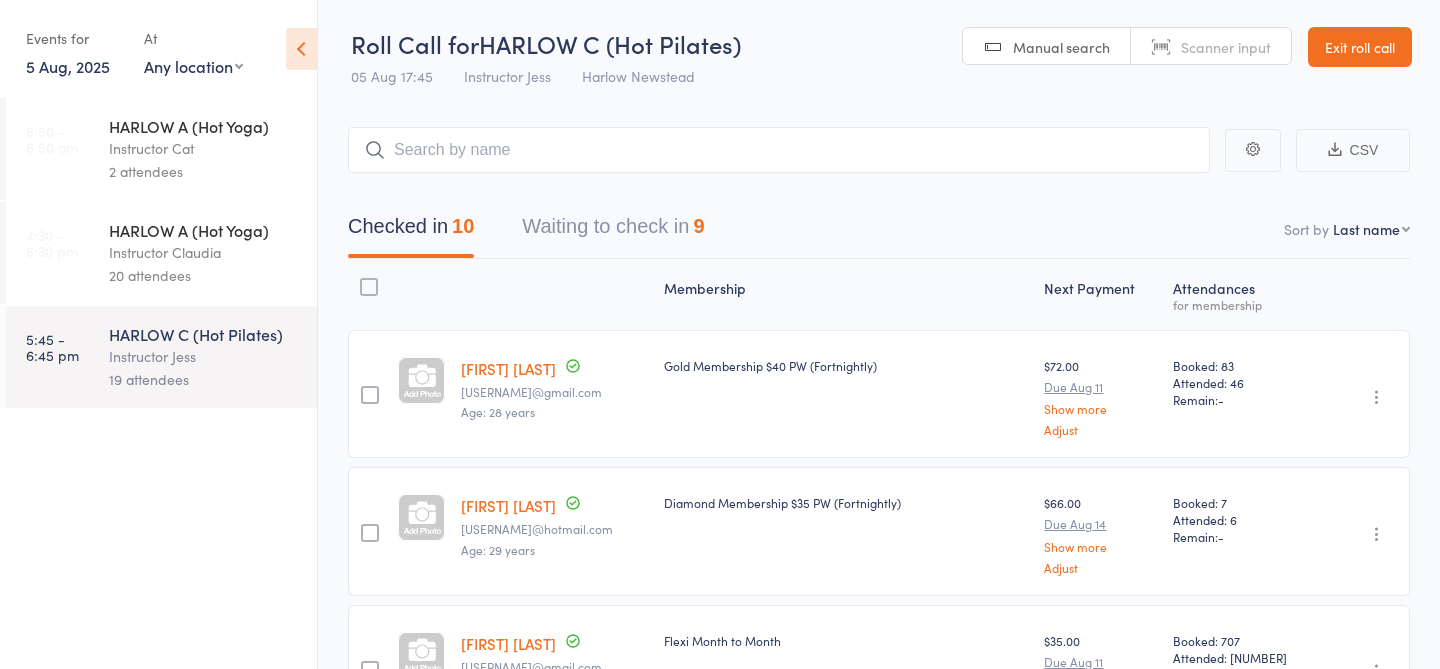 click at bounding box center [779, 150] 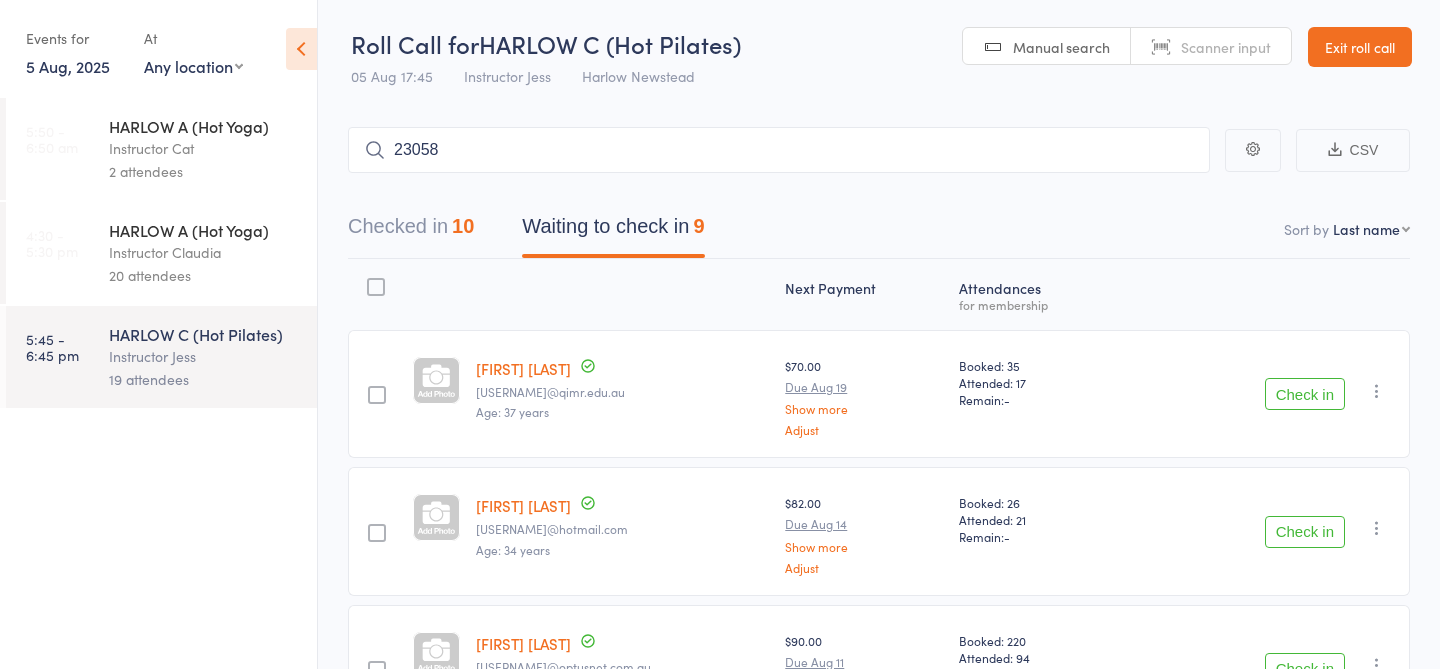 type on "23058" 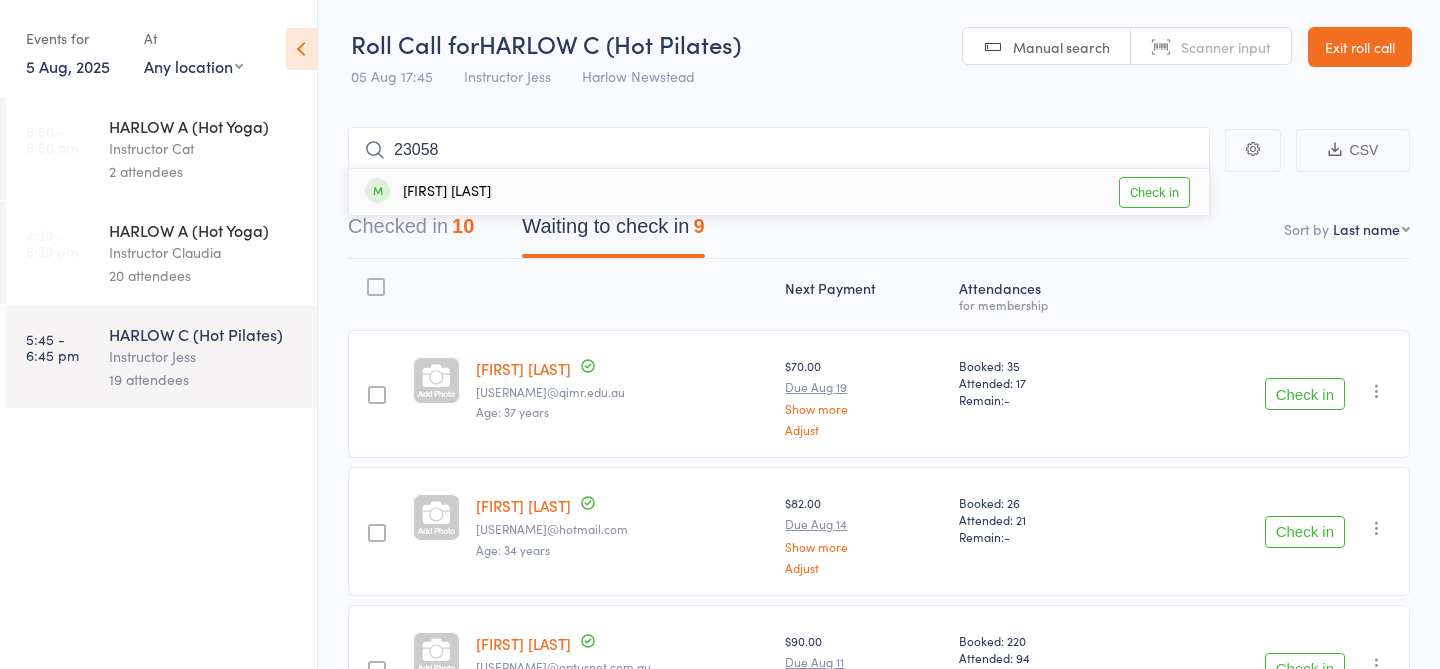click on "Check in" at bounding box center [1154, 192] 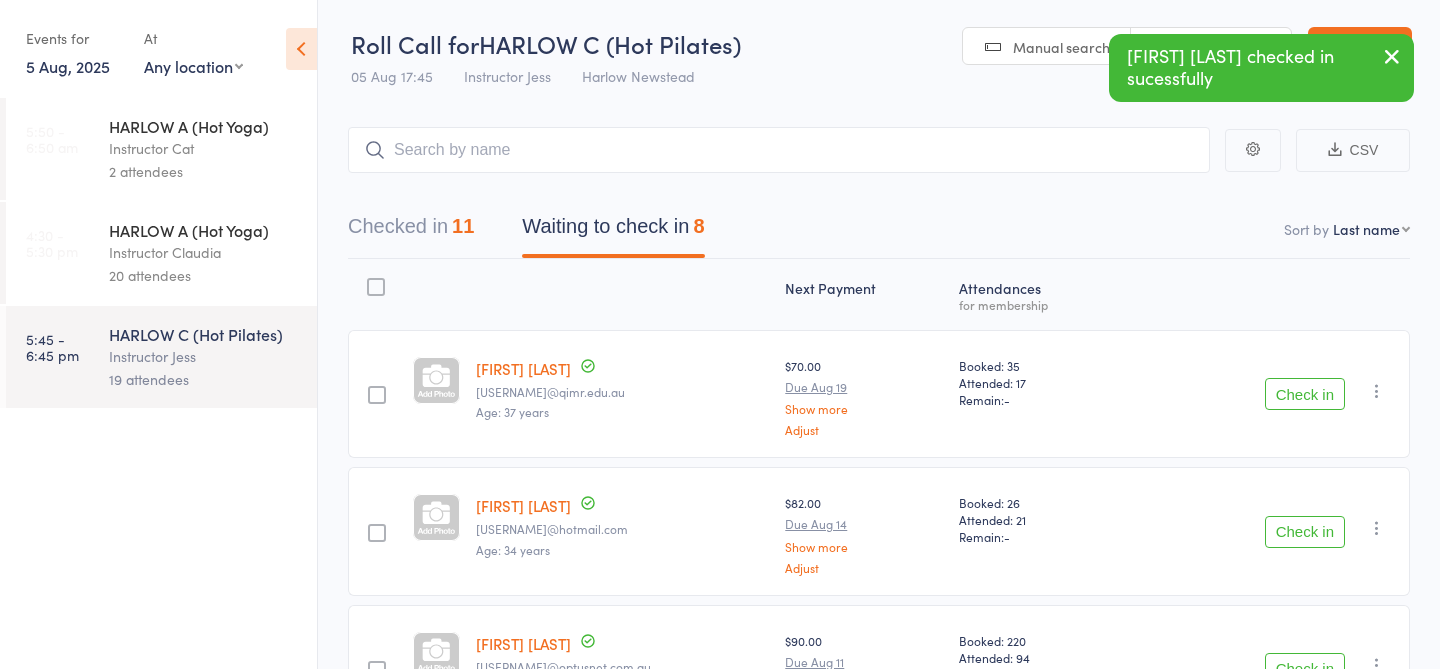 click on "Check in" at bounding box center [1305, 532] 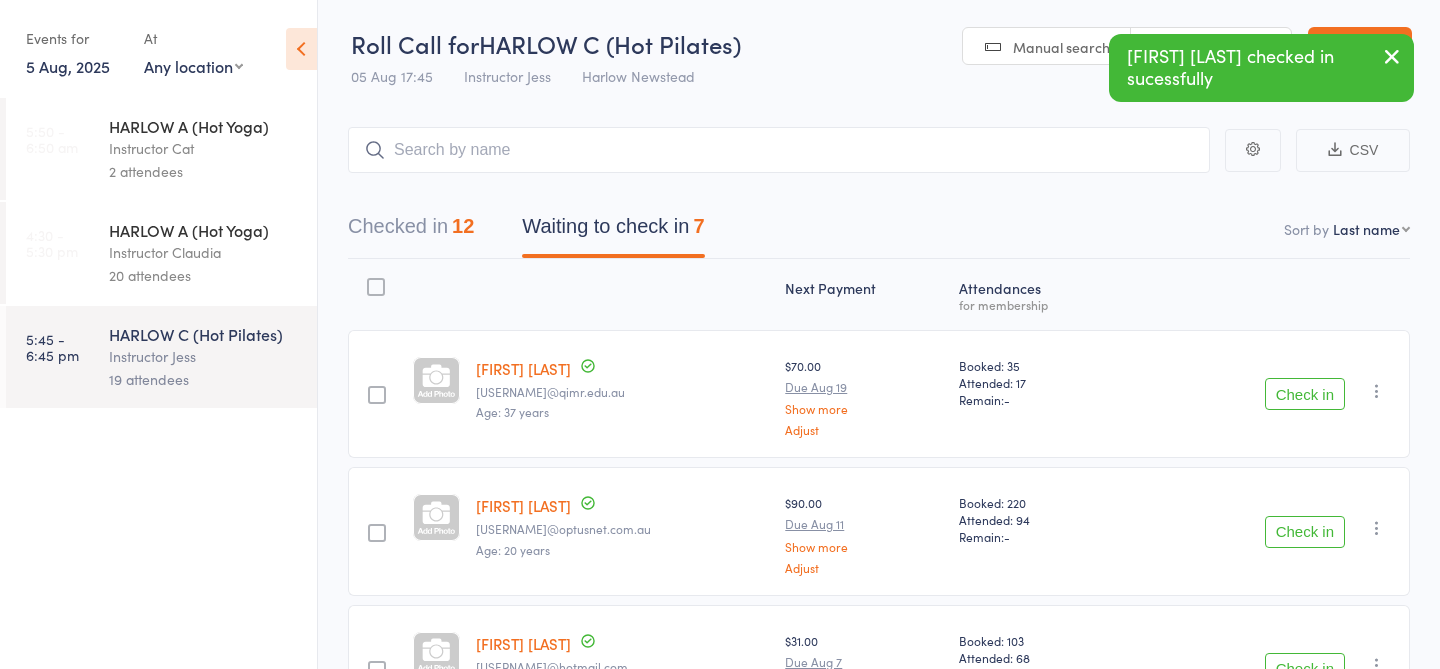 click at bounding box center (1392, 56) 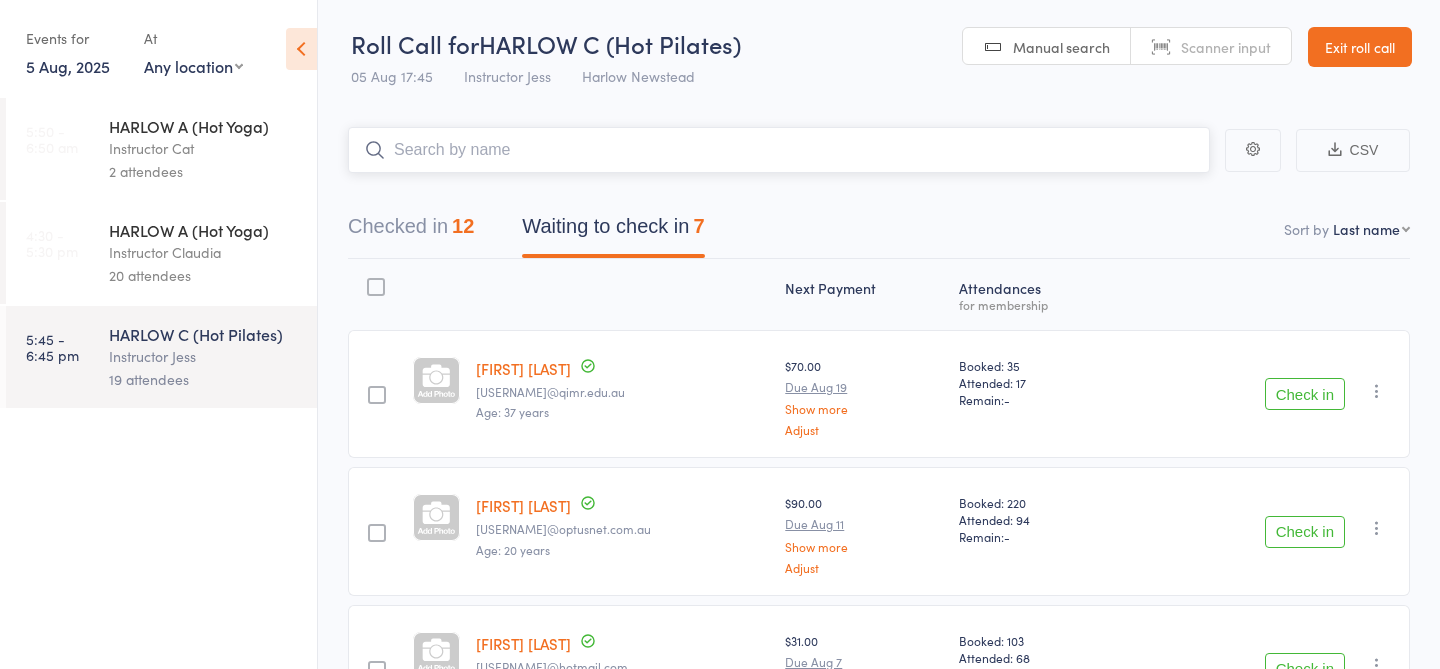 click at bounding box center (779, 150) 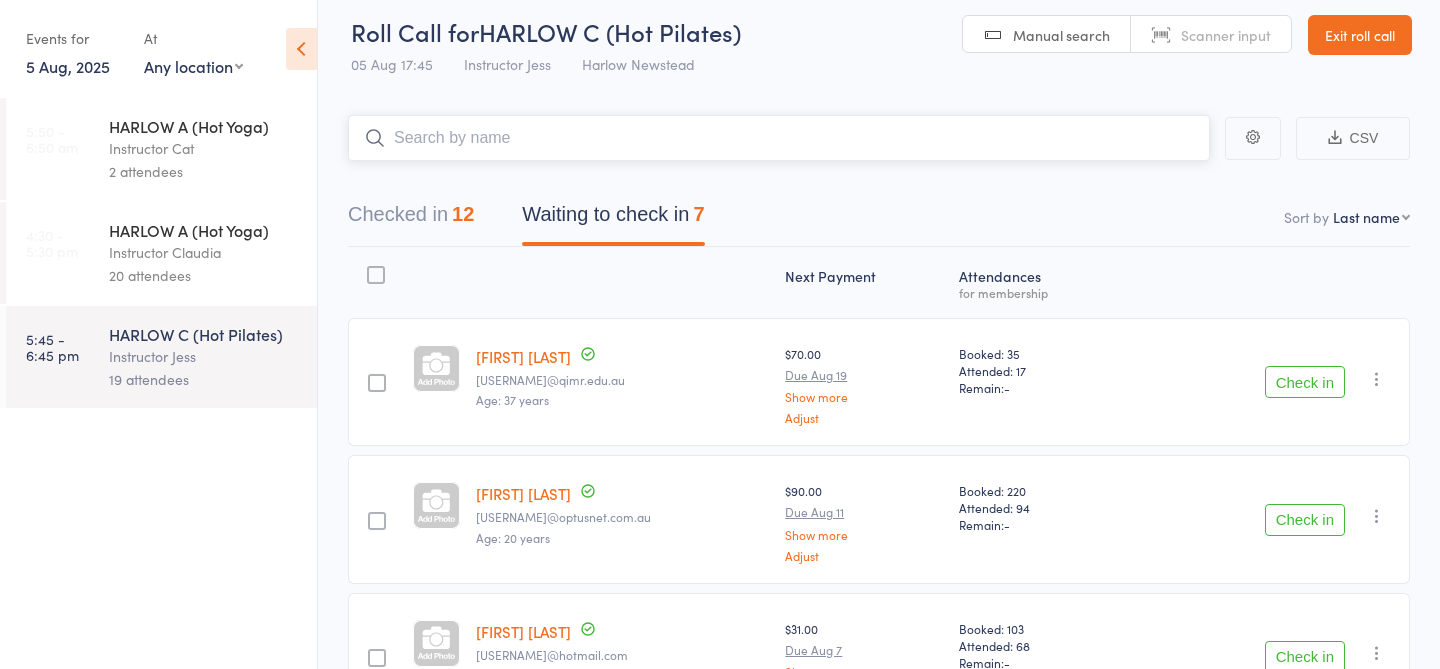 scroll, scrollTop: 0, scrollLeft: 0, axis: both 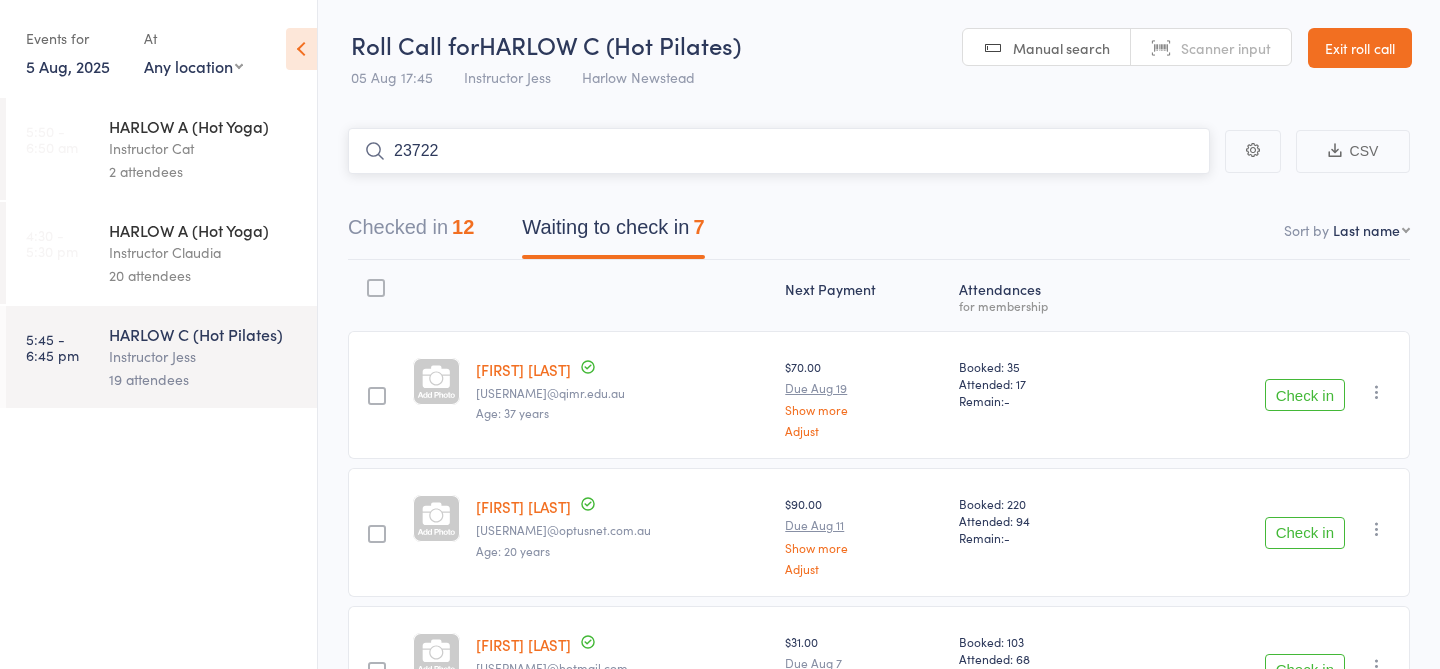 type on "23722" 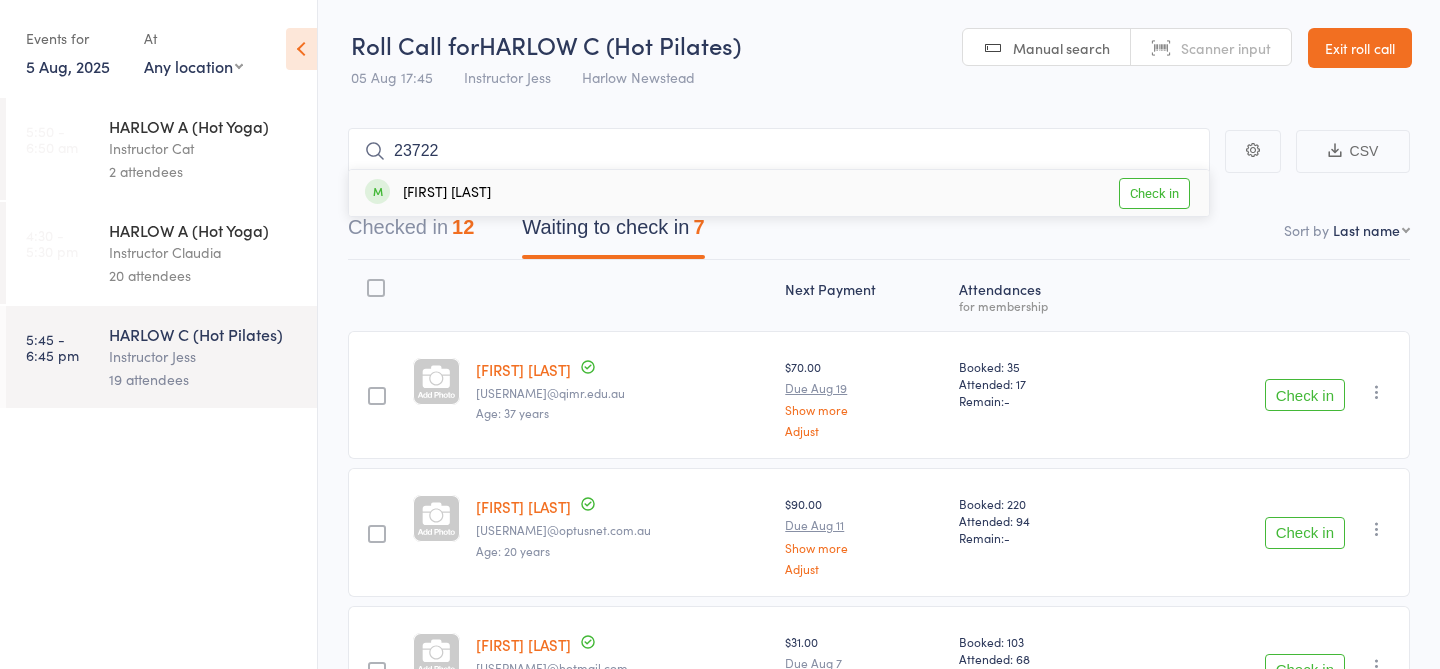 click on "Check in" at bounding box center [1154, 193] 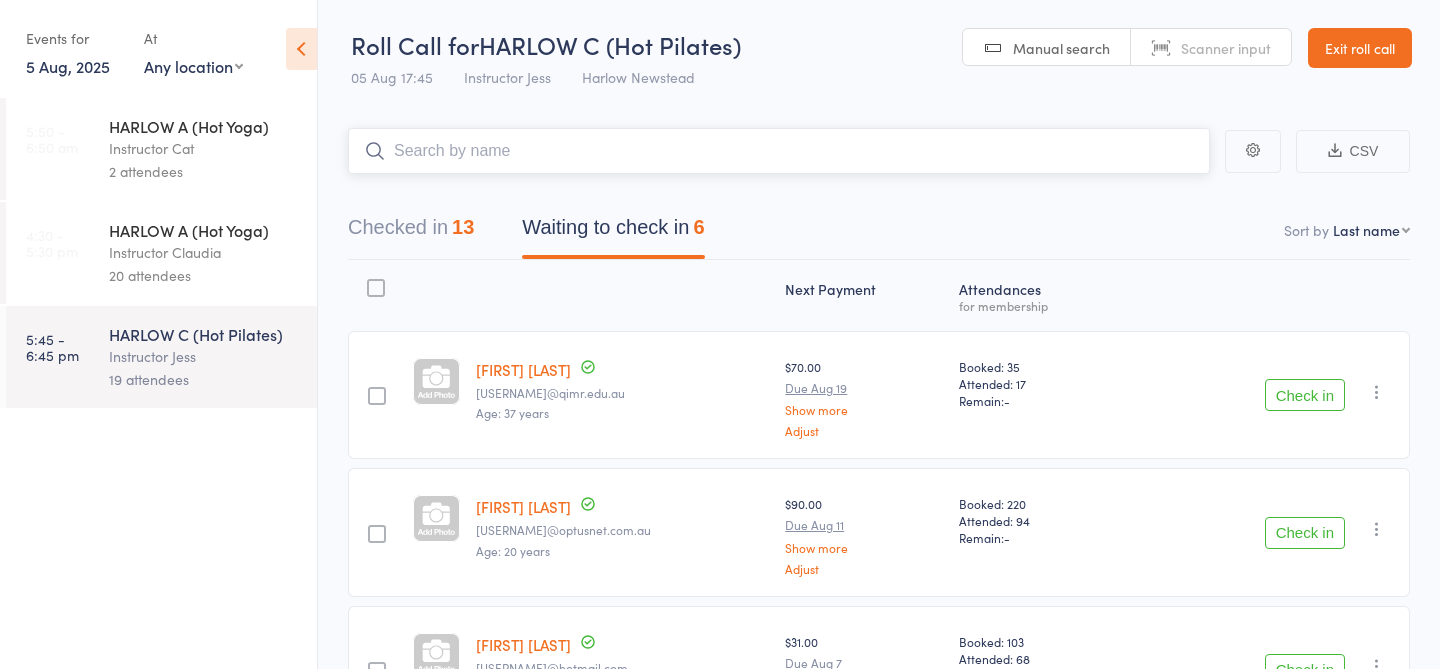 click at bounding box center (779, 151) 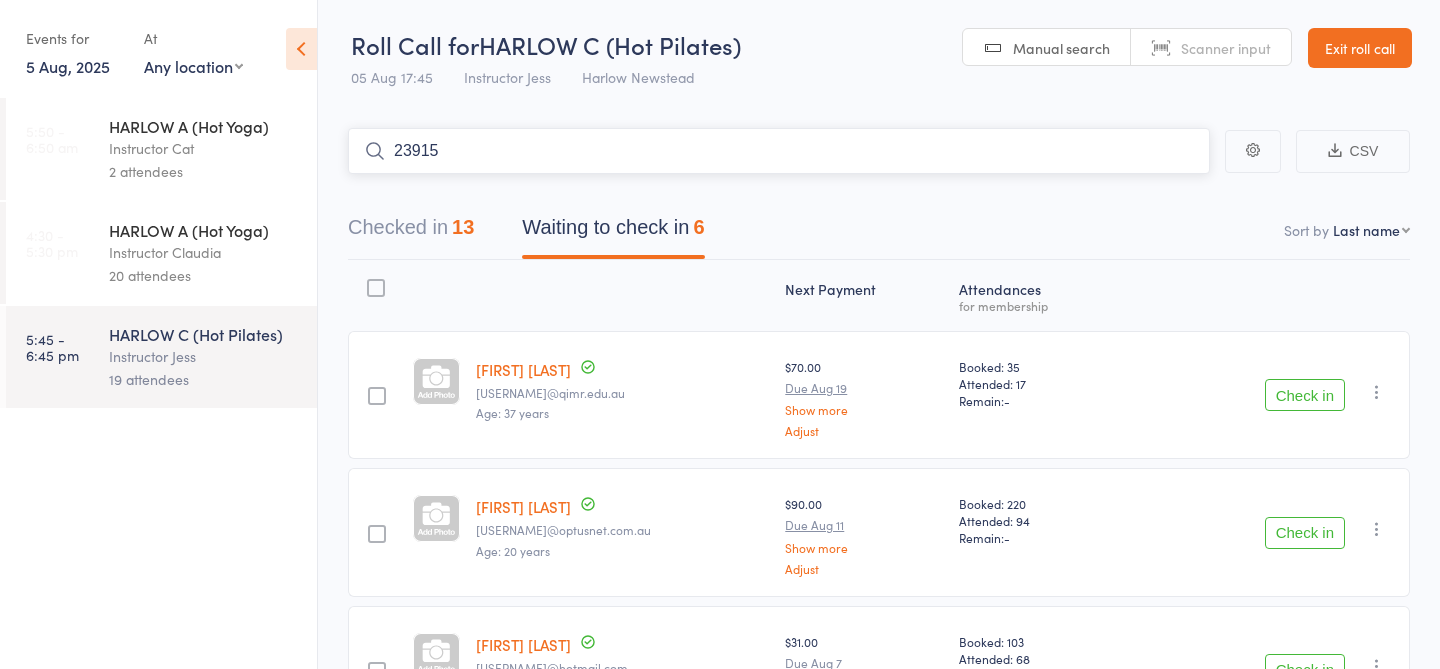 type on "23915" 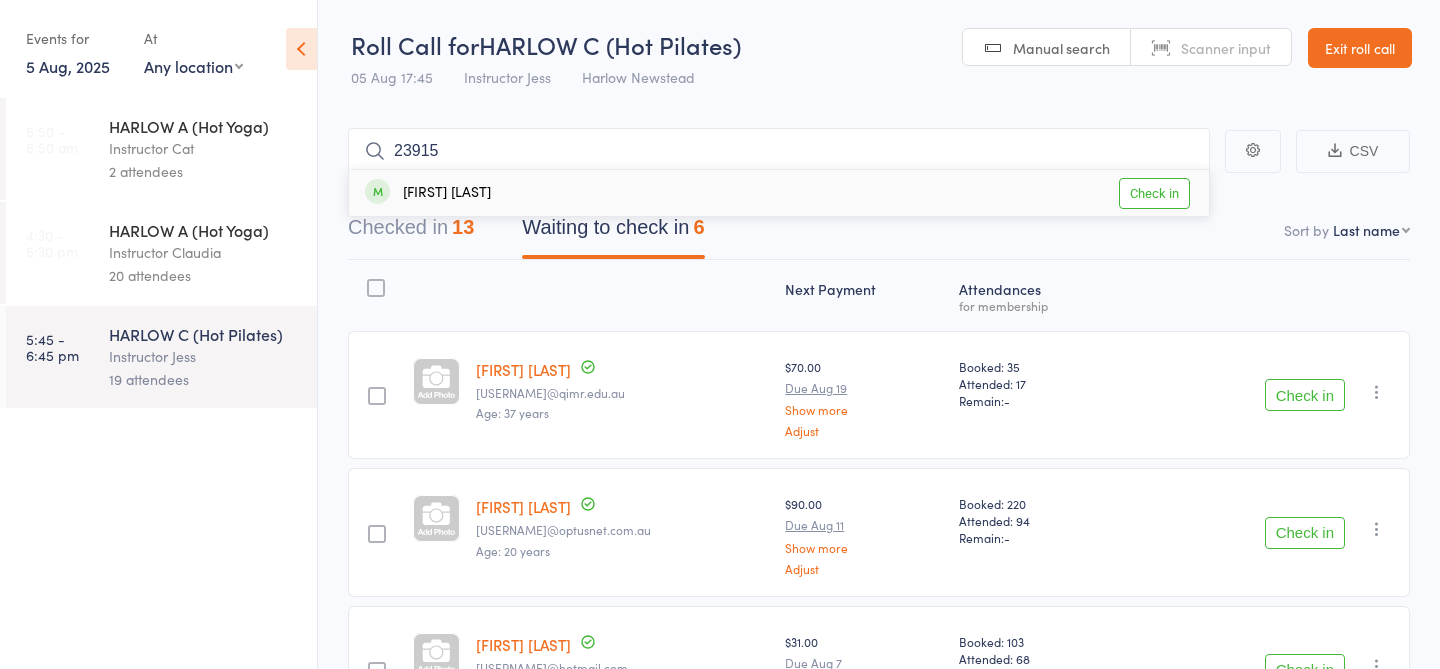 click on "Check in" at bounding box center [1154, 193] 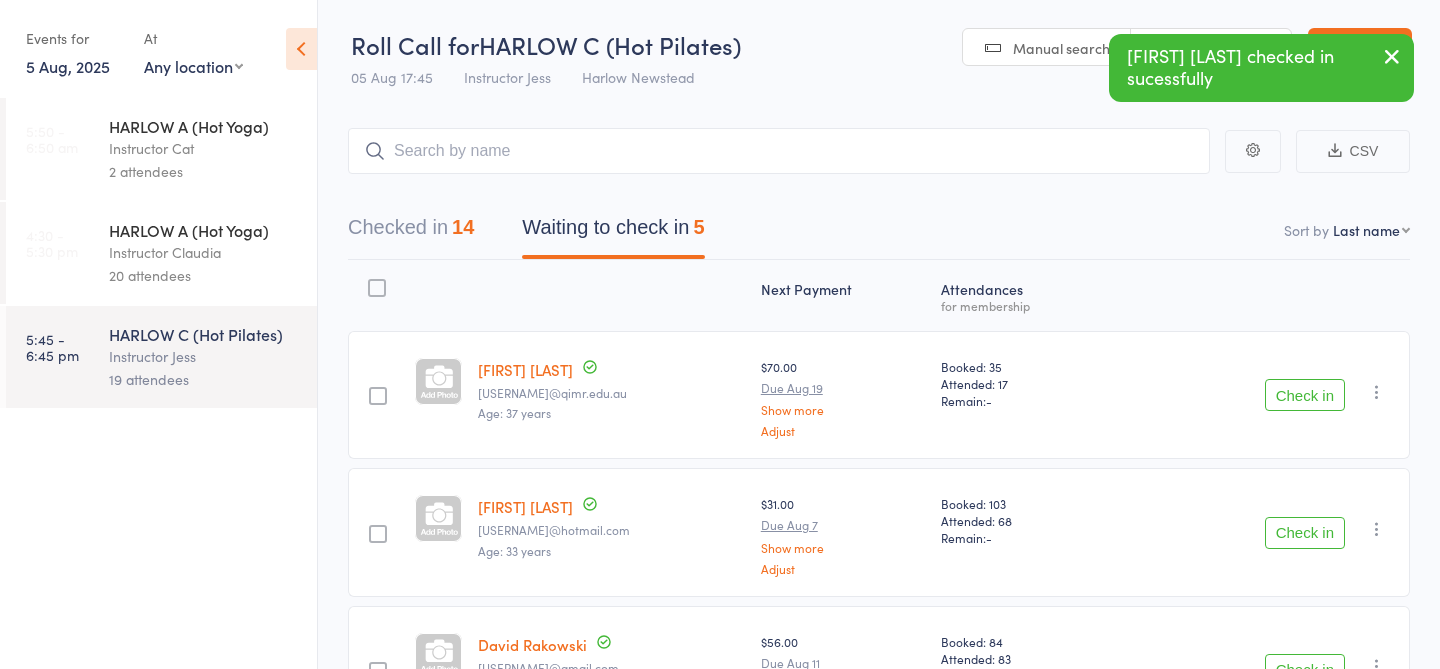 click at bounding box center (1392, 56) 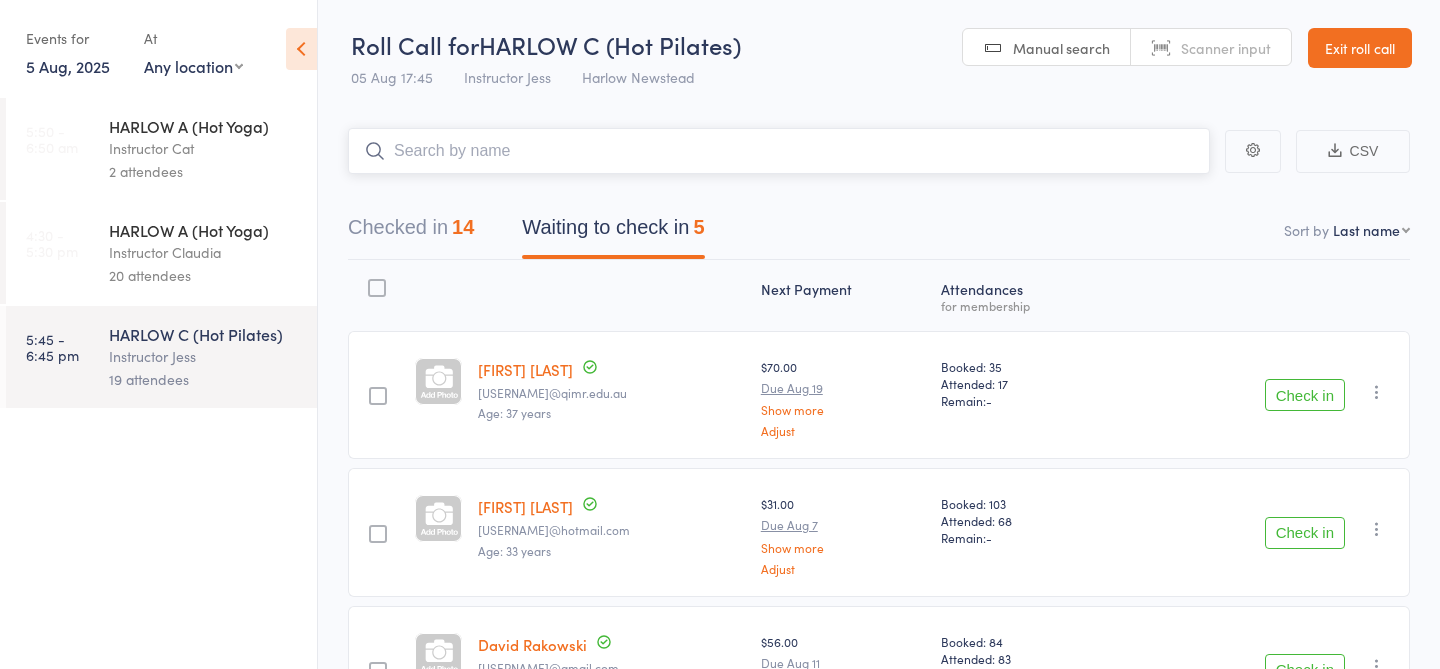 click at bounding box center [779, 151] 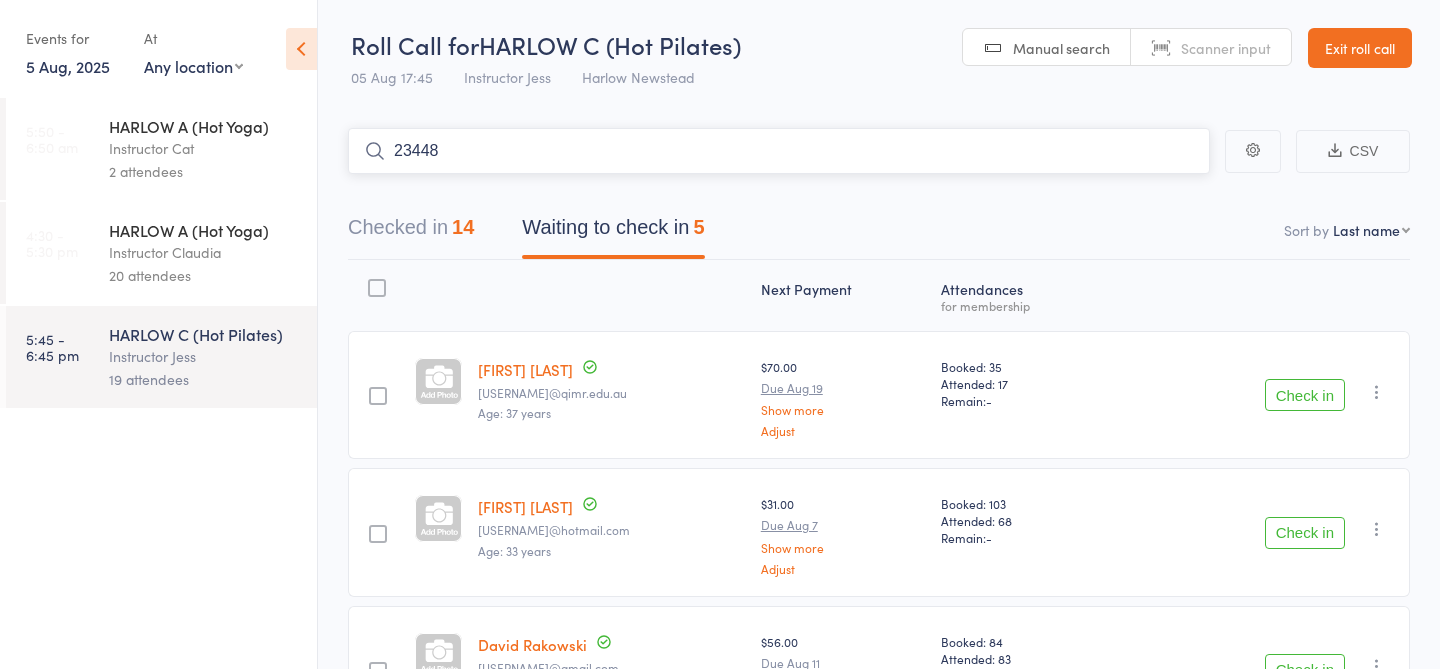 type on "23448" 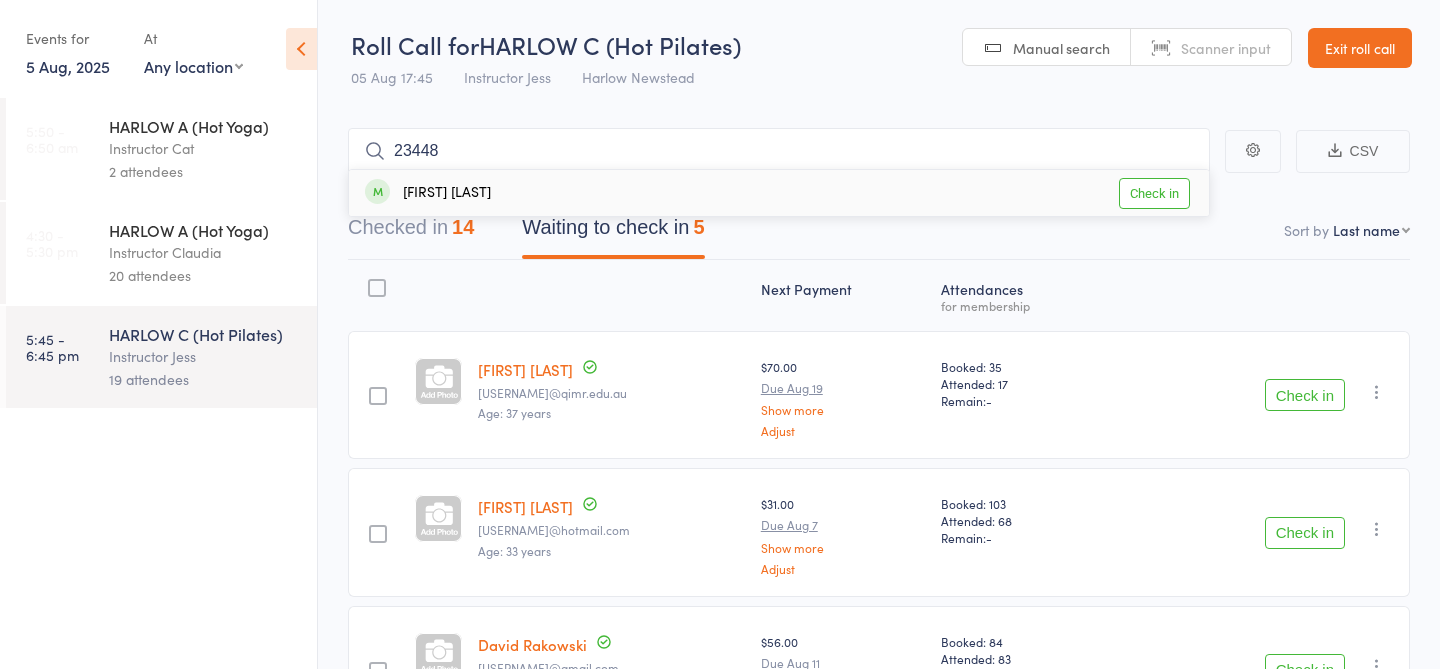 click on "Check in" at bounding box center [1154, 193] 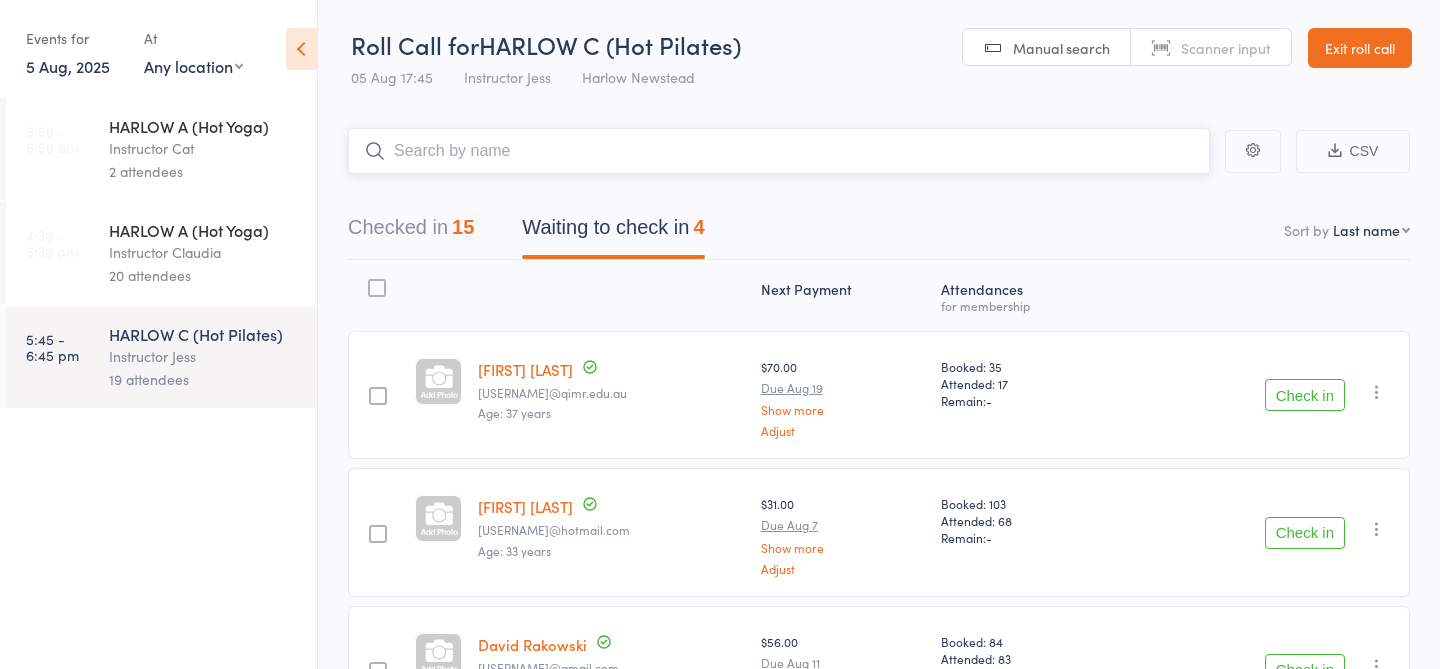 click at bounding box center [779, 151] 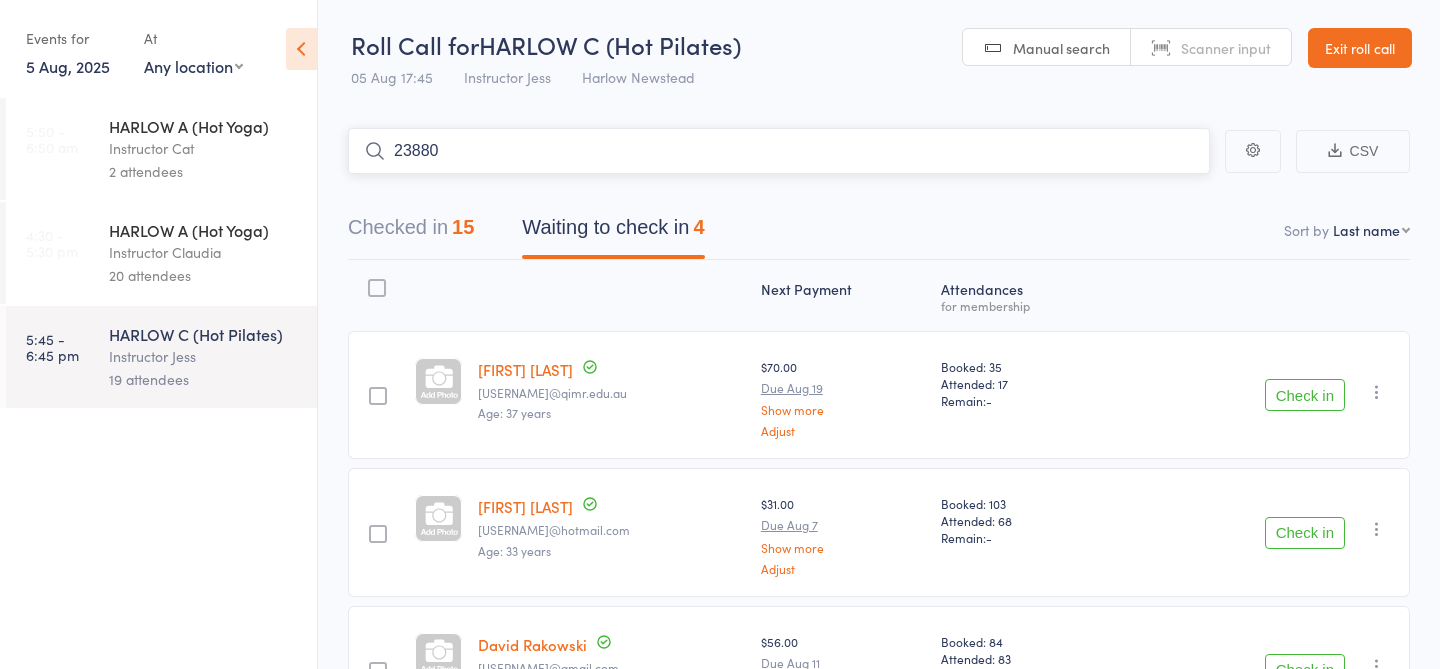type on "23880" 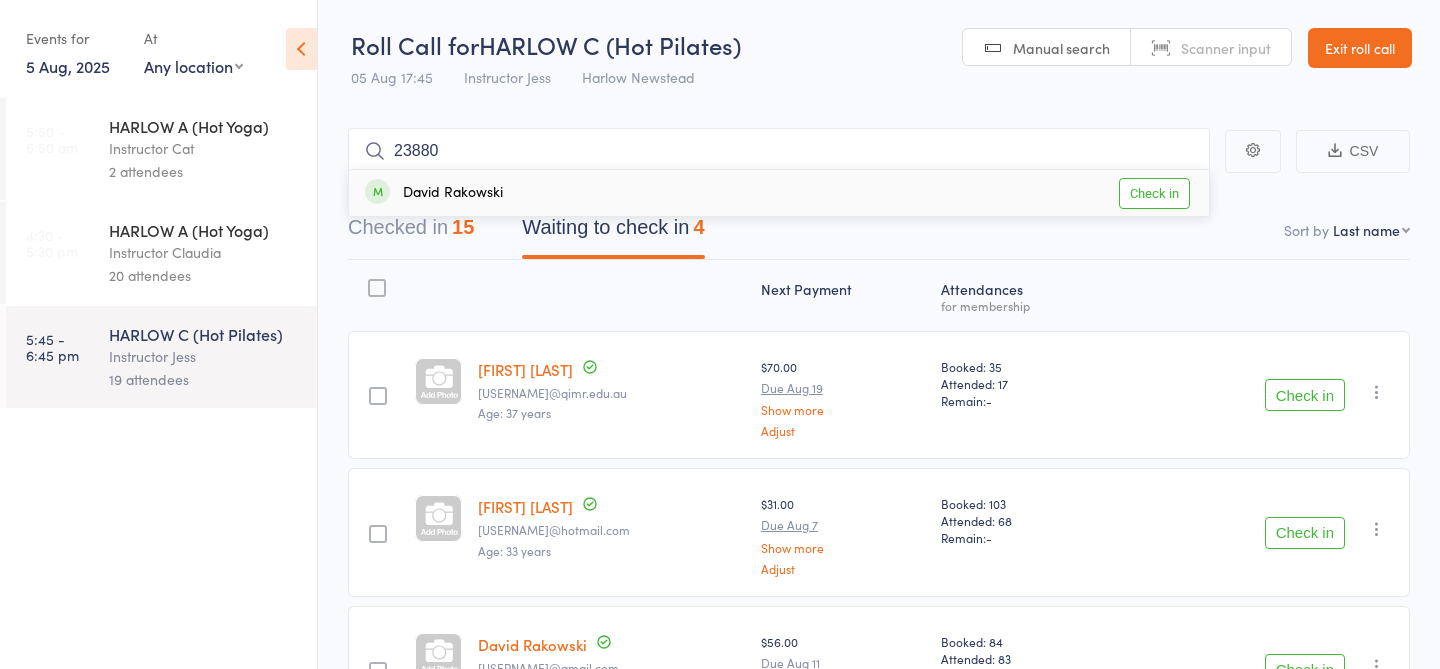 click on "Check in" at bounding box center [1154, 193] 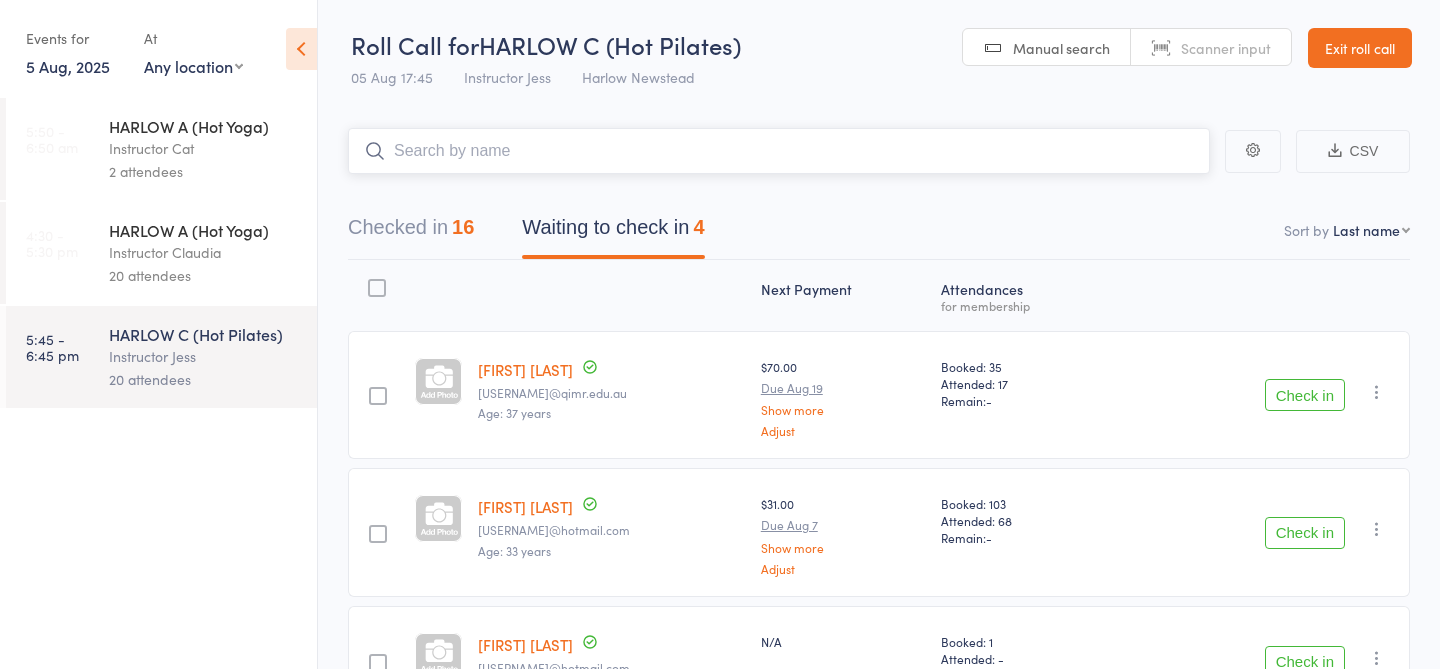 click at bounding box center [779, 151] 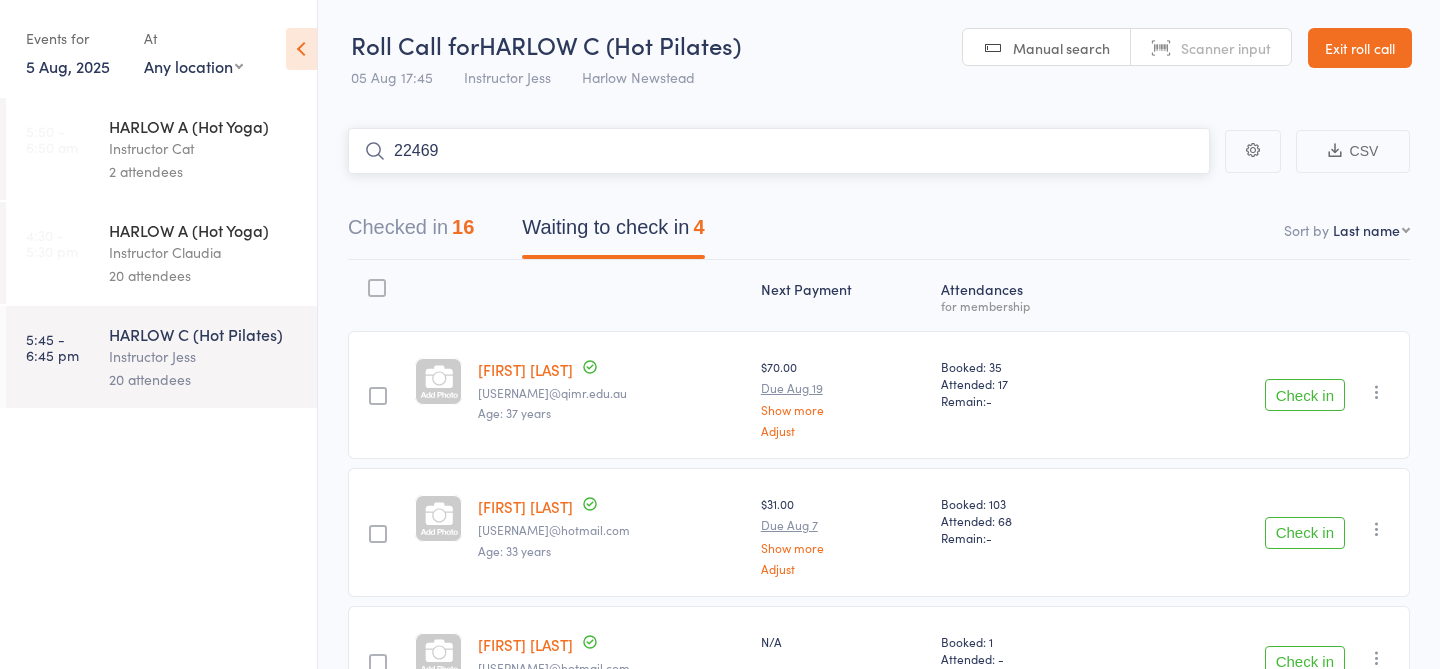 type on "22469" 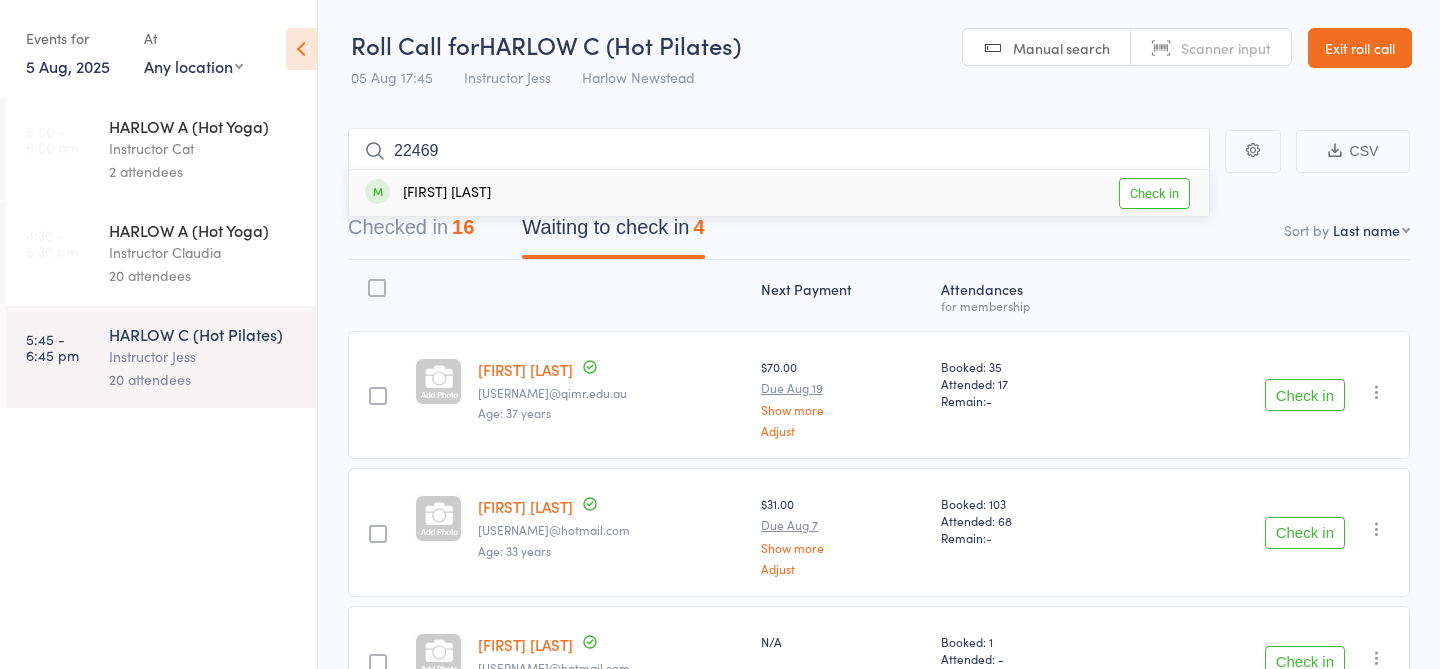 click on "Check in" at bounding box center (1154, 193) 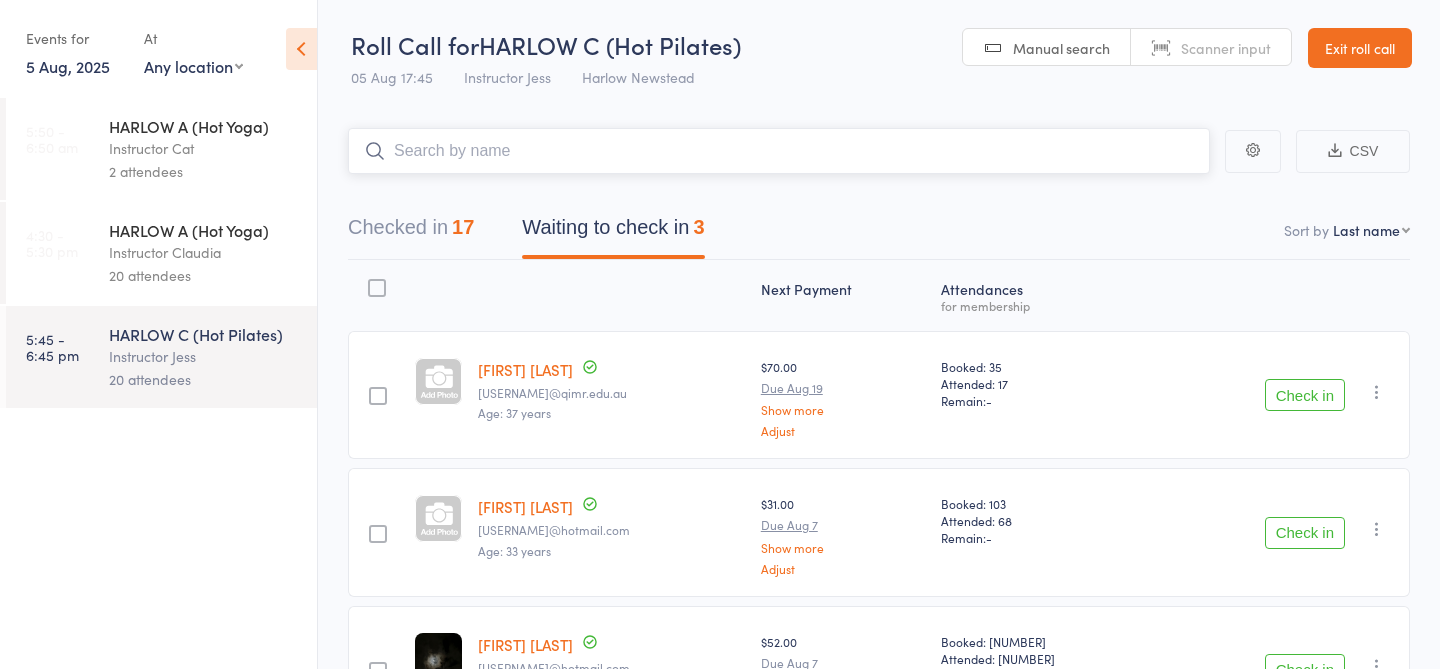 click at bounding box center [779, 151] 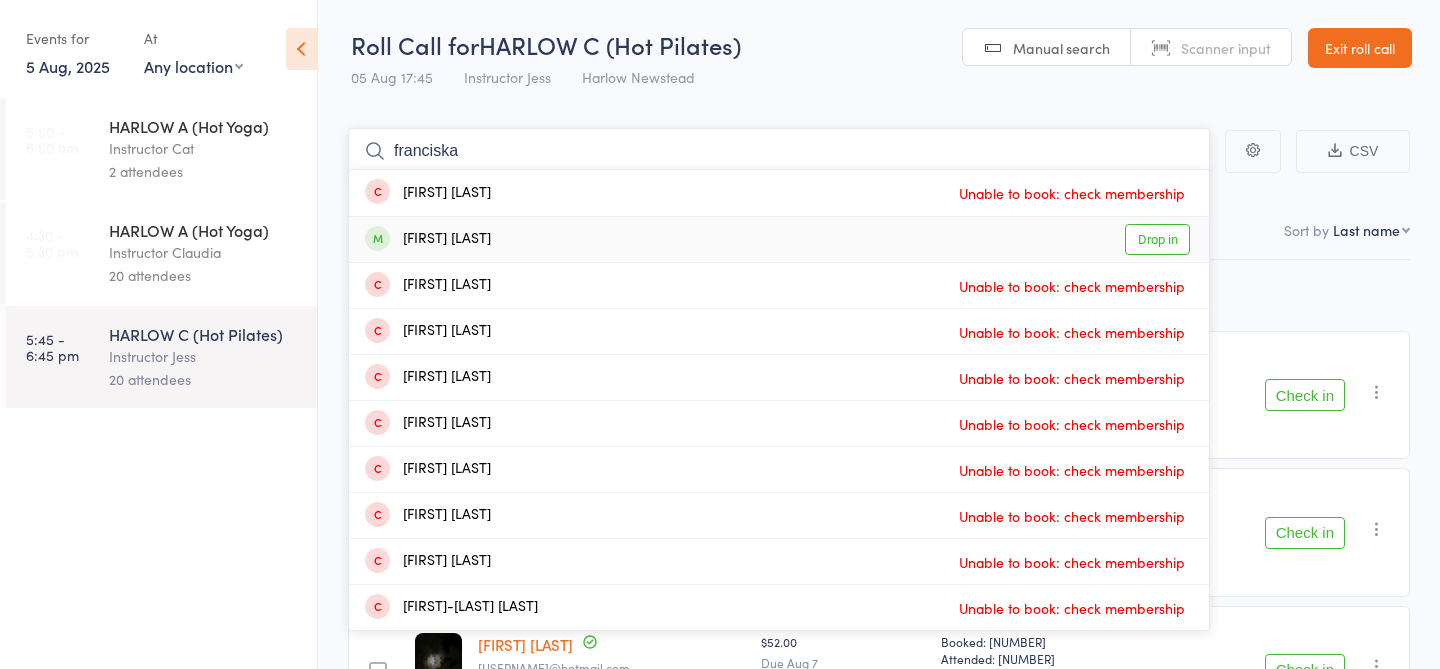 type on "franciska" 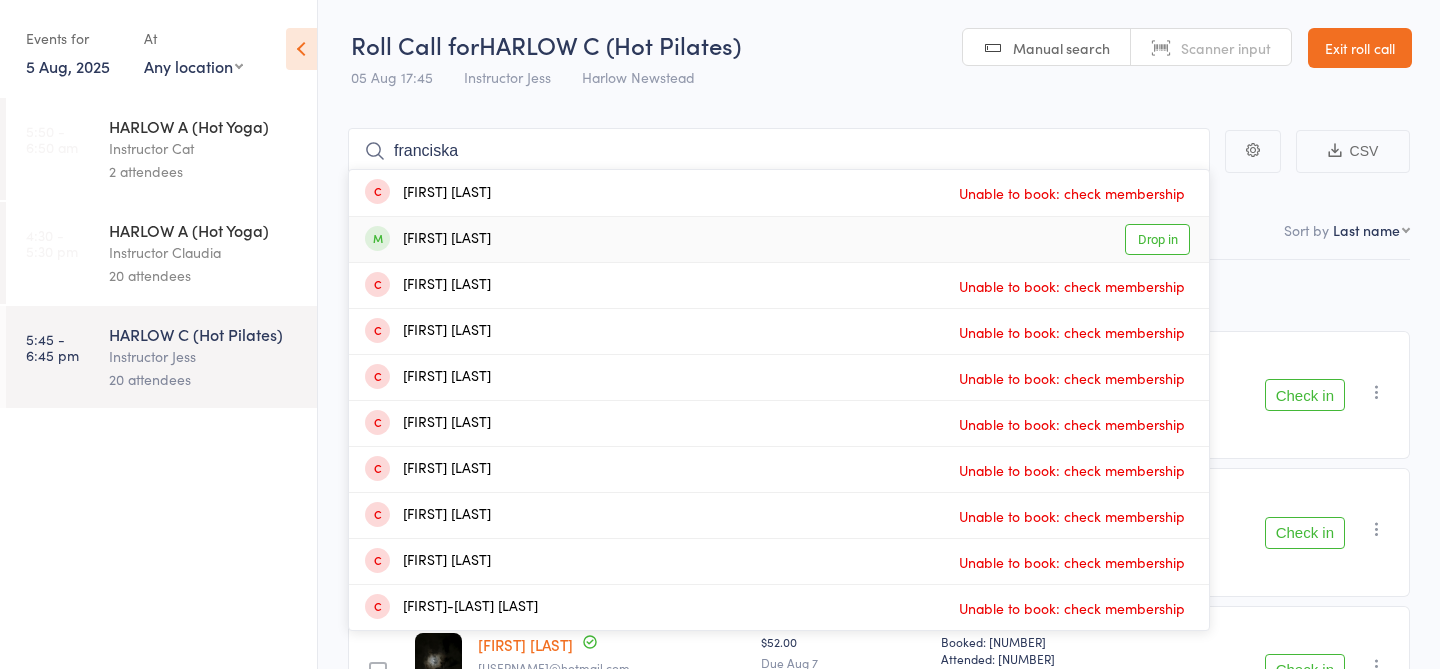 click on "Drop in" at bounding box center [1157, 239] 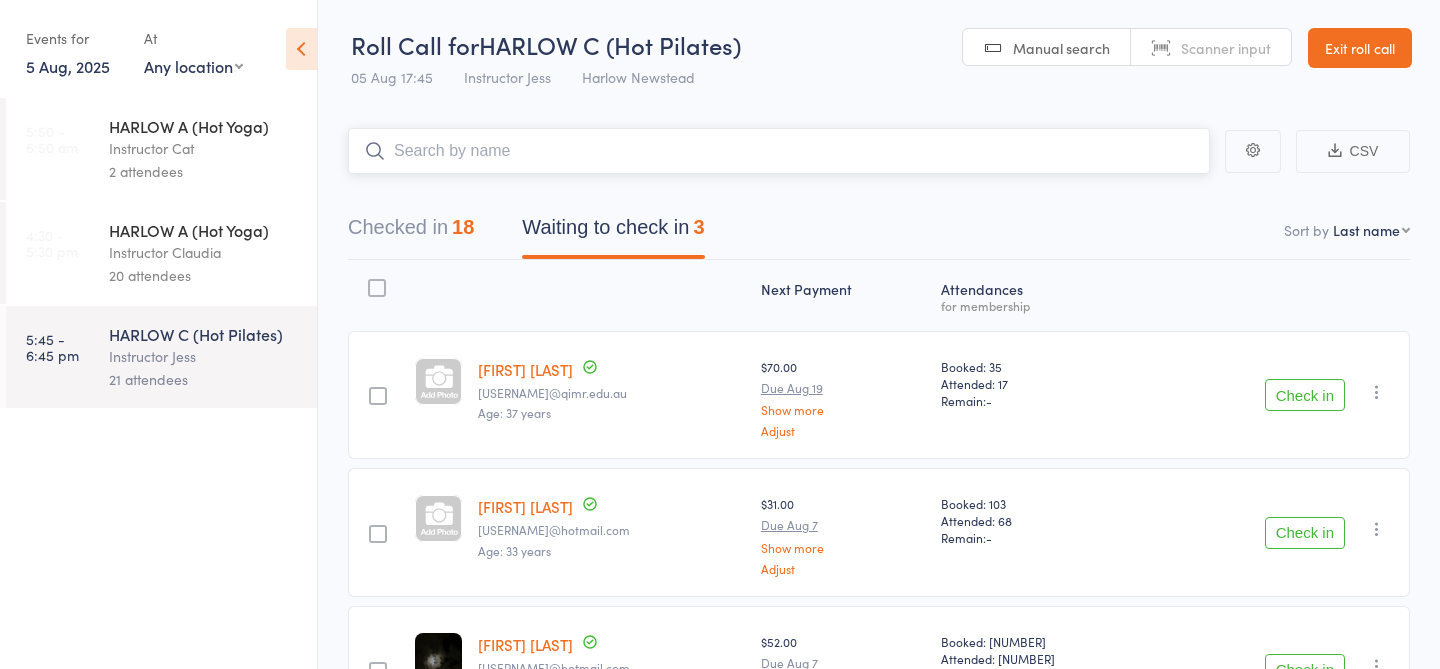 click at bounding box center (779, 151) 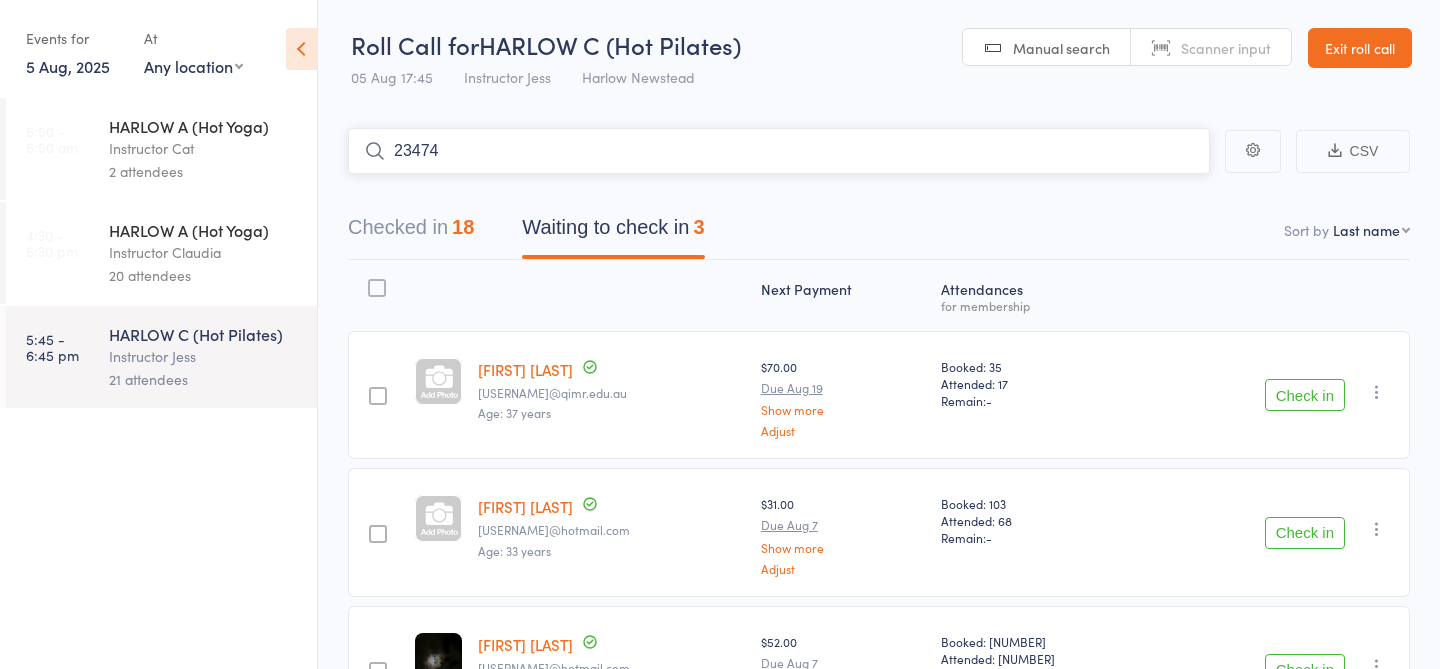 type on "23474" 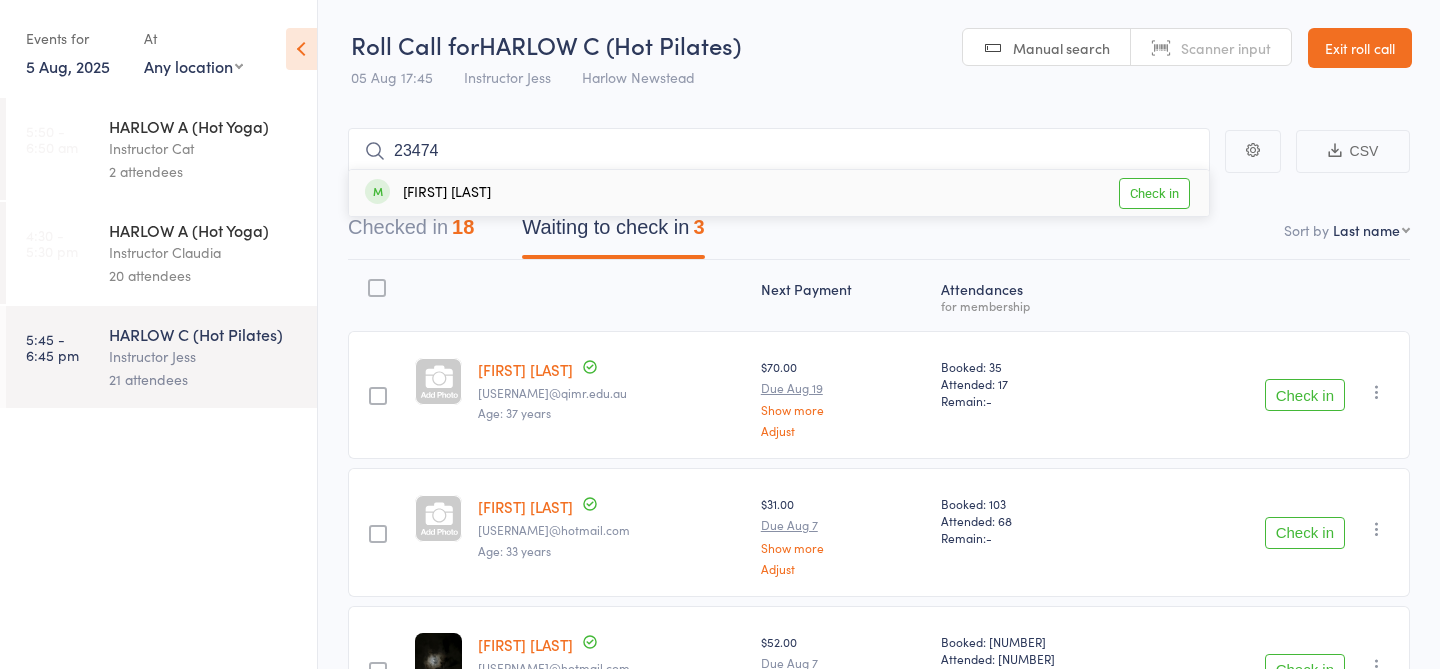 click on "Check in" at bounding box center [1154, 193] 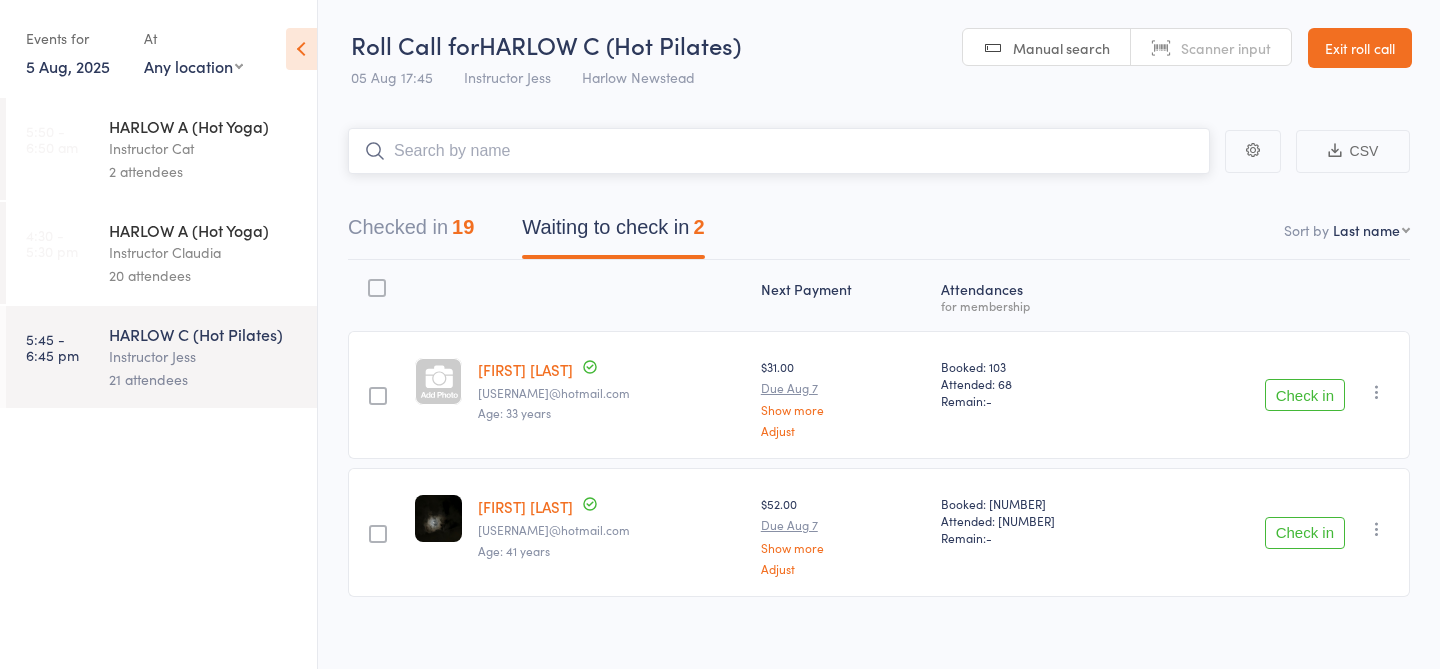 click at bounding box center (779, 151) 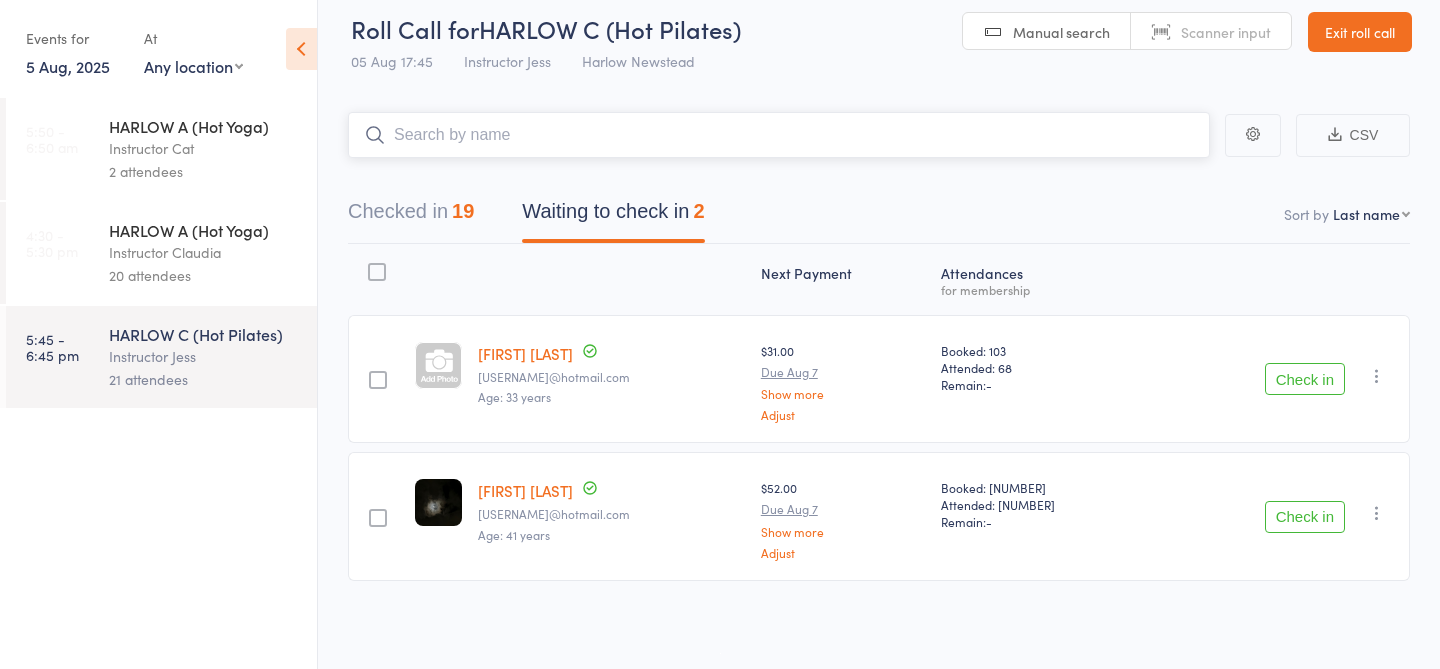 scroll, scrollTop: 15, scrollLeft: 0, axis: vertical 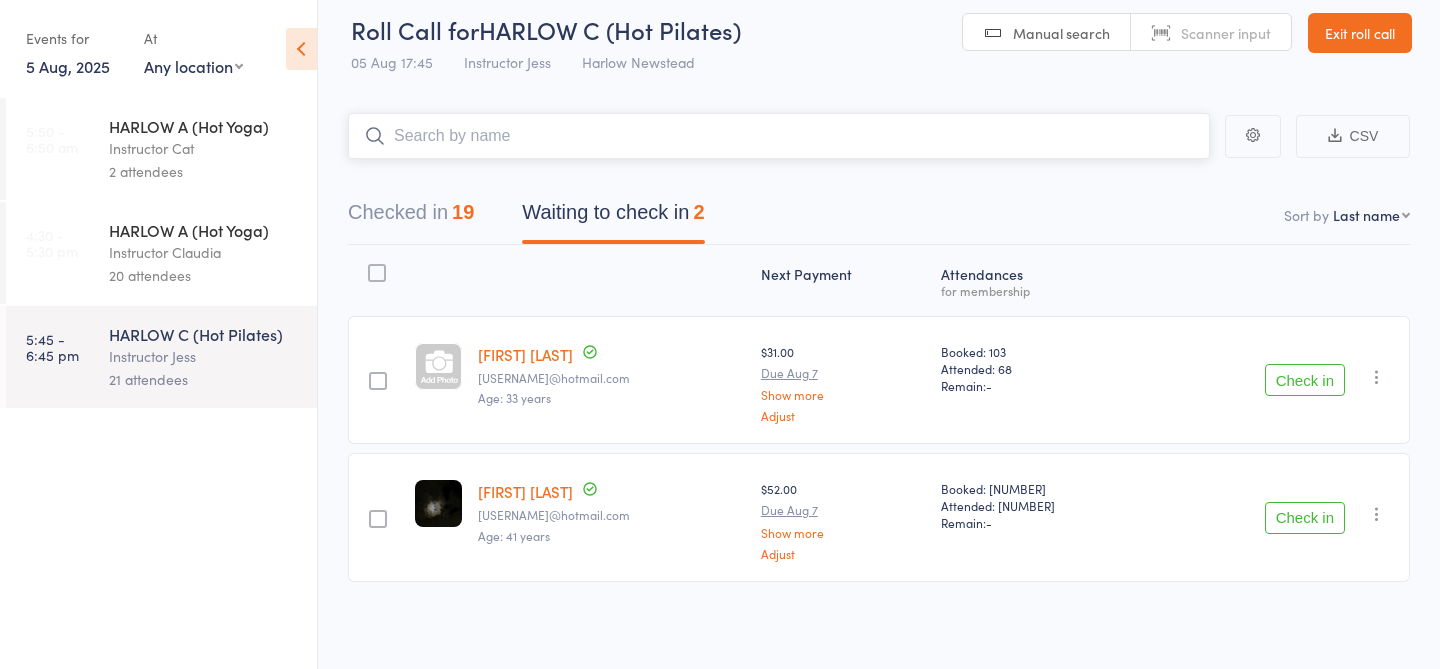 click on "Checked in  19" at bounding box center [411, 217] 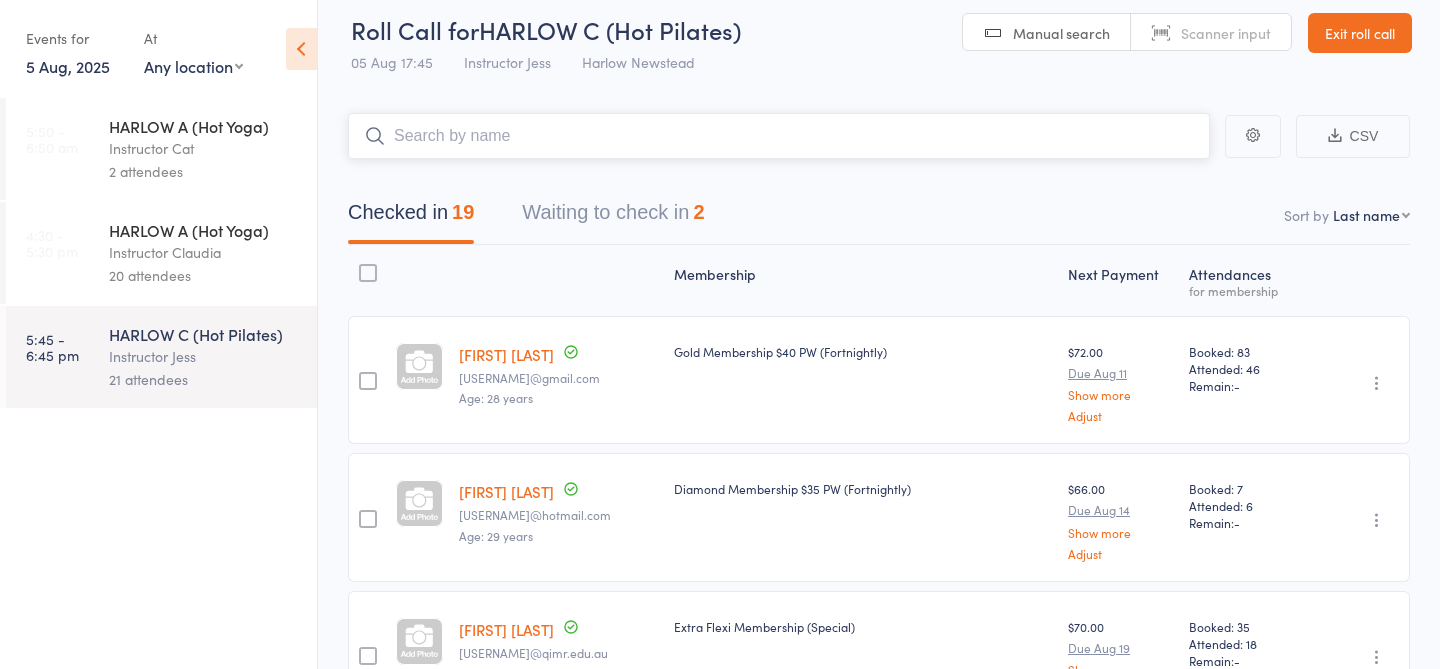 click on "Waiting to check in  2" at bounding box center [613, 217] 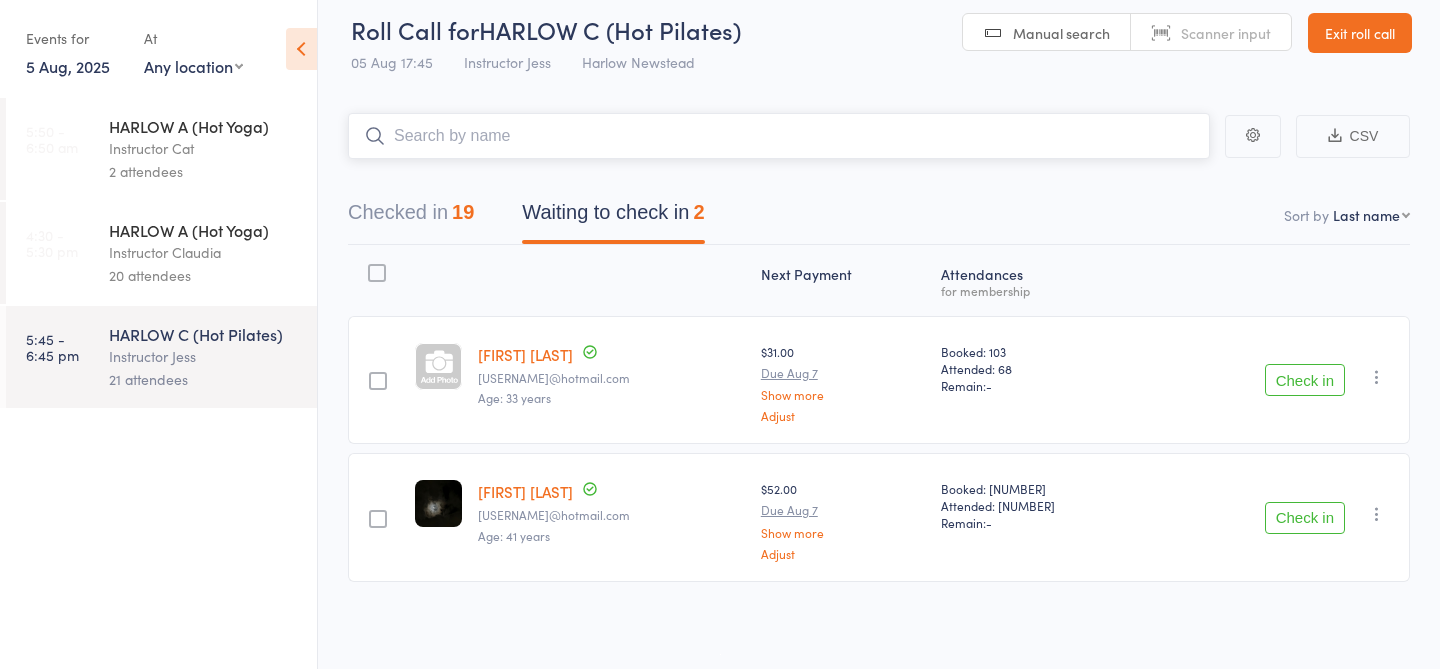 click at bounding box center (779, 136) 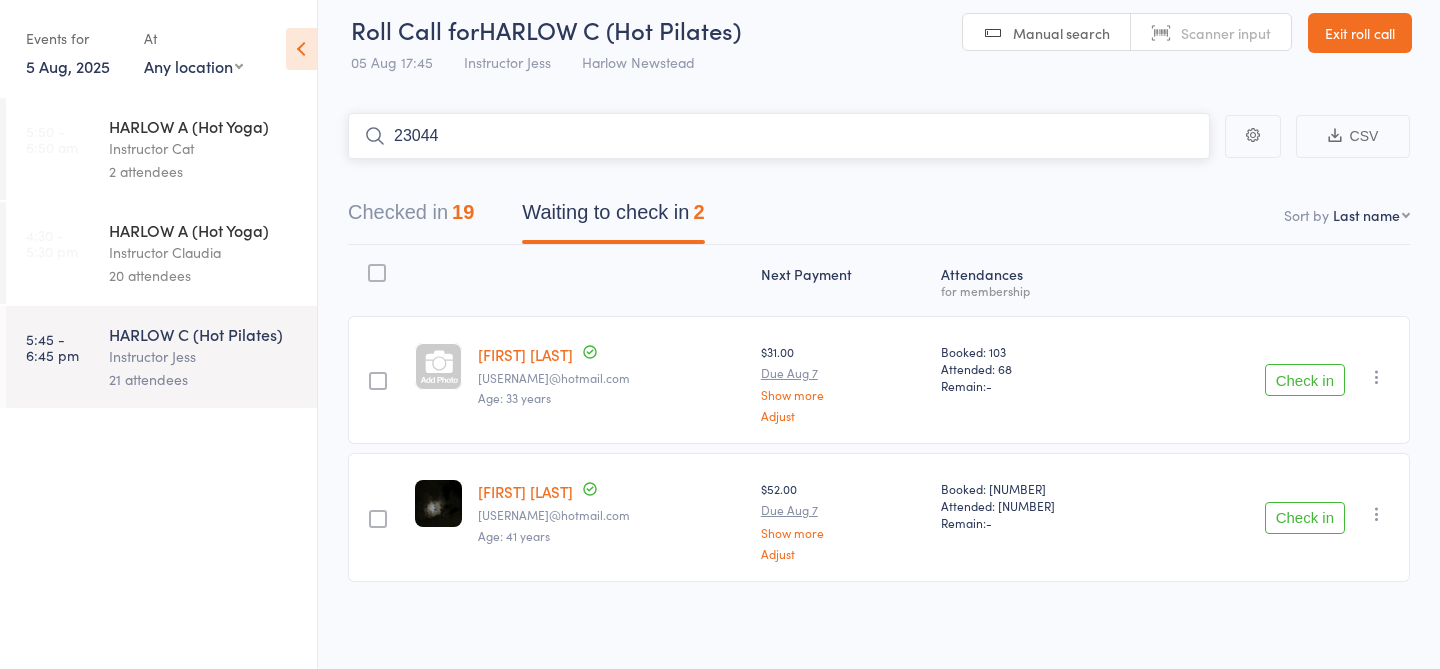 type on "23044" 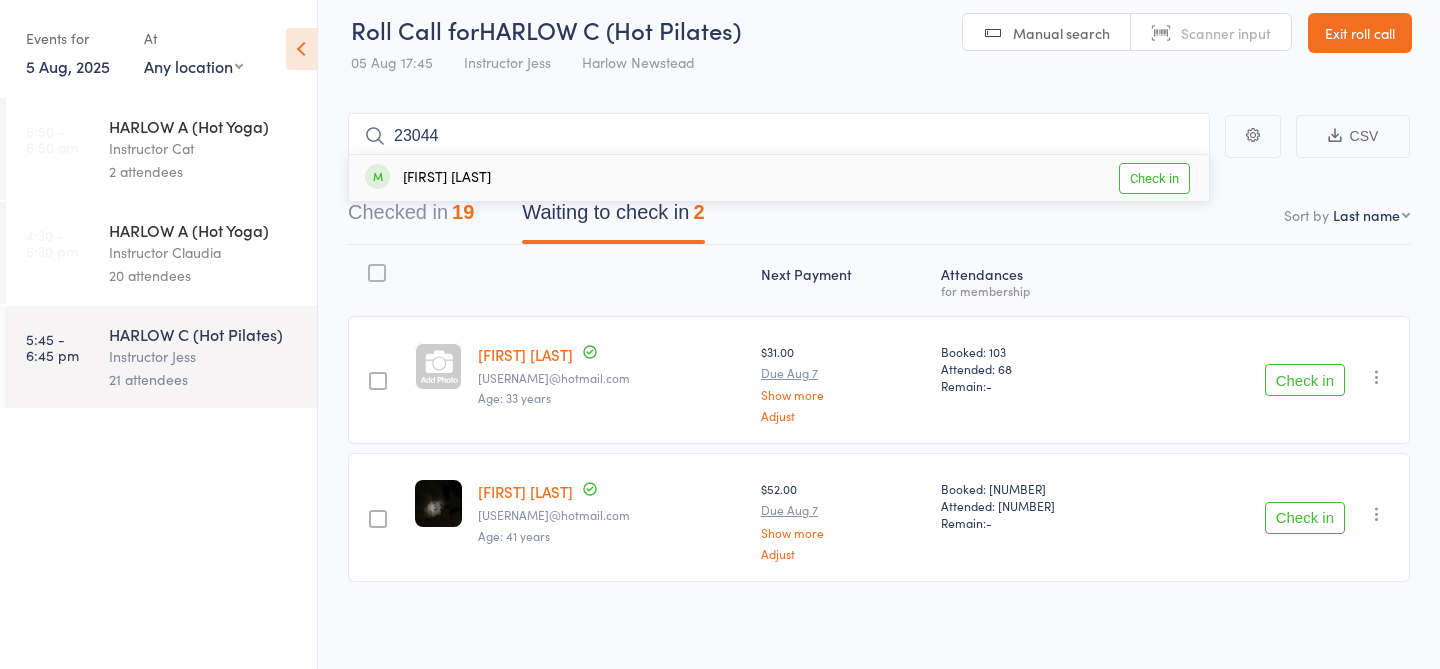 click on "Check in" at bounding box center [1154, 178] 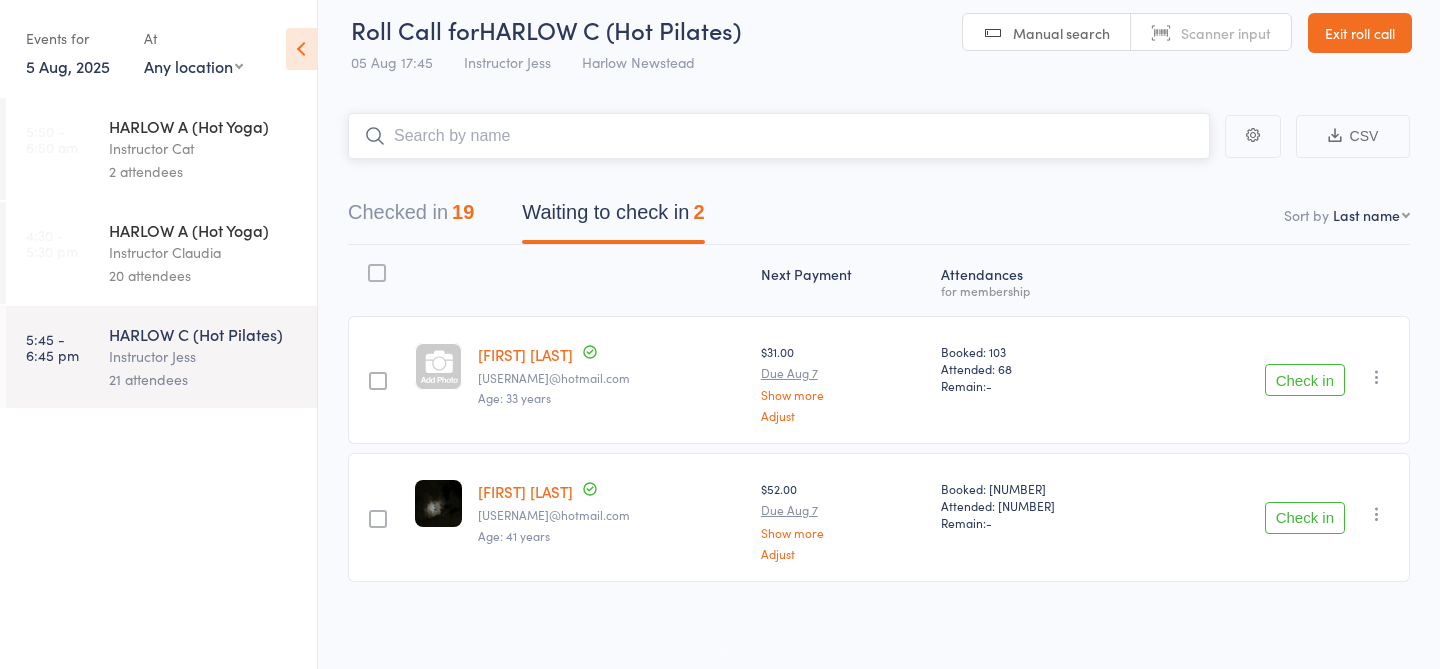 click at bounding box center [779, 136] 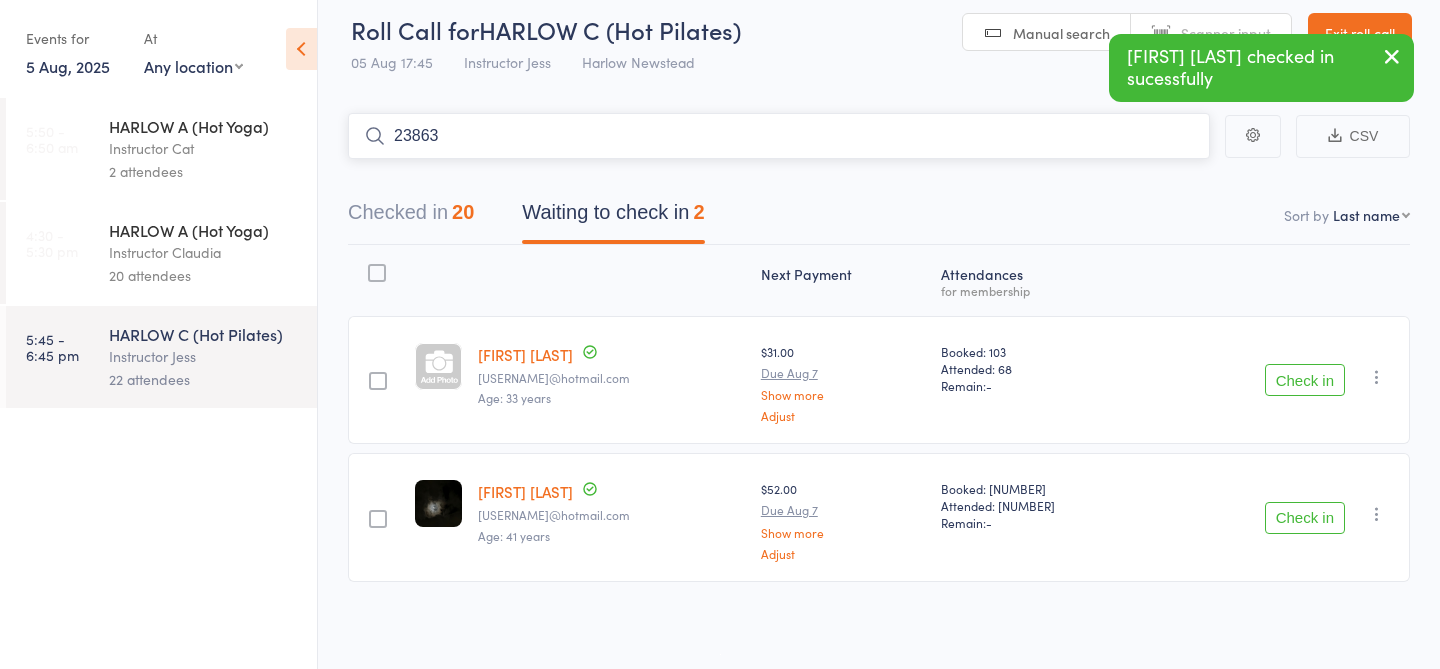type on "23863" 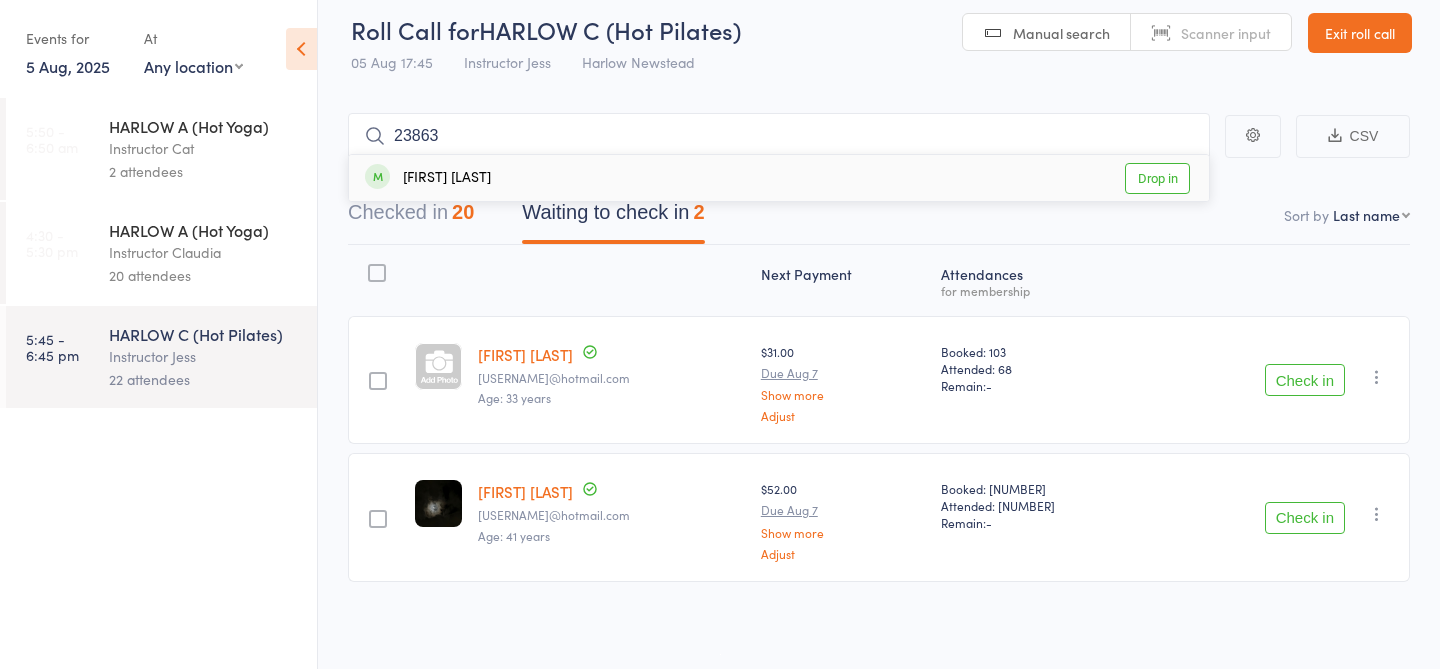click on "Drop in" at bounding box center (1157, 178) 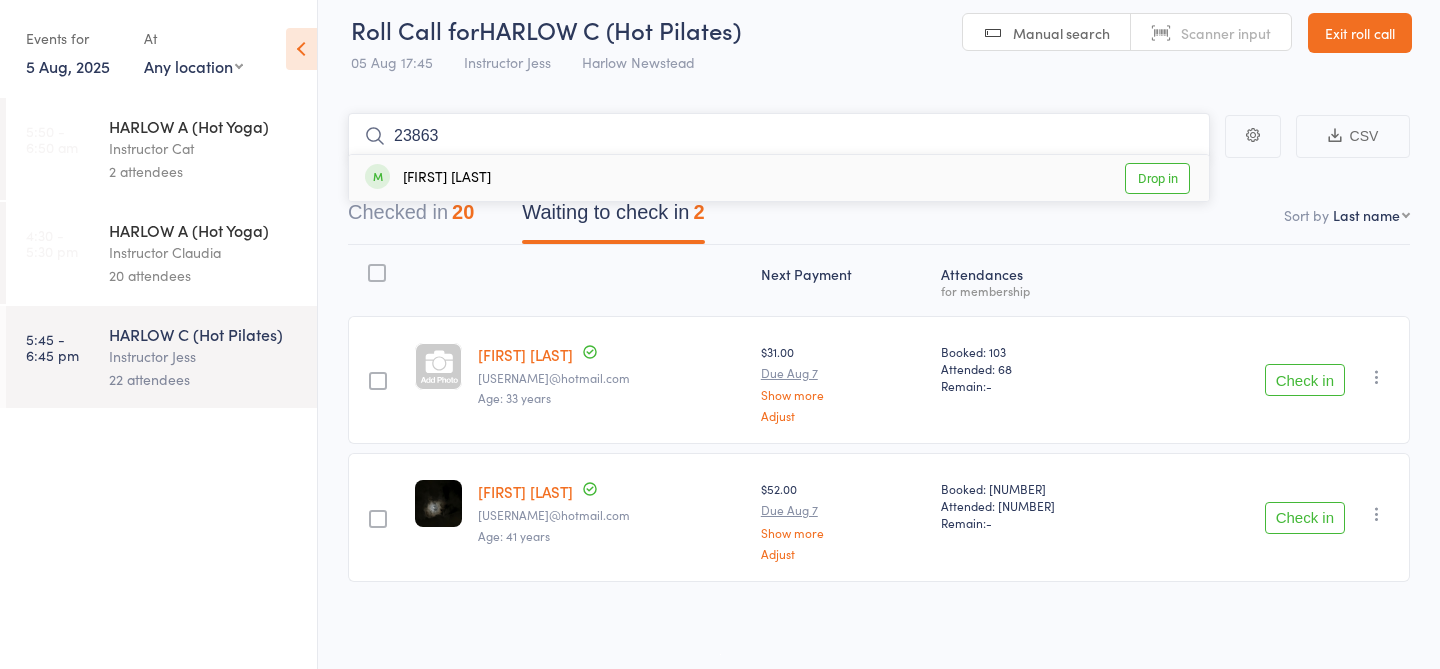 type 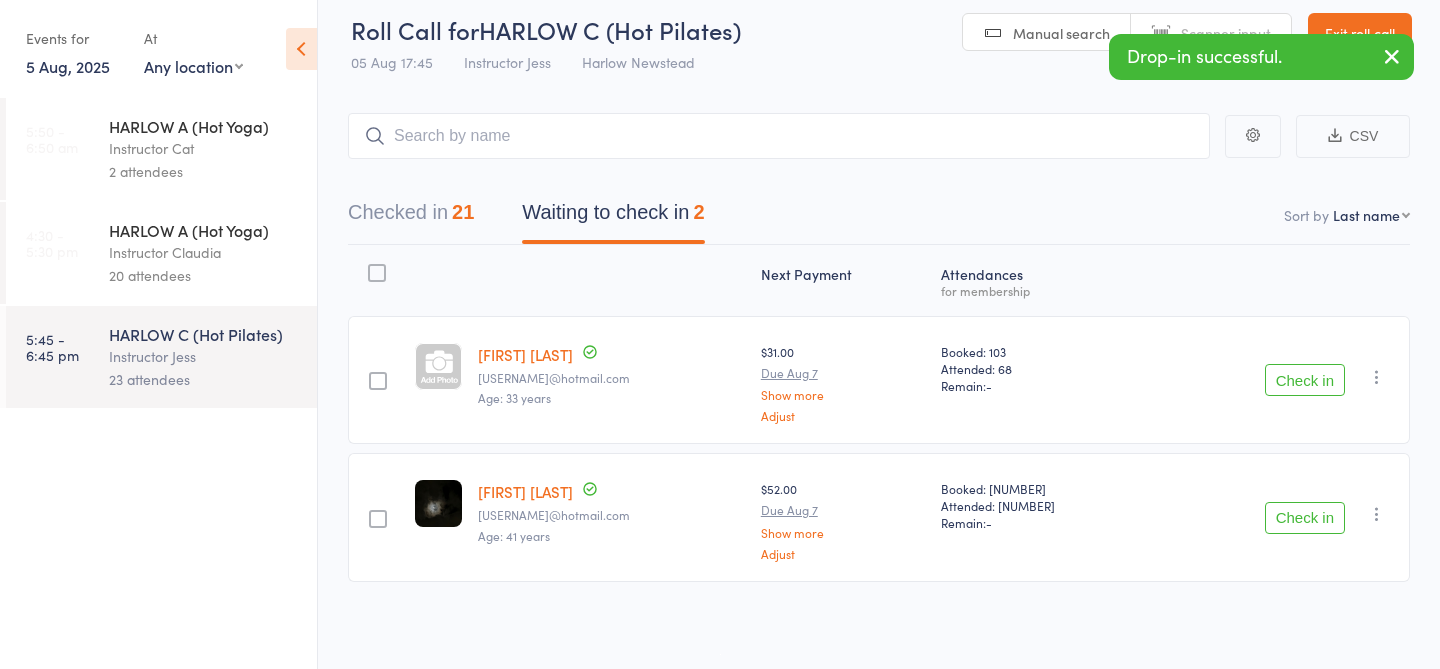 click at bounding box center [1392, 56] 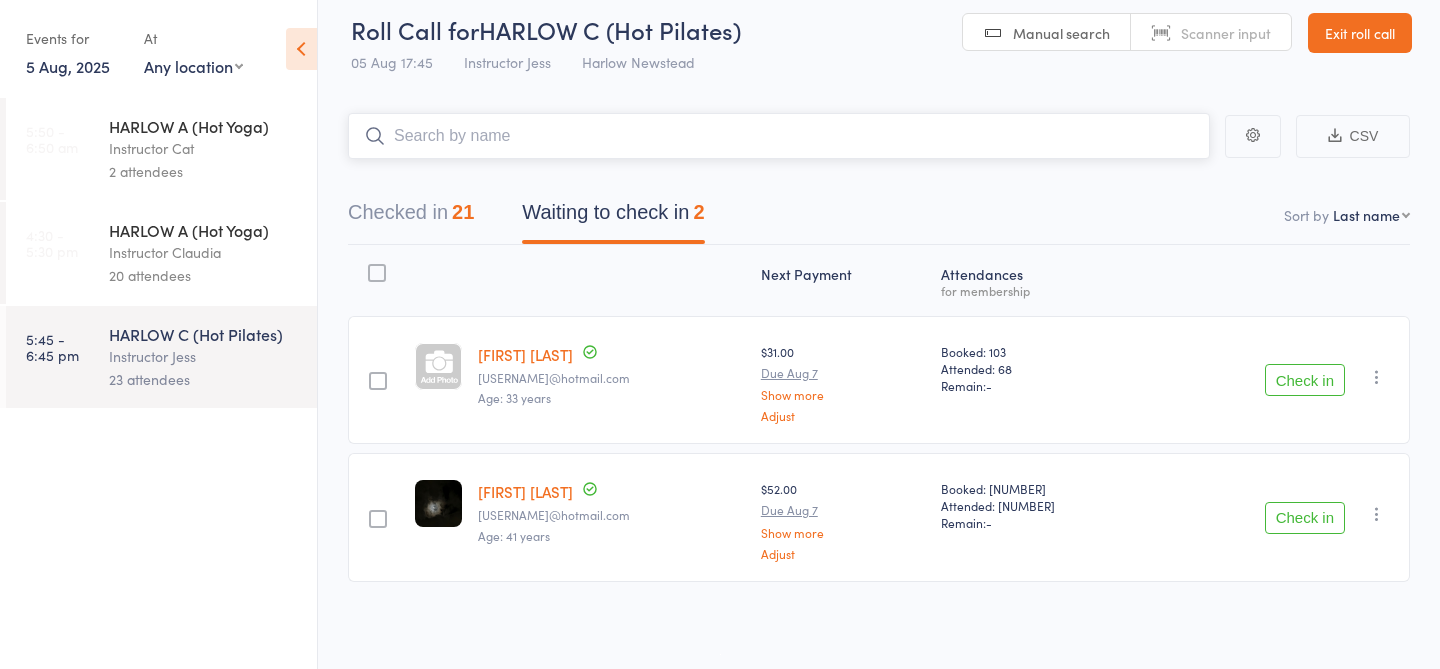 click at bounding box center (779, 136) 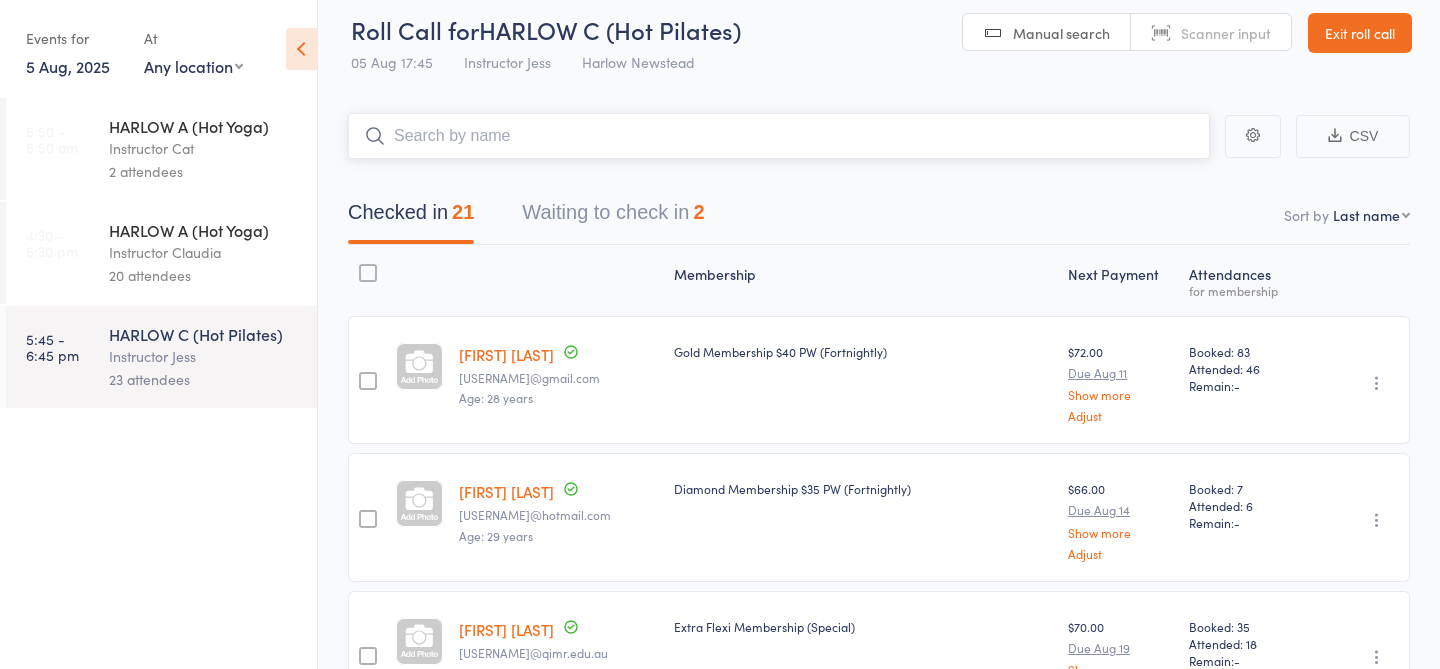click on "Waiting to check in  2" at bounding box center [613, 217] 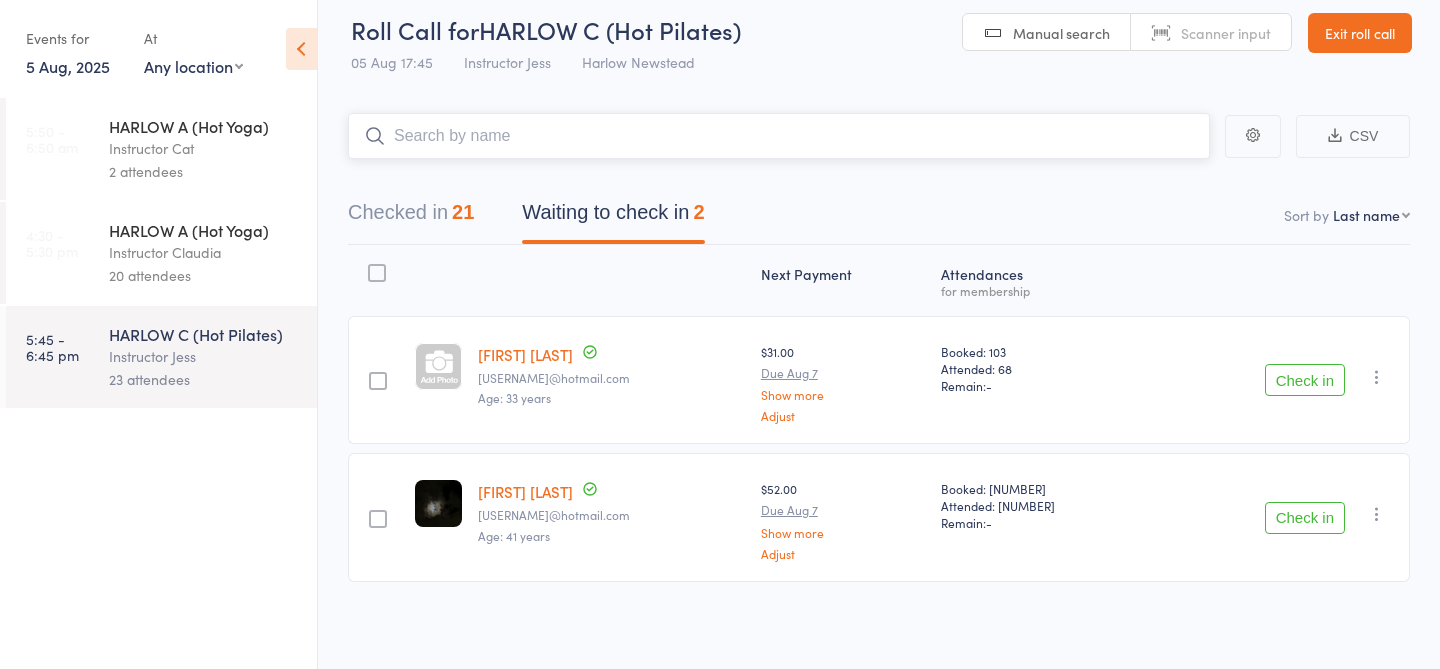 click on "Checked in  21" at bounding box center [411, 217] 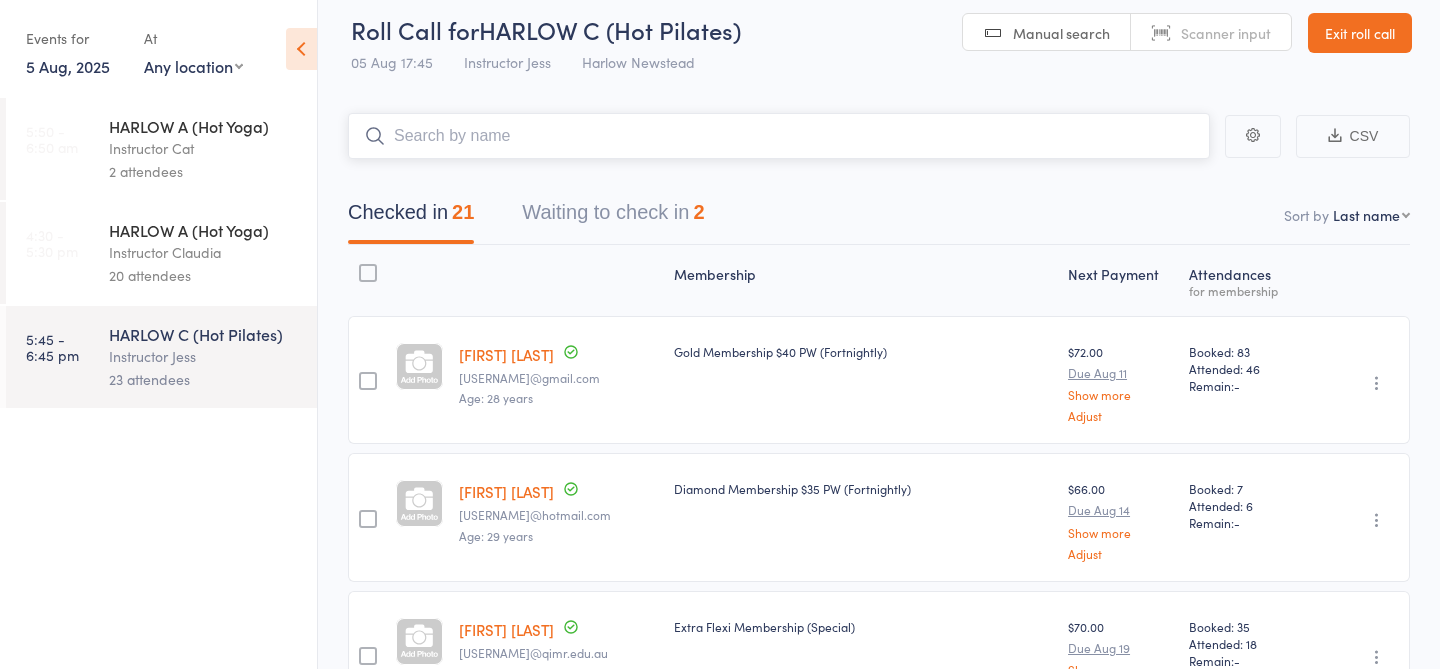 click on "Waiting to check in  2" at bounding box center (613, 217) 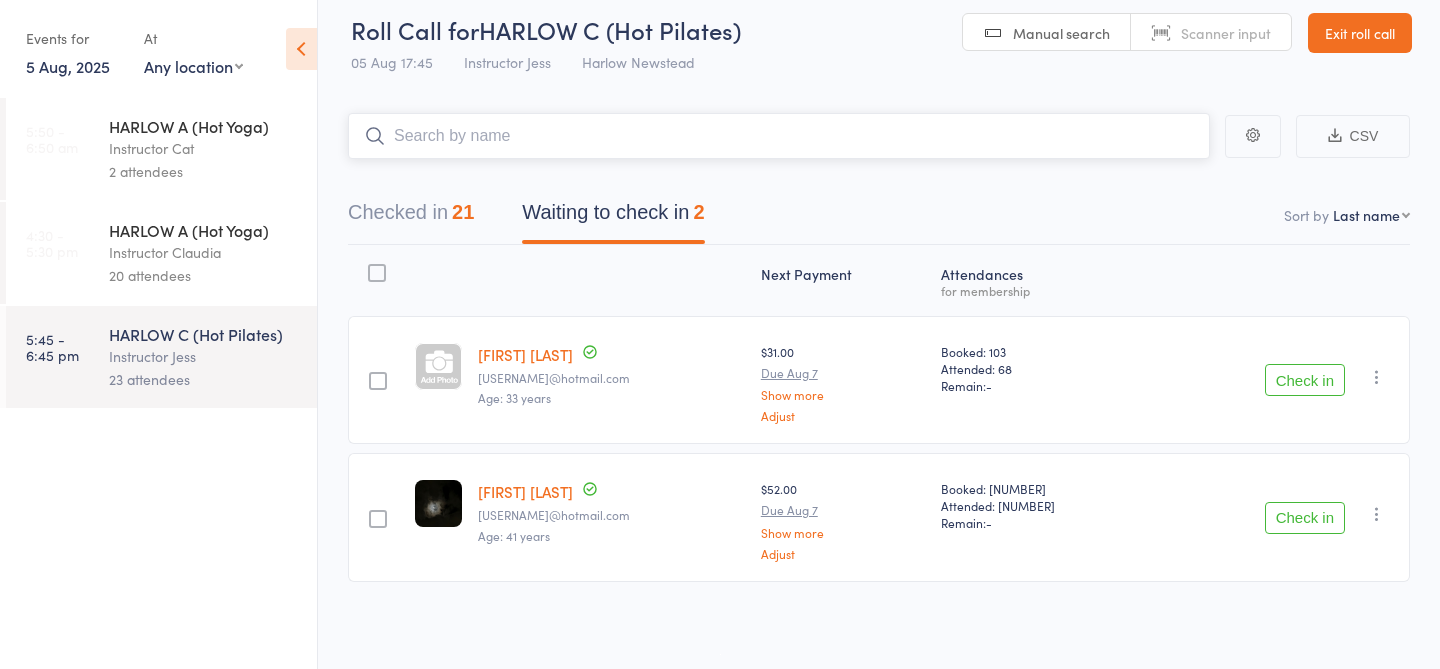 click on "Checked in  21" at bounding box center [411, 217] 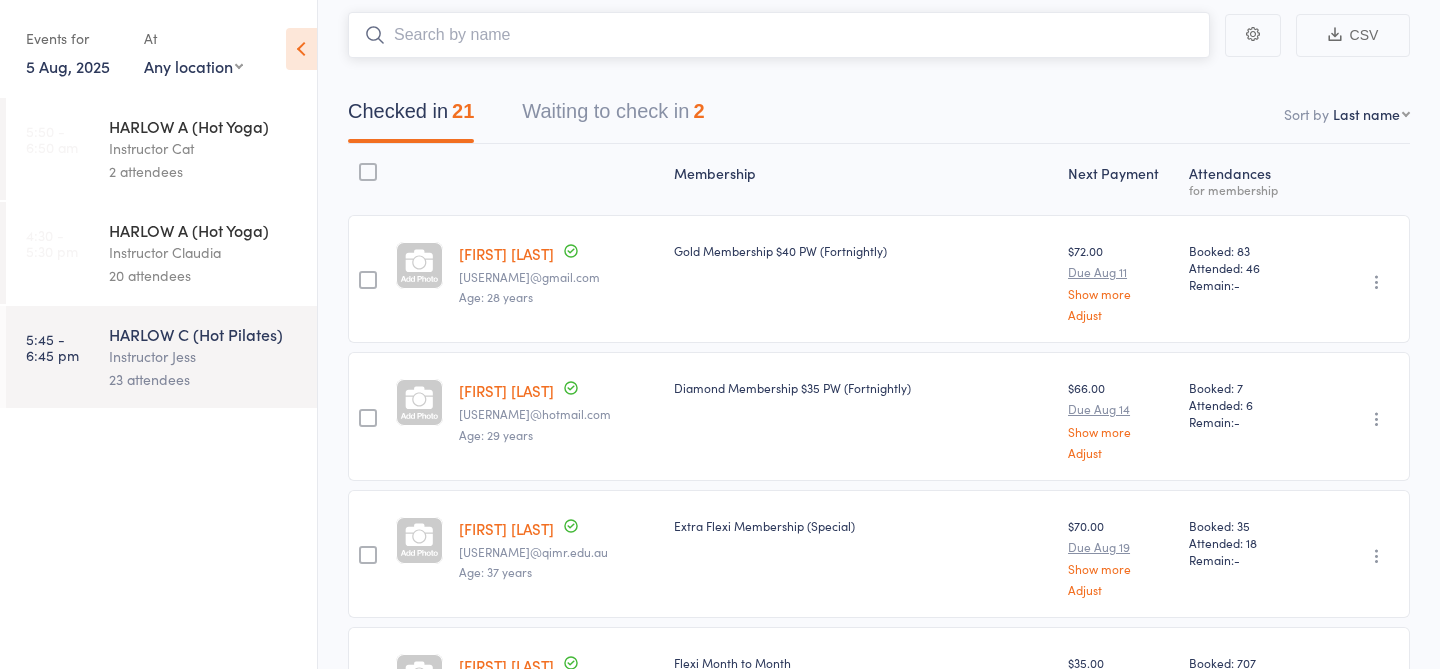 scroll, scrollTop: 0, scrollLeft: 0, axis: both 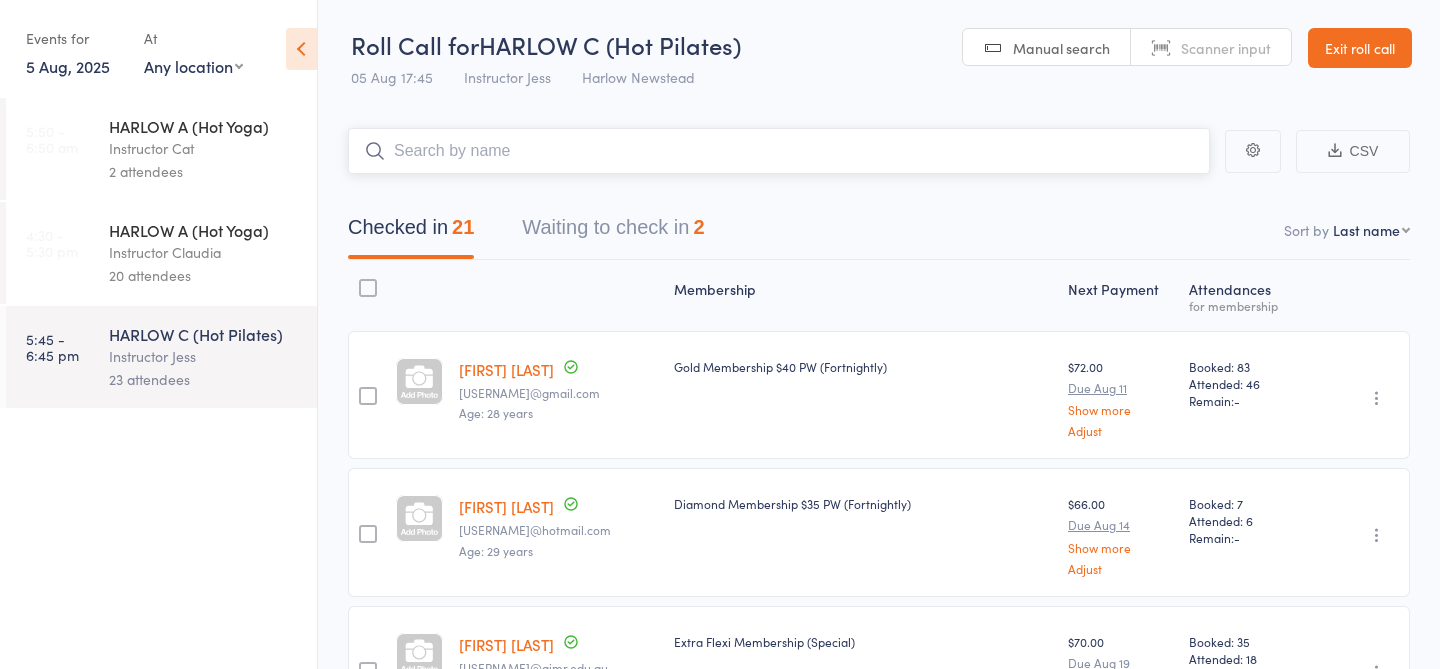 click on "Waiting to check in  2" at bounding box center [613, 232] 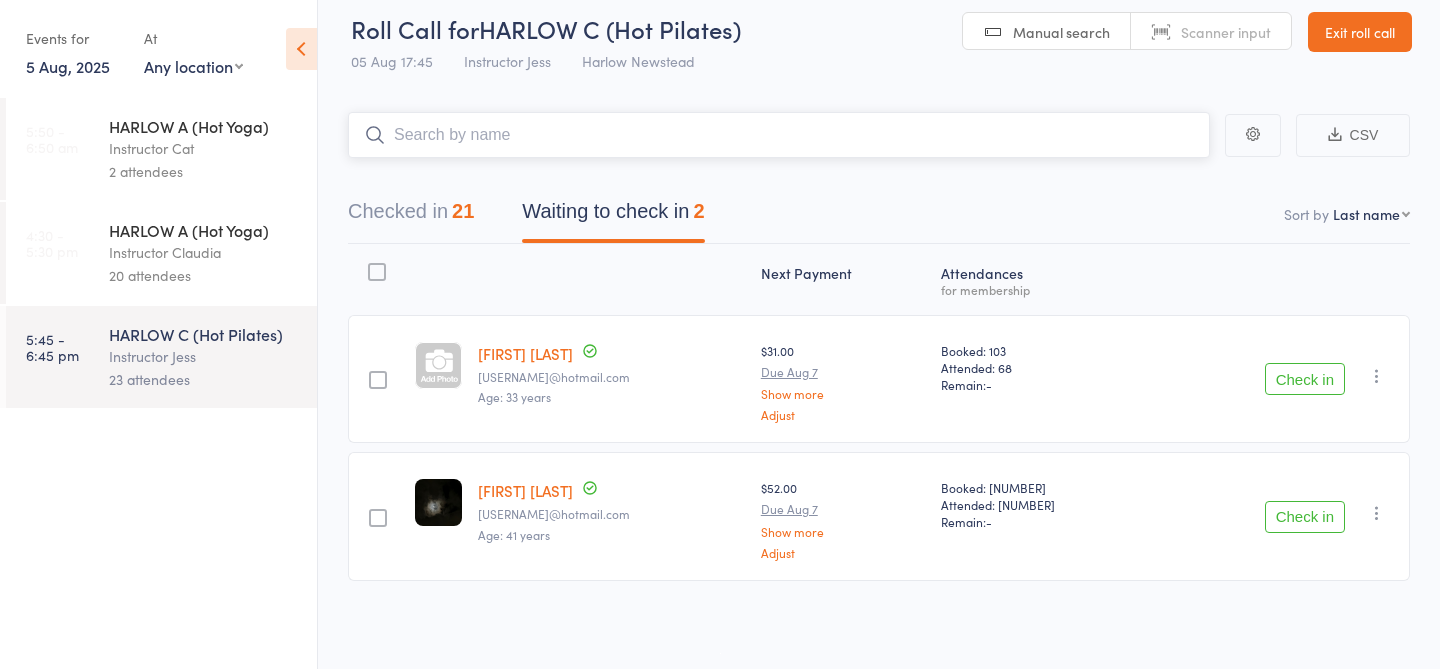 scroll, scrollTop: 0, scrollLeft: 0, axis: both 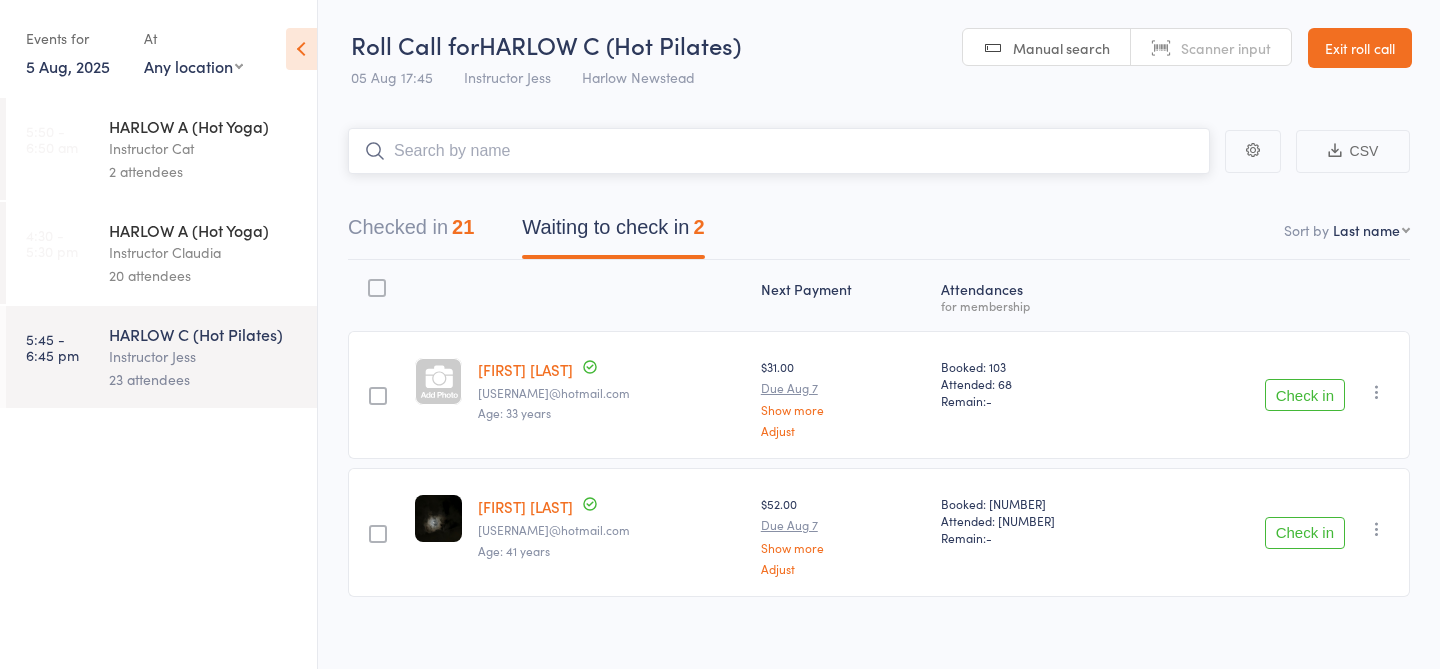 click at bounding box center [779, 151] 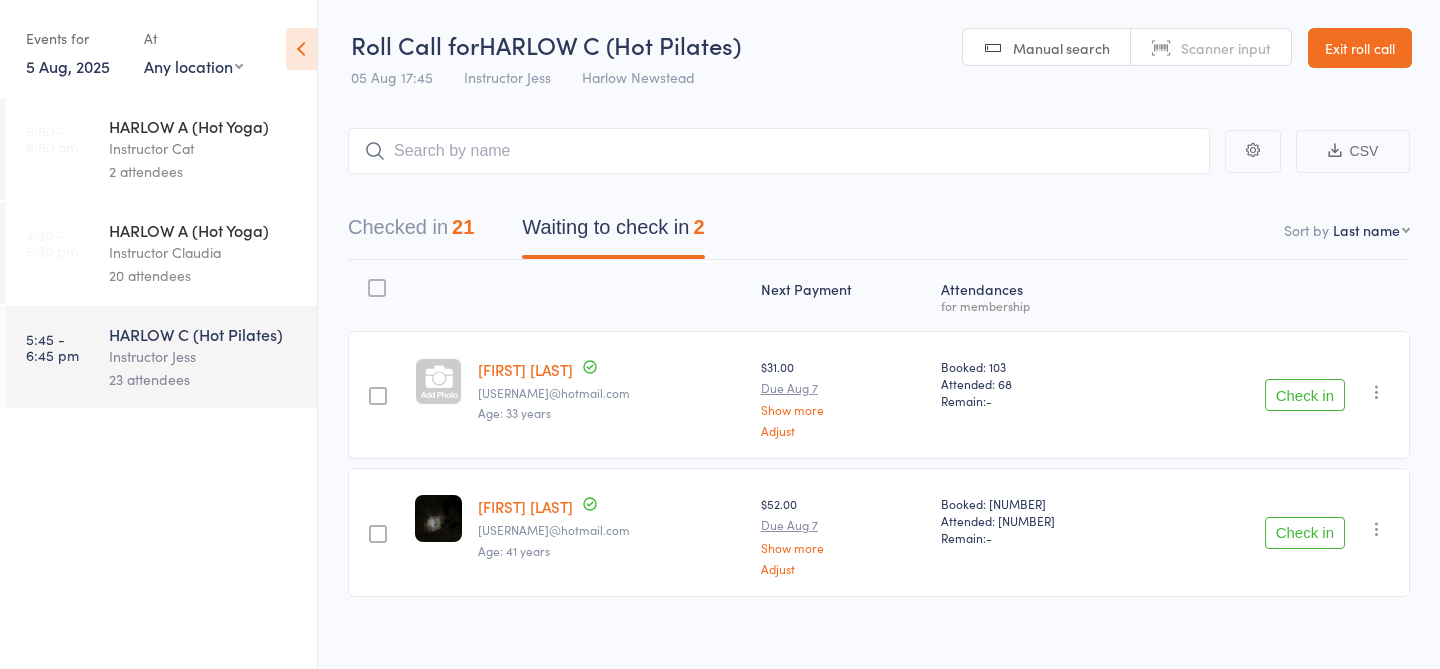 click on "Exit roll call" at bounding box center [1360, 48] 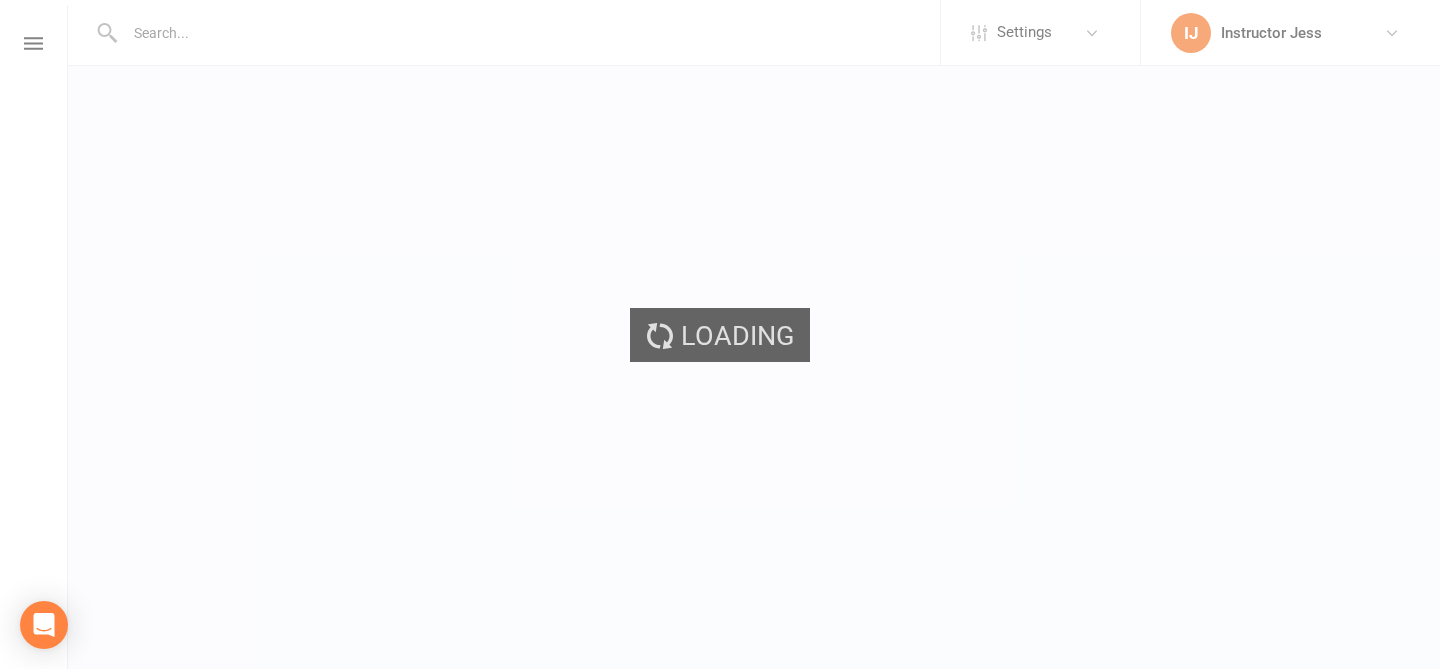 scroll, scrollTop: 0, scrollLeft: 0, axis: both 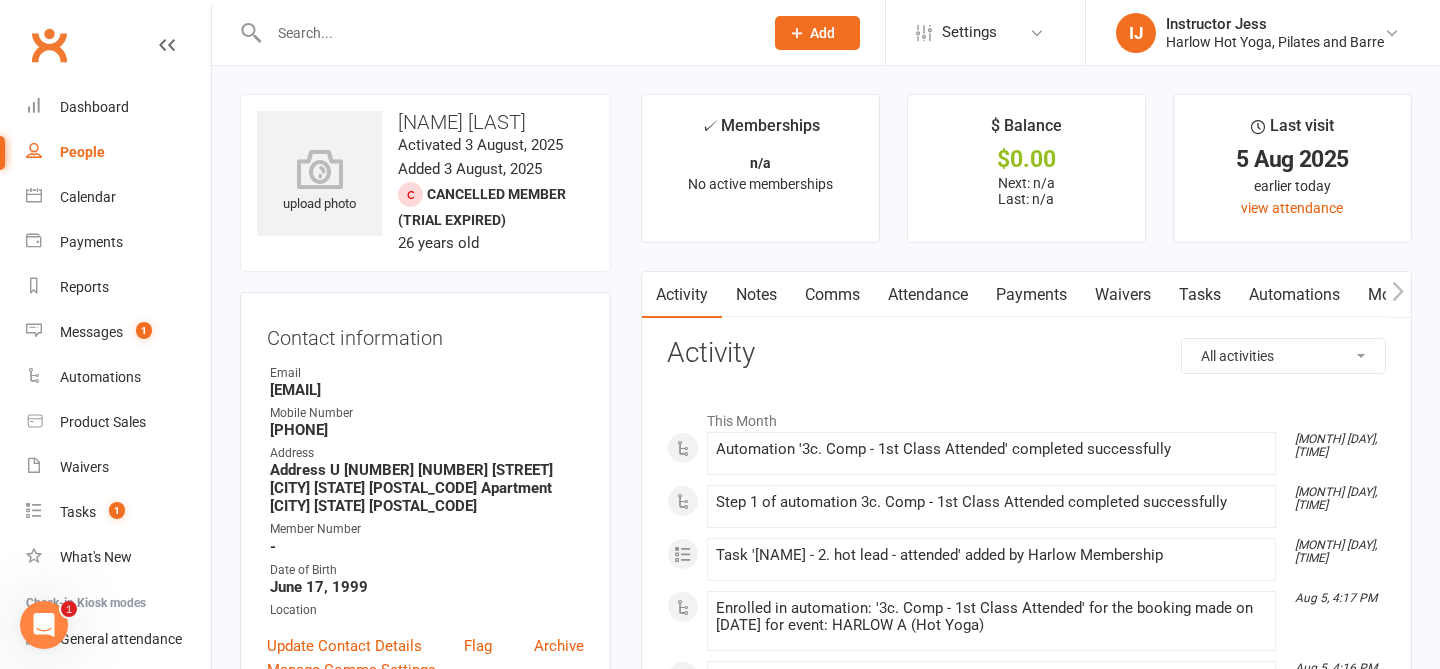 click on "Notes" at bounding box center (756, 295) 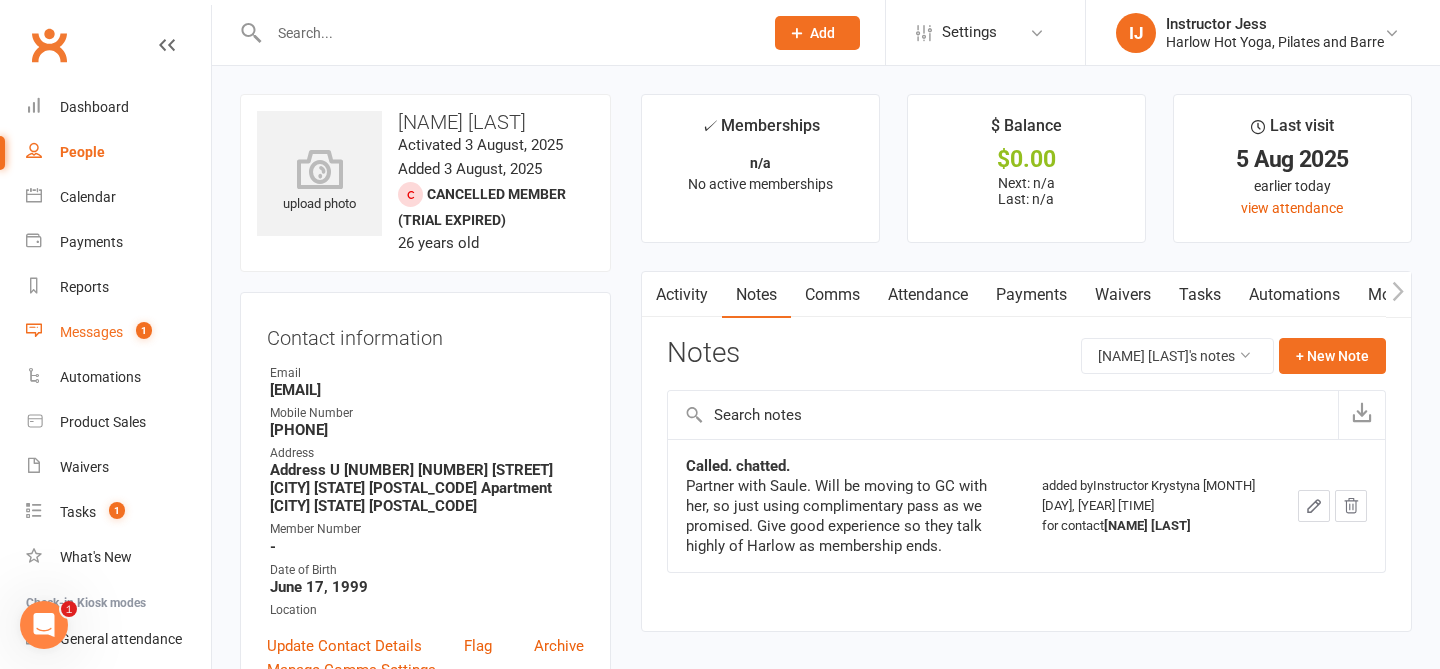 click on "Messages   1" at bounding box center (118, 332) 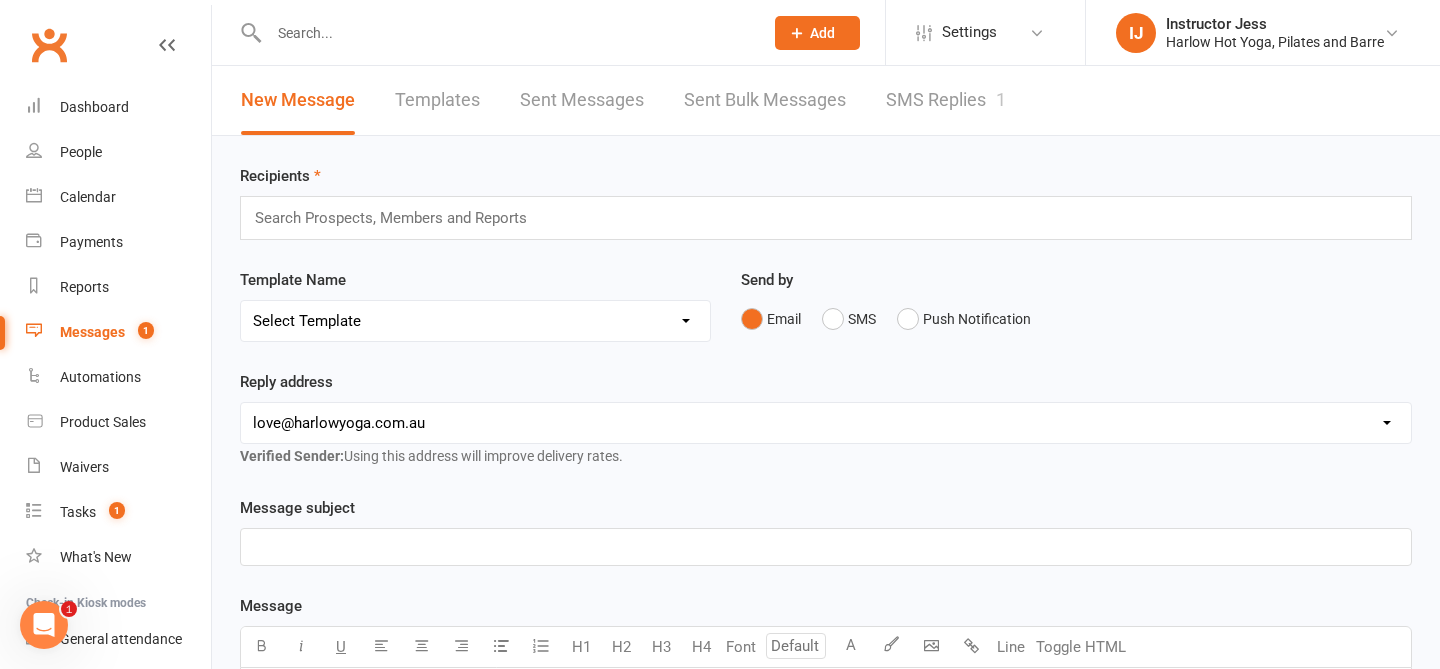 click on "SMS Replies  1" at bounding box center (946, 100) 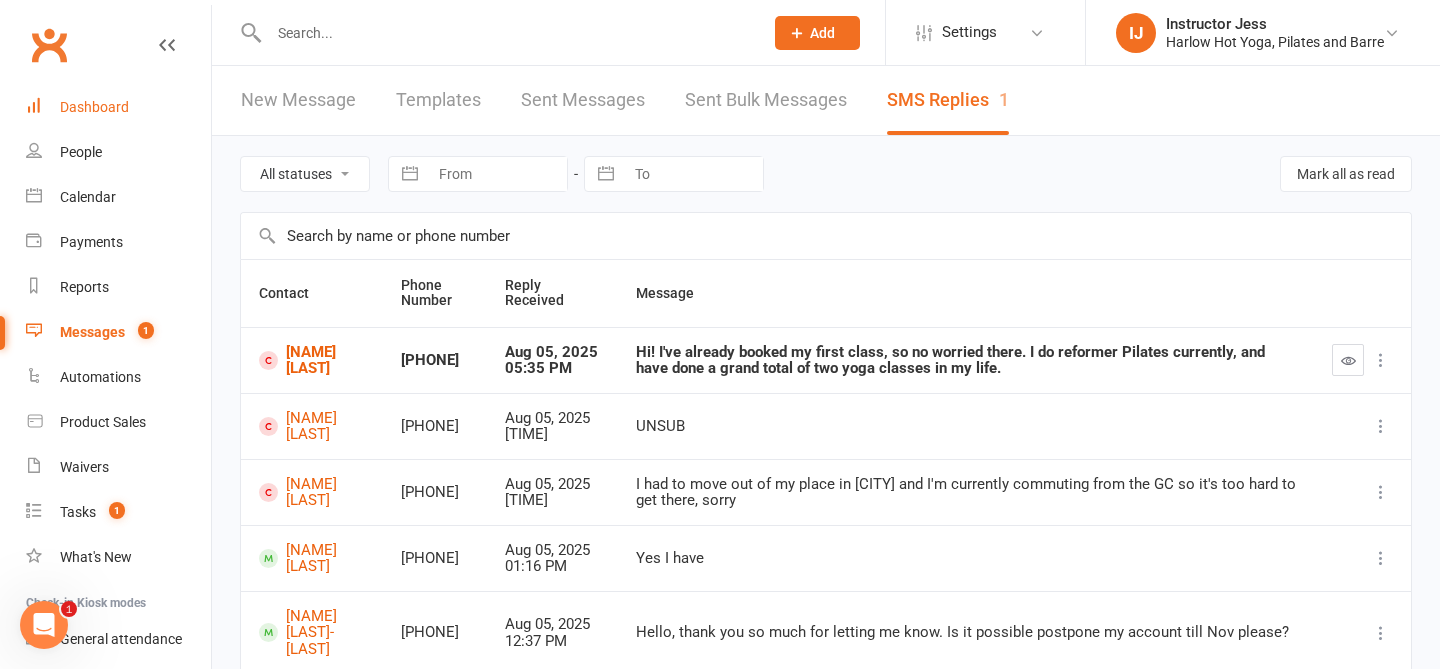 click on "Dashboard" at bounding box center [94, 107] 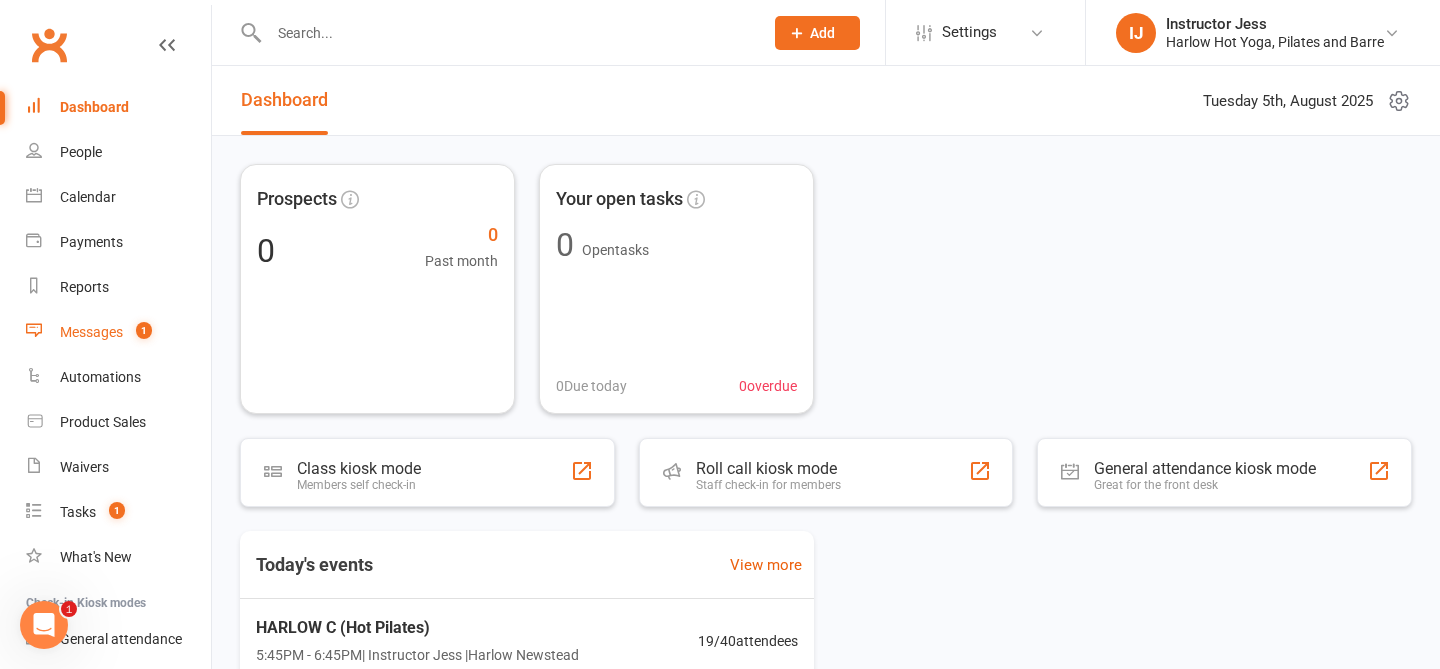 click on "Messages" at bounding box center [91, 332] 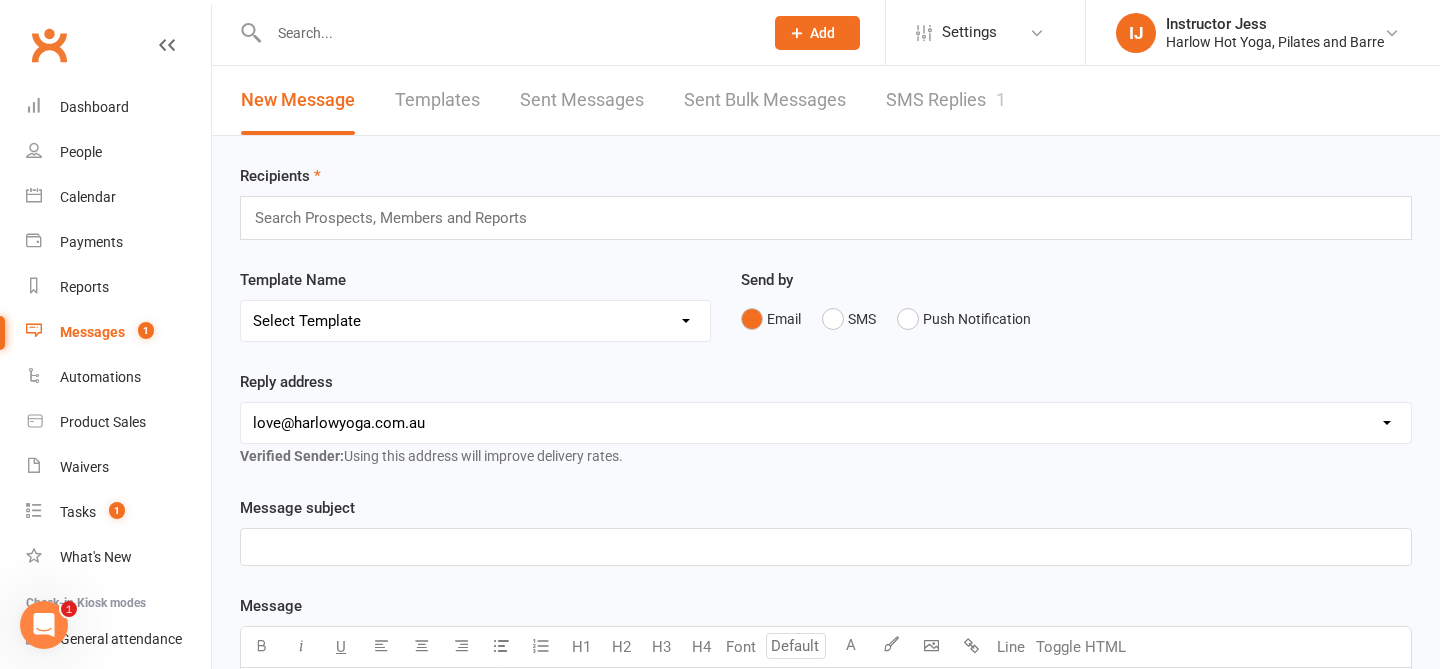 click on "SMS Replies  1" at bounding box center [946, 100] 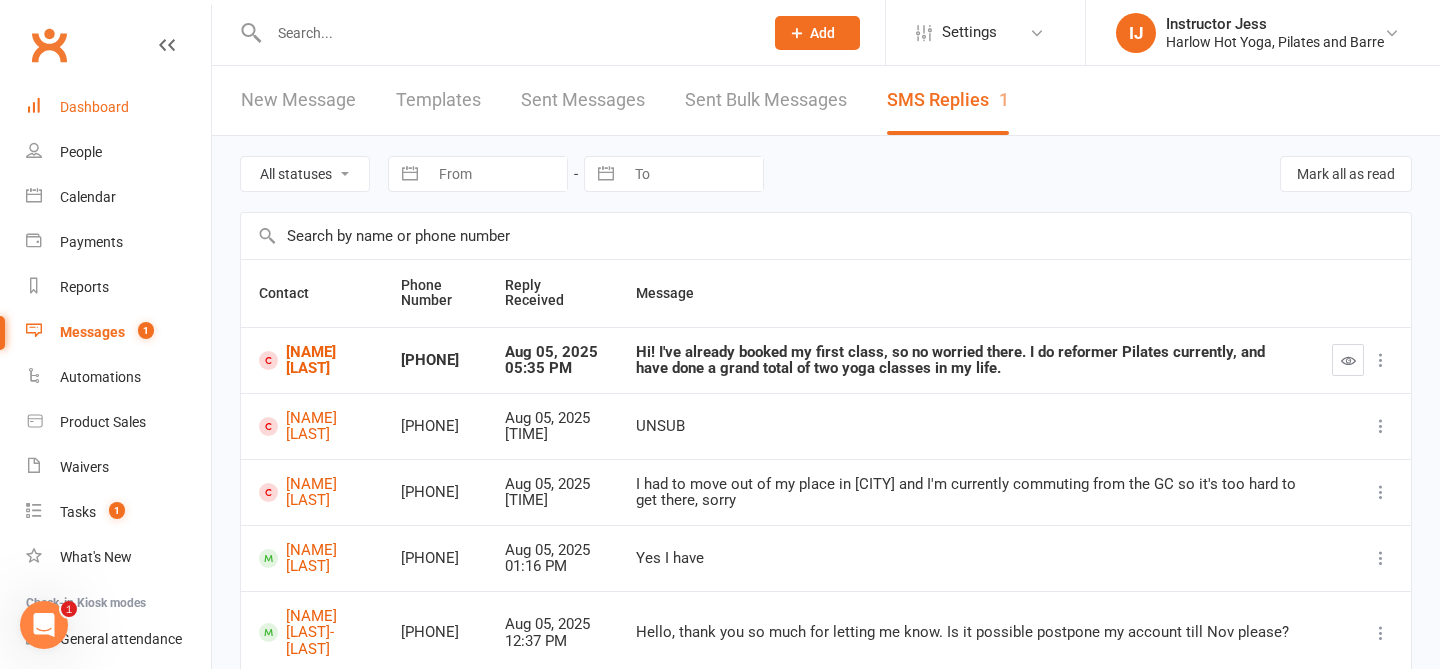 click on "Dashboard" at bounding box center (94, 107) 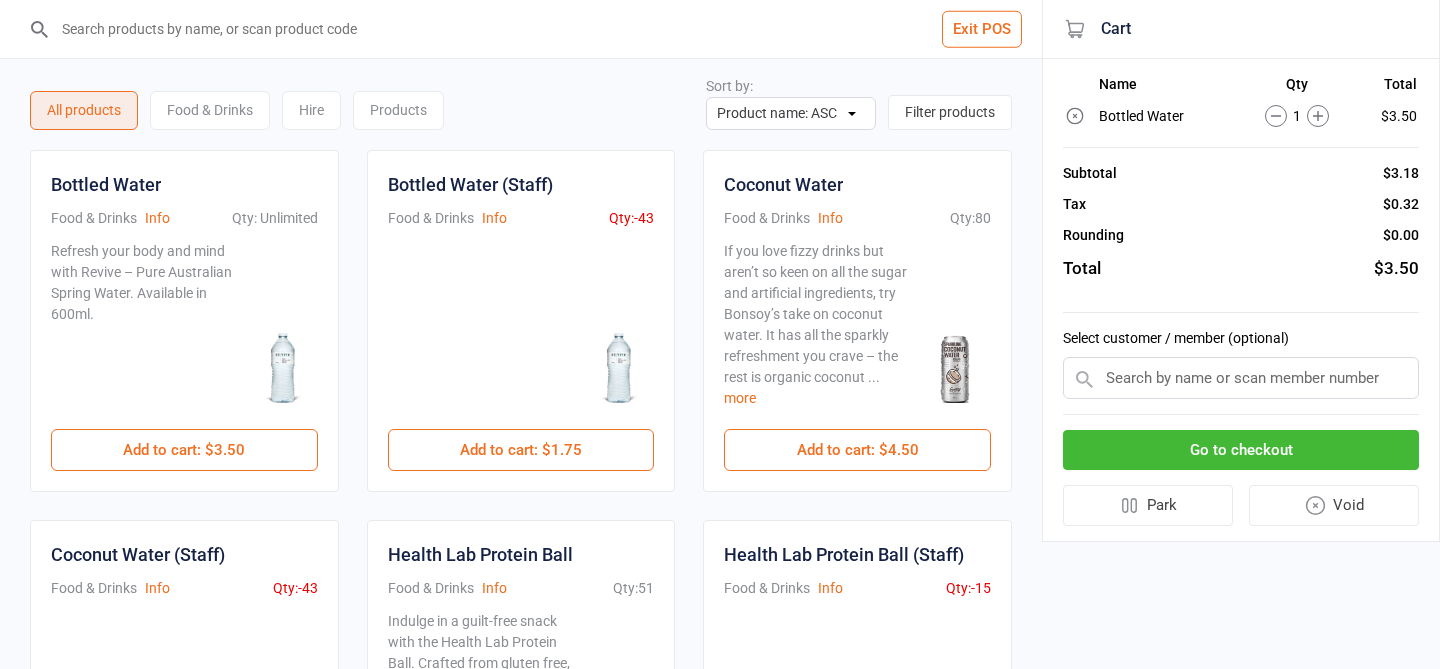 scroll, scrollTop: 141, scrollLeft: 0, axis: vertical 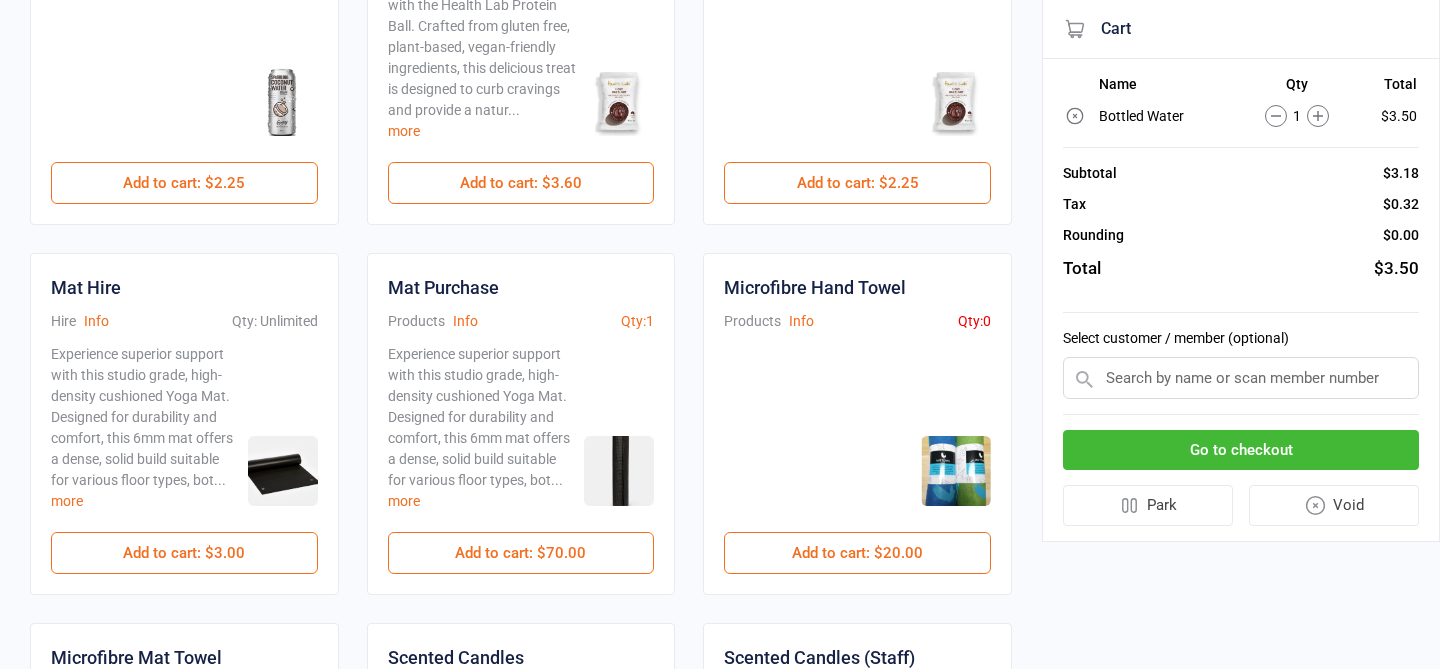 click on "Experience superior support with this studio grade, high-density cushioned Yoga Mat. Designed for durability and comfort, this 6mm mat offers a dense, solid build suitable for various floor types, bot... more" at bounding box center [184, 438] 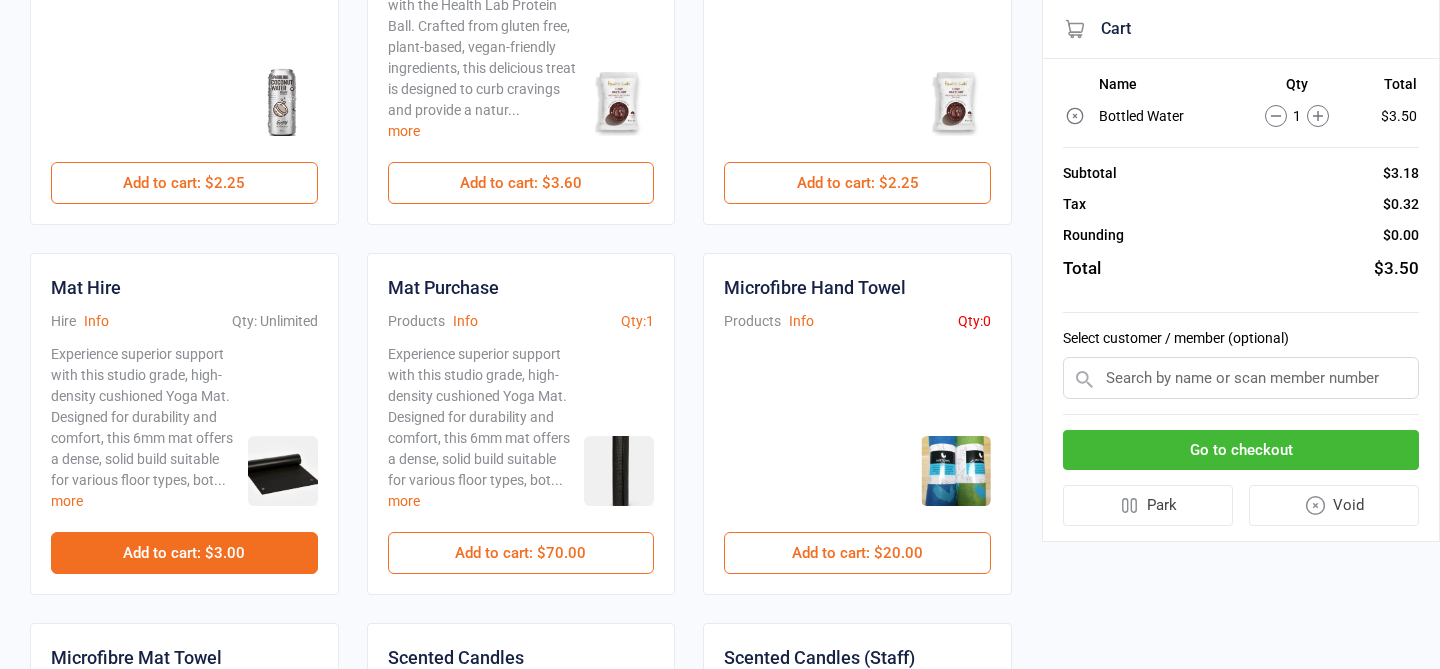 click on "Add to cart :   $3.00" at bounding box center [184, 553] 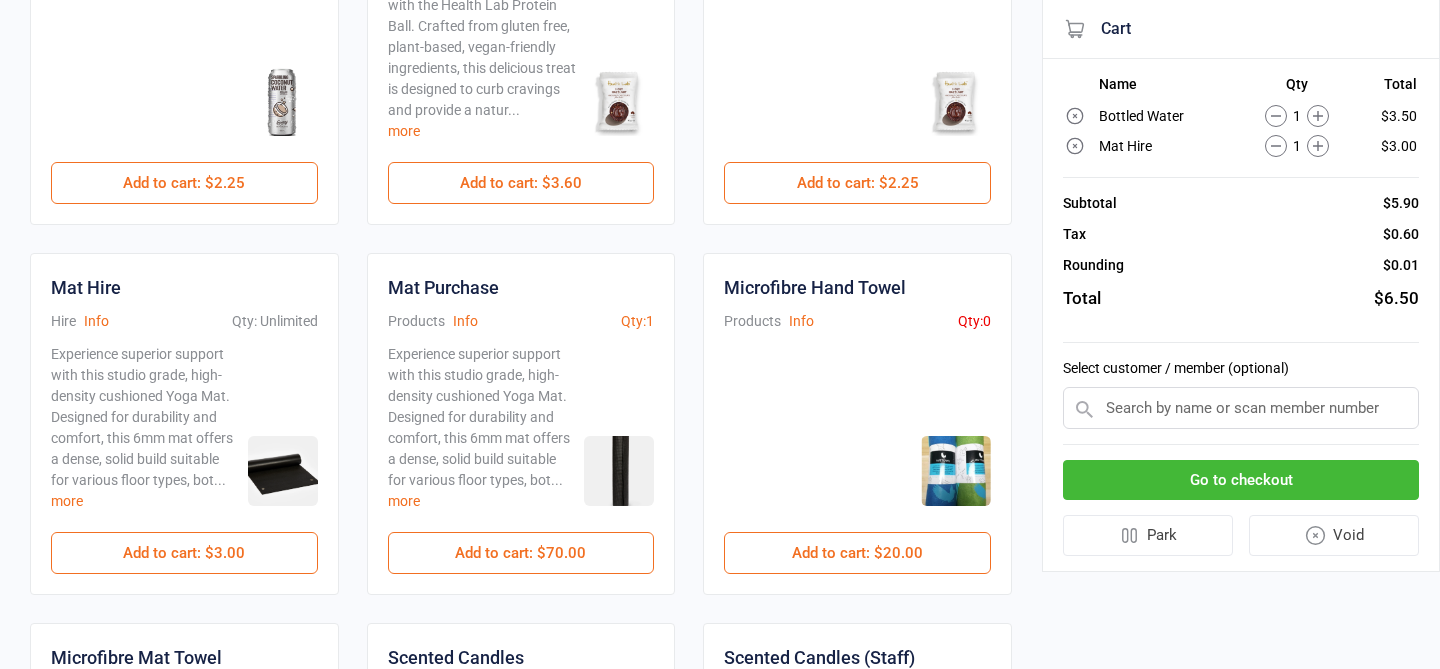 click on "Go to checkout" at bounding box center (1241, 480) 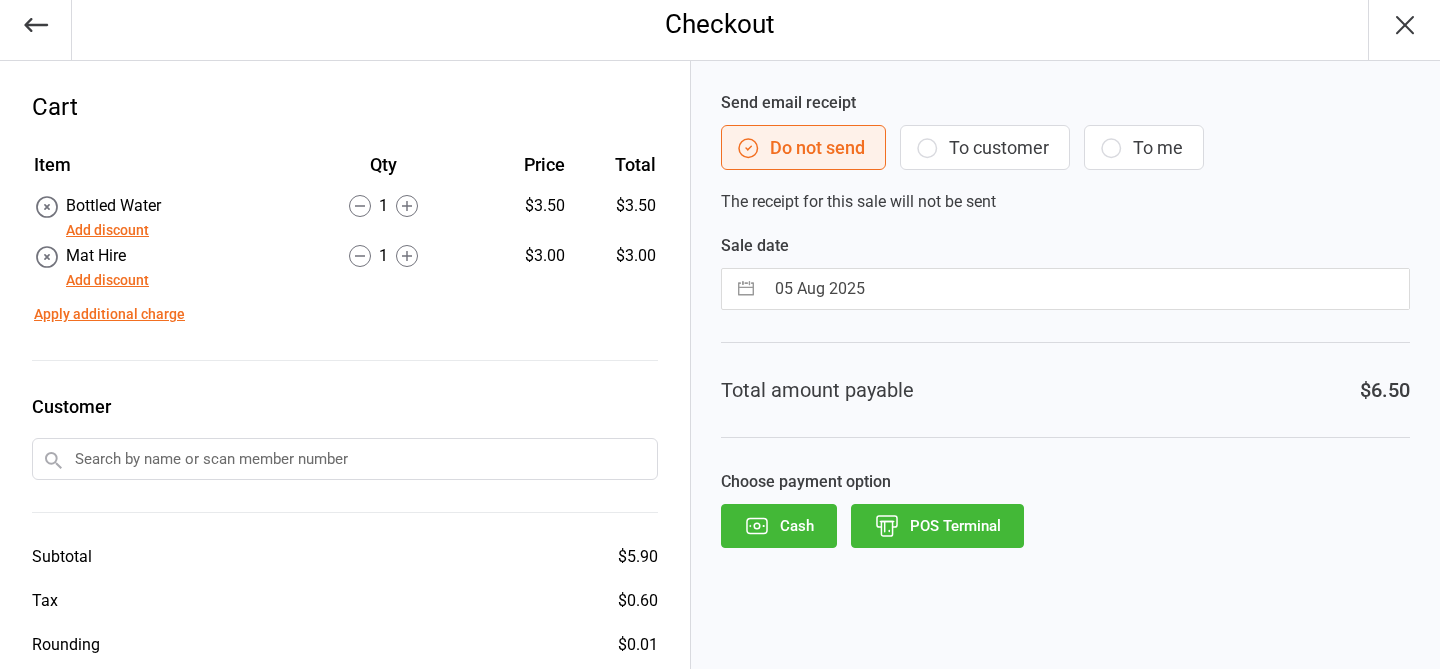 scroll, scrollTop: 102, scrollLeft: 0, axis: vertical 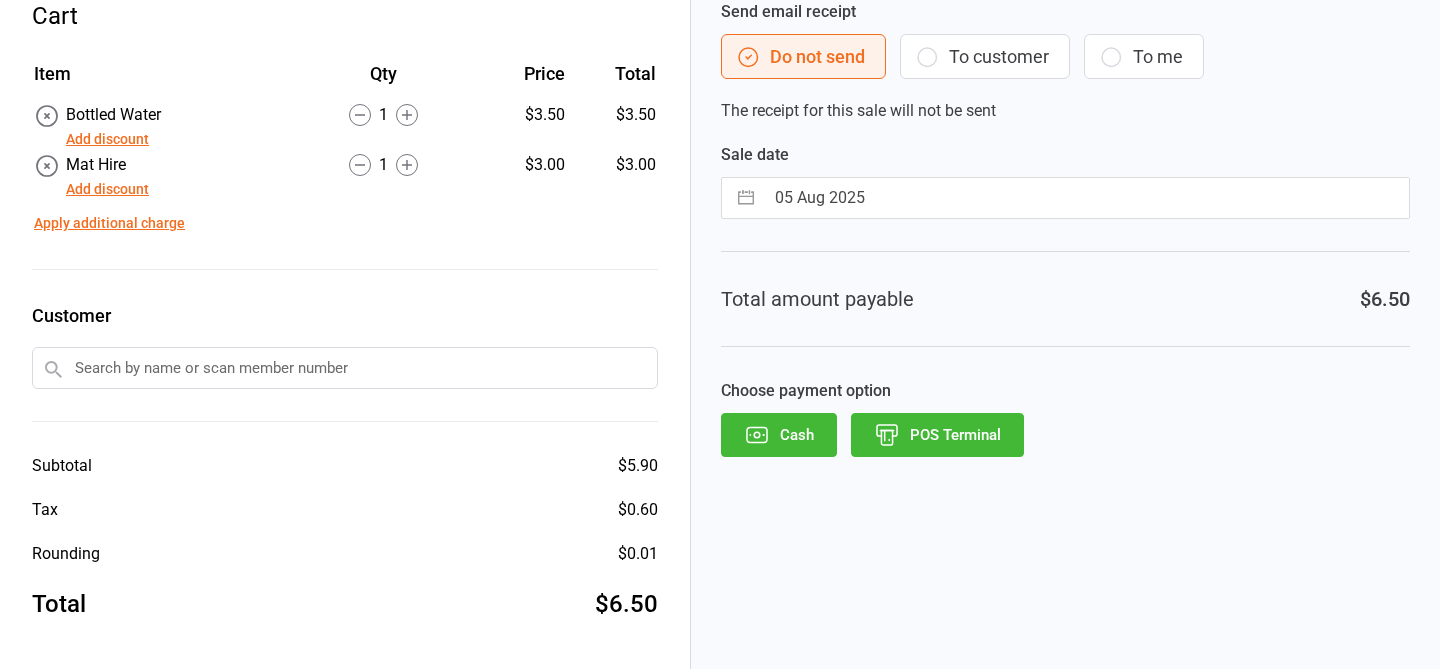 click on "POS Terminal" at bounding box center (937, 435) 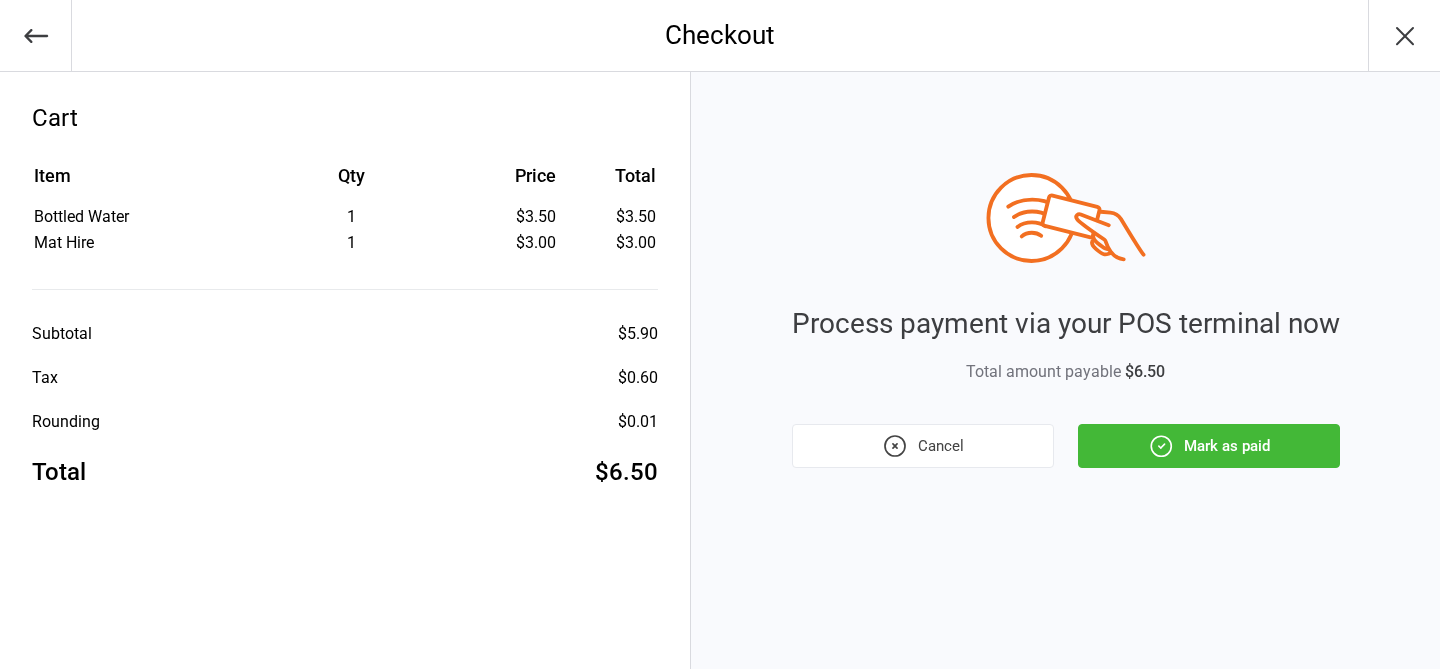 click on "Mark as paid" at bounding box center [1209, 446] 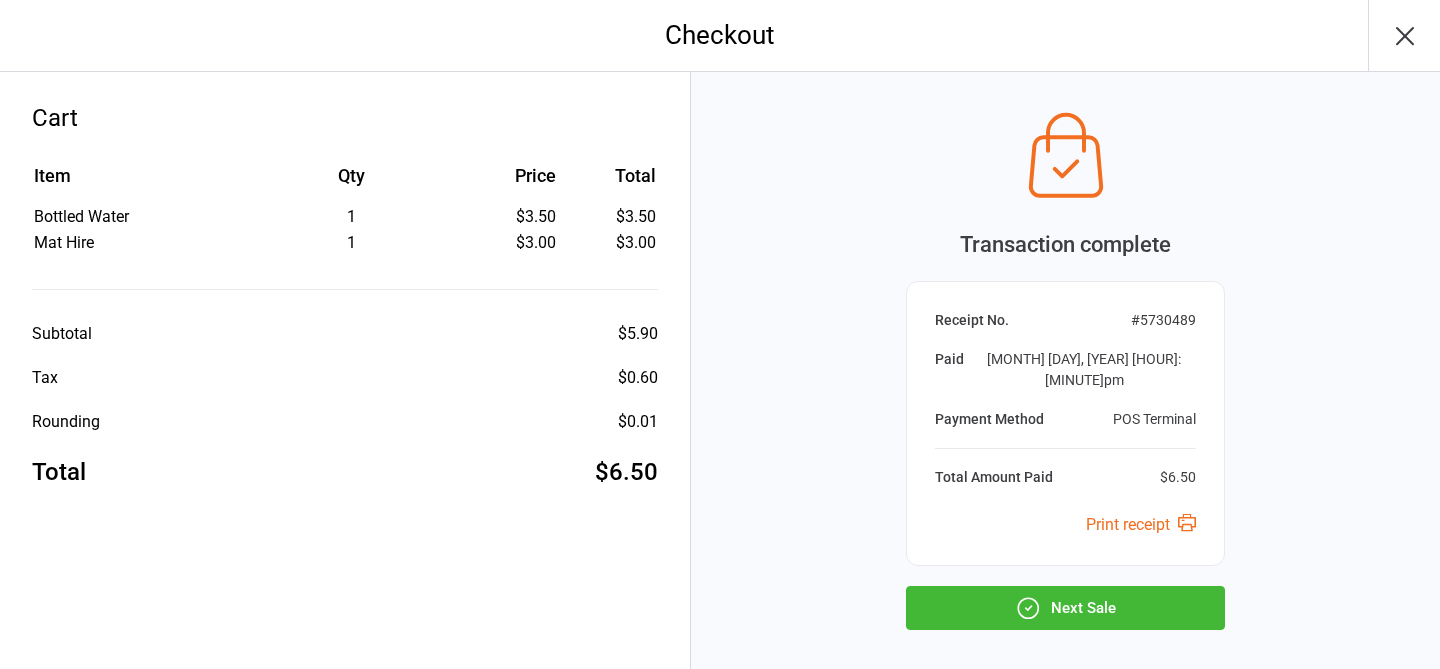 click on "Next Sale" at bounding box center [1065, 608] 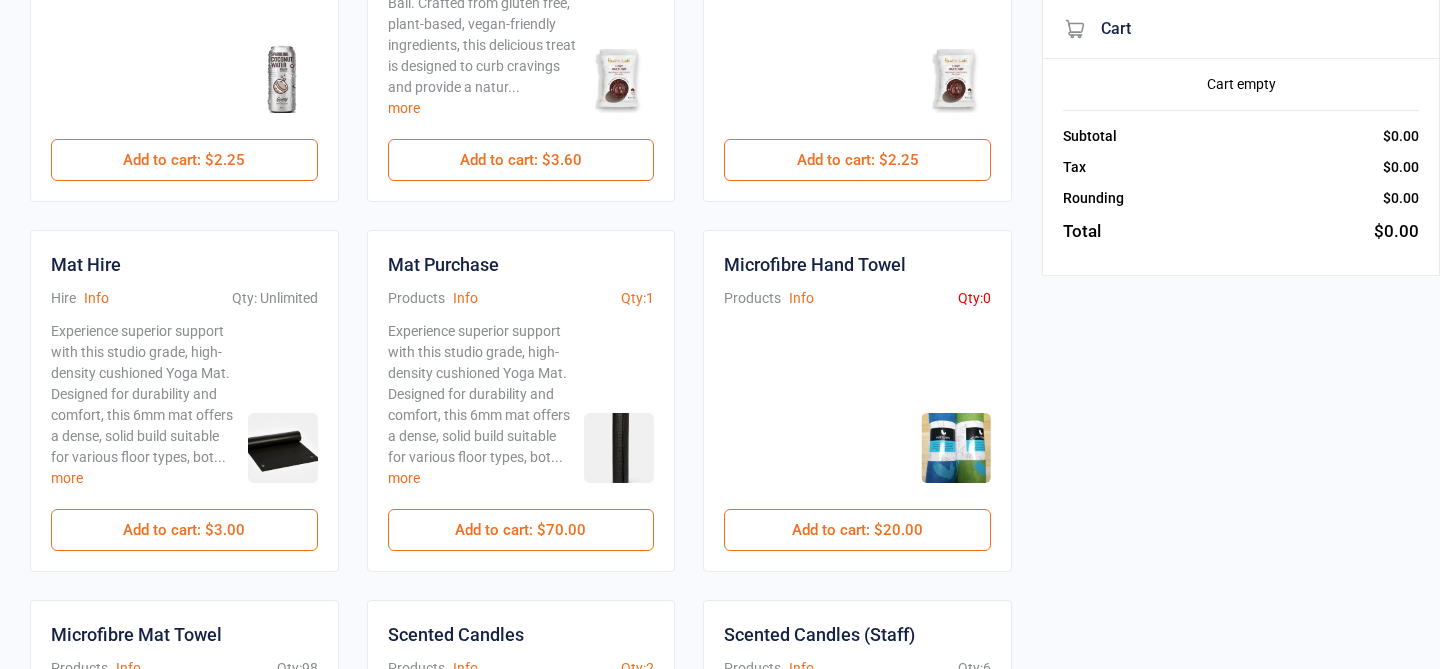 scroll, scrollTop: 670, scrollLeft: 0, axis: vertical 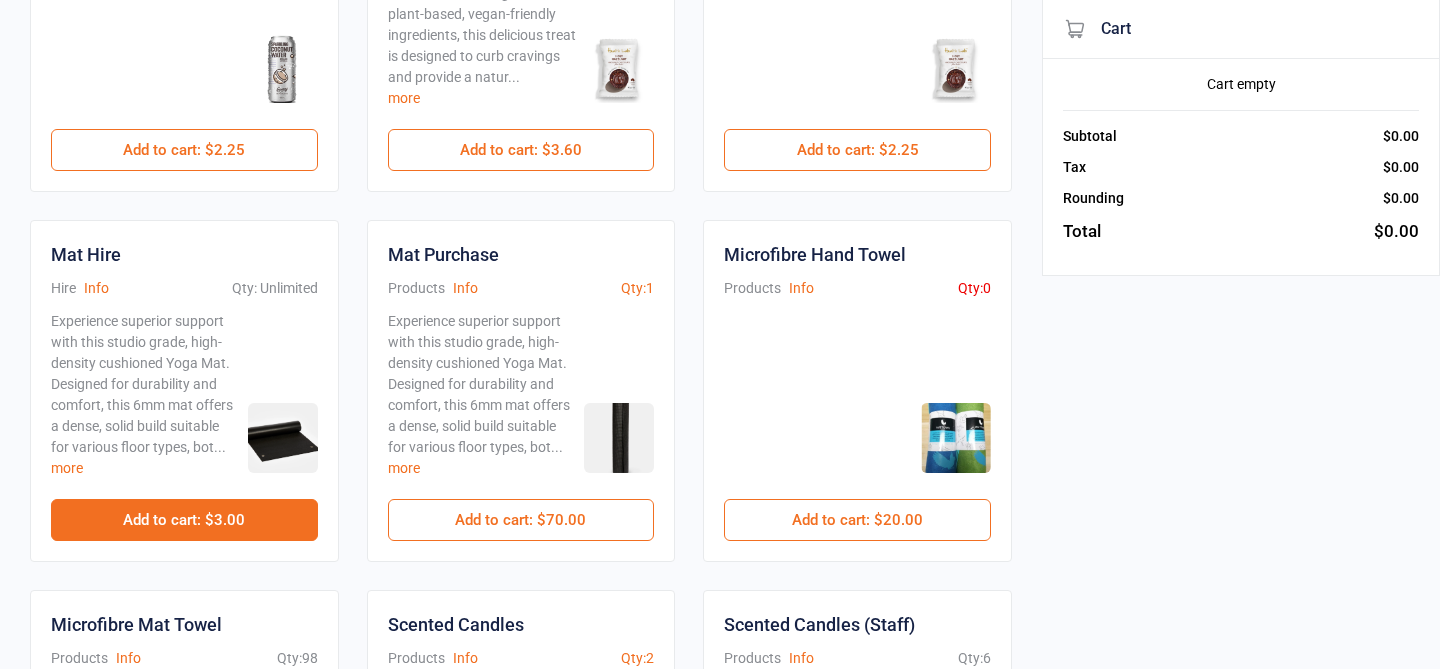 click on "Add to cart :   $3.00" at bounding box center [184, 520] 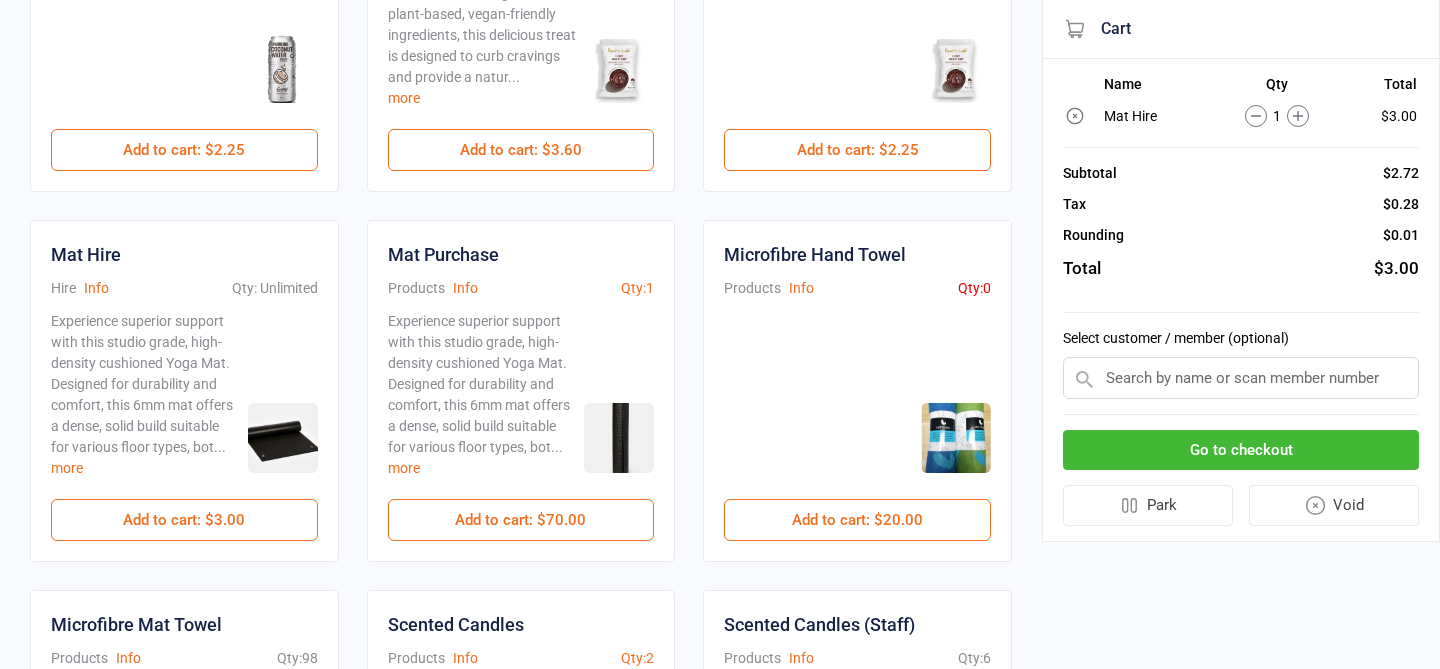 click on "Go to checkout" at bounding box center (1241, 450) 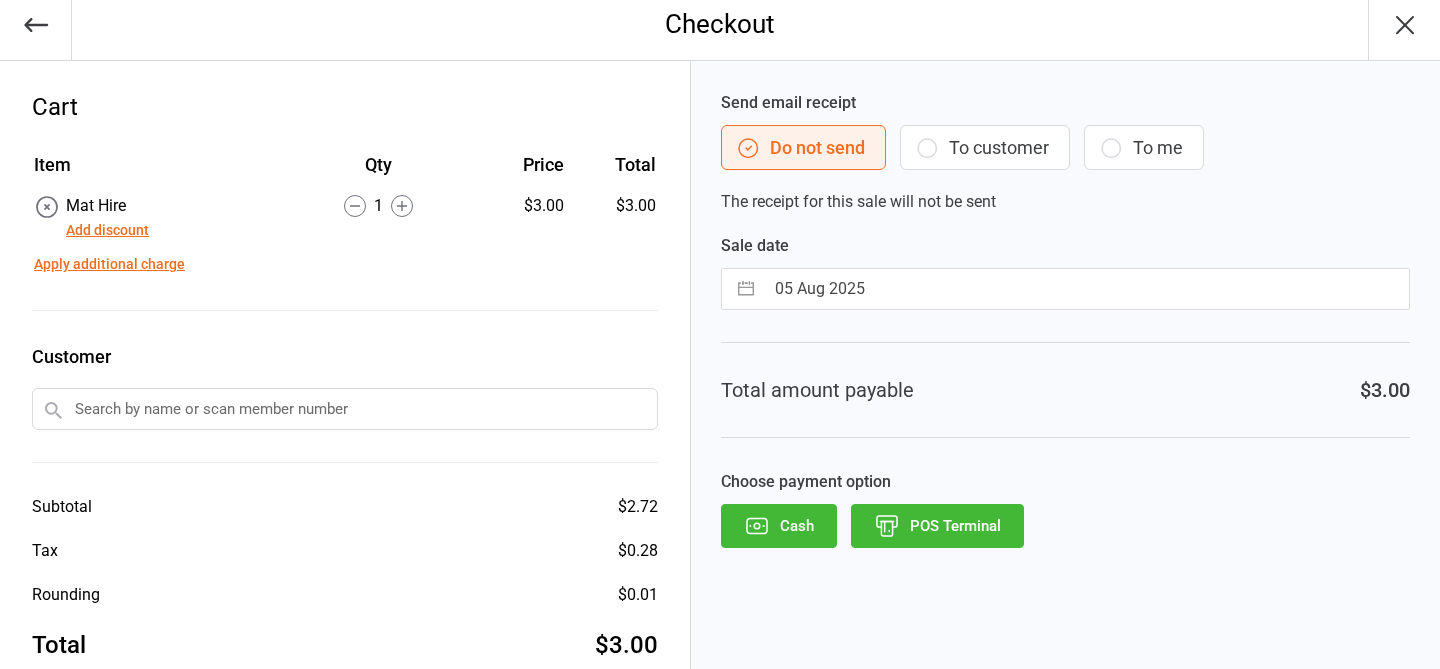 scroll, scrollTop: 52, scrollLeft: 0, axis: vertical 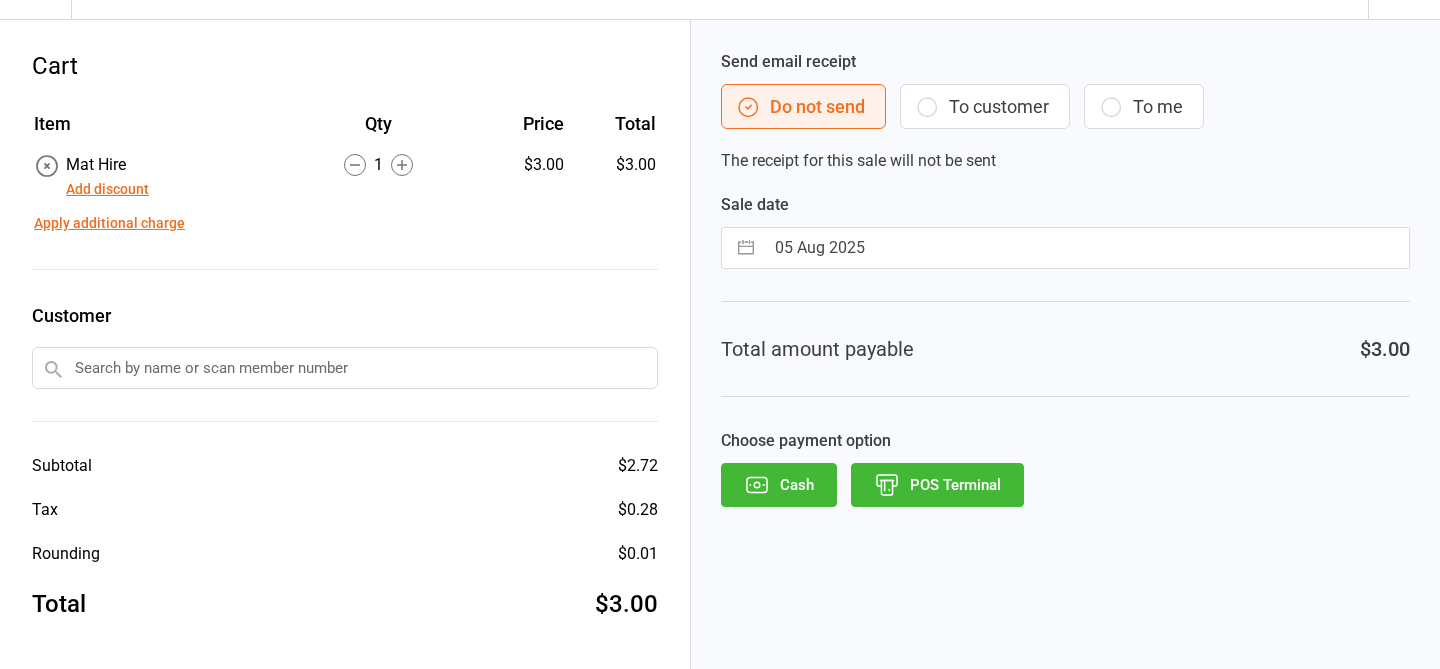 click on "POS Terminal" at bounding box center [937, 485] 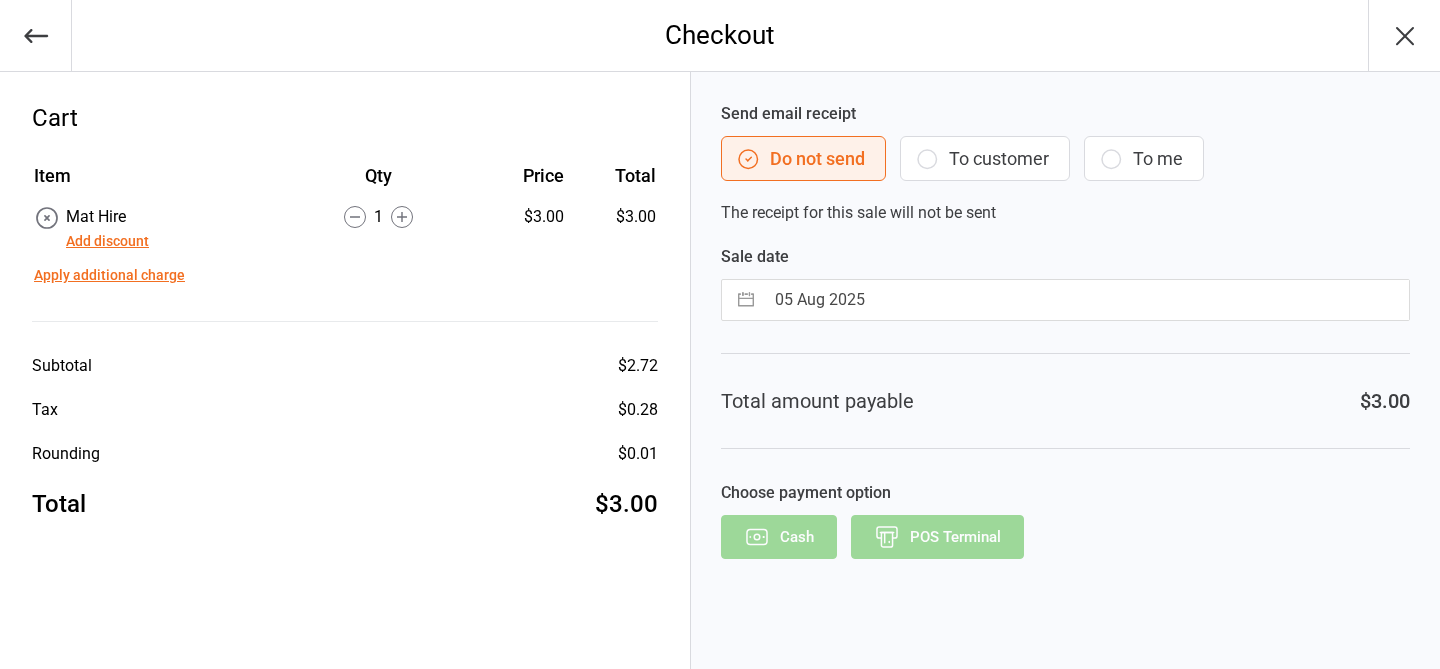 scroll, scrollTop: 0, scrollLeft: 0, axis: both 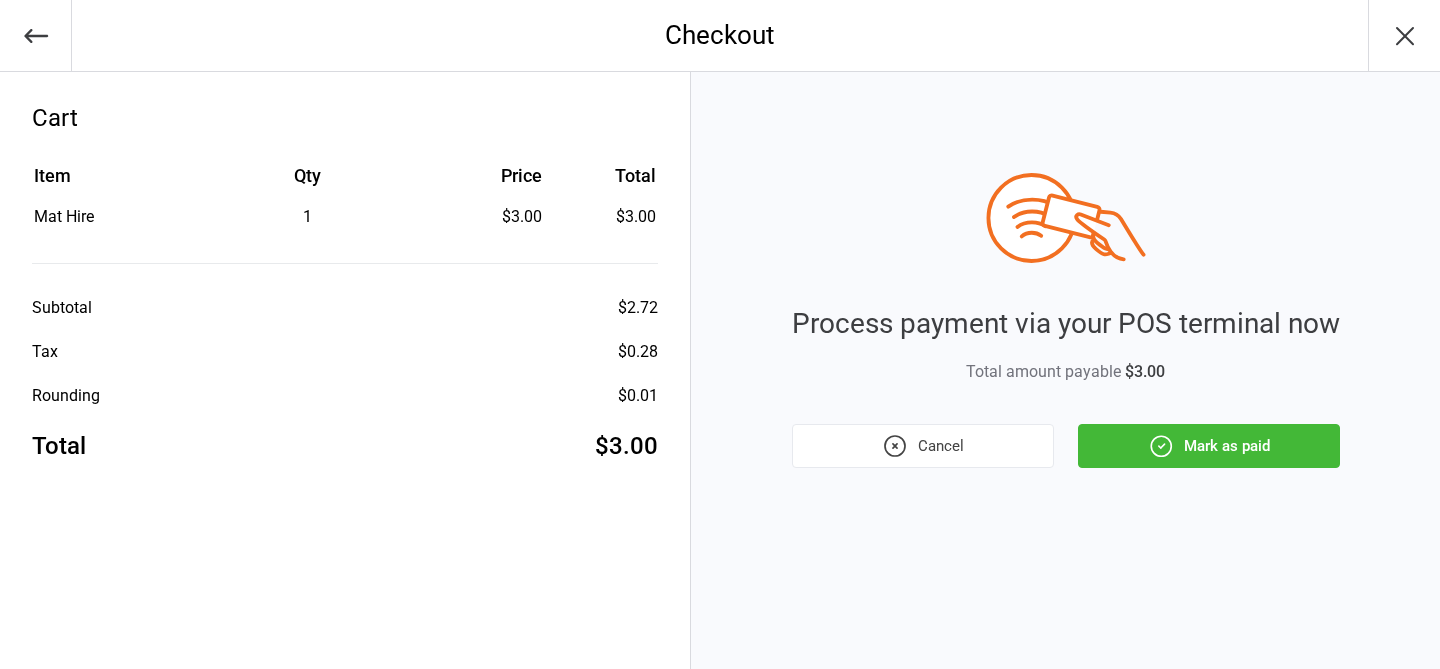 click on "Mark as paid" at bounding box center [1209, 446] 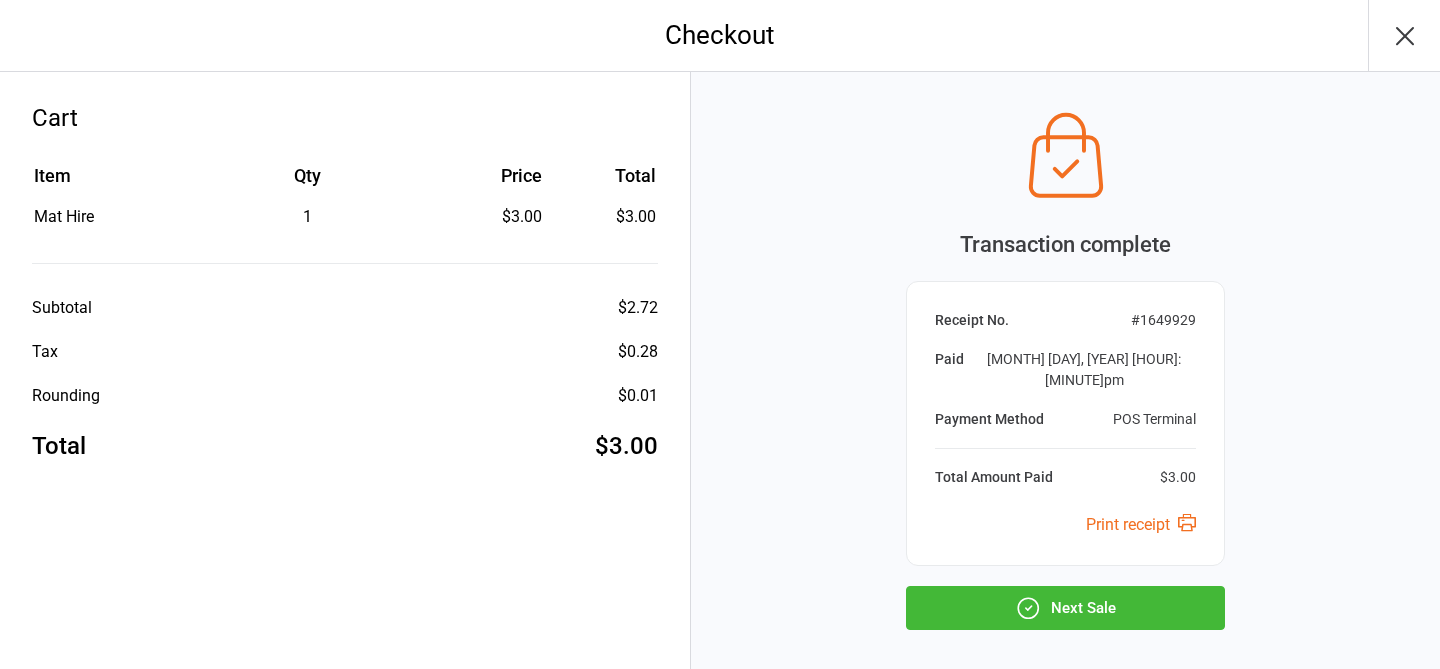 click on "Next Sale" at bounding box center [1065, 608] 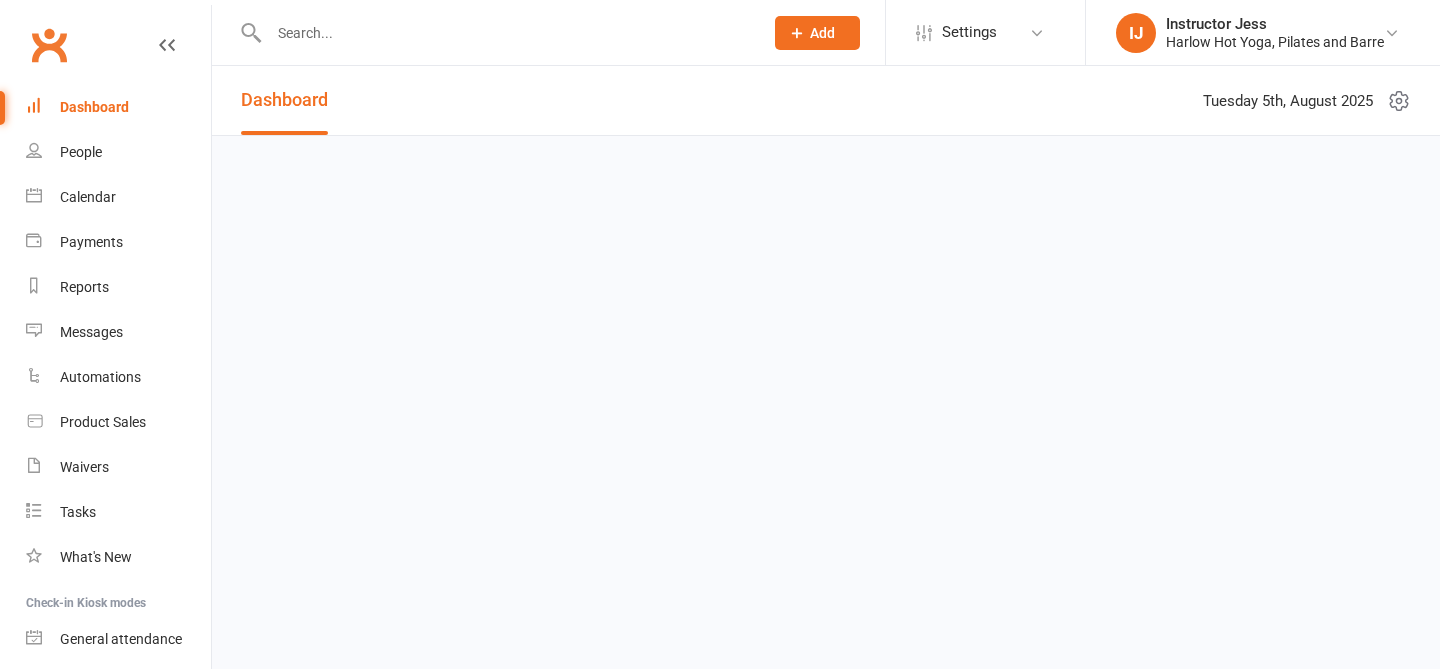 scroll, scrollTop: 0, scrollLeft: 0, axis: both 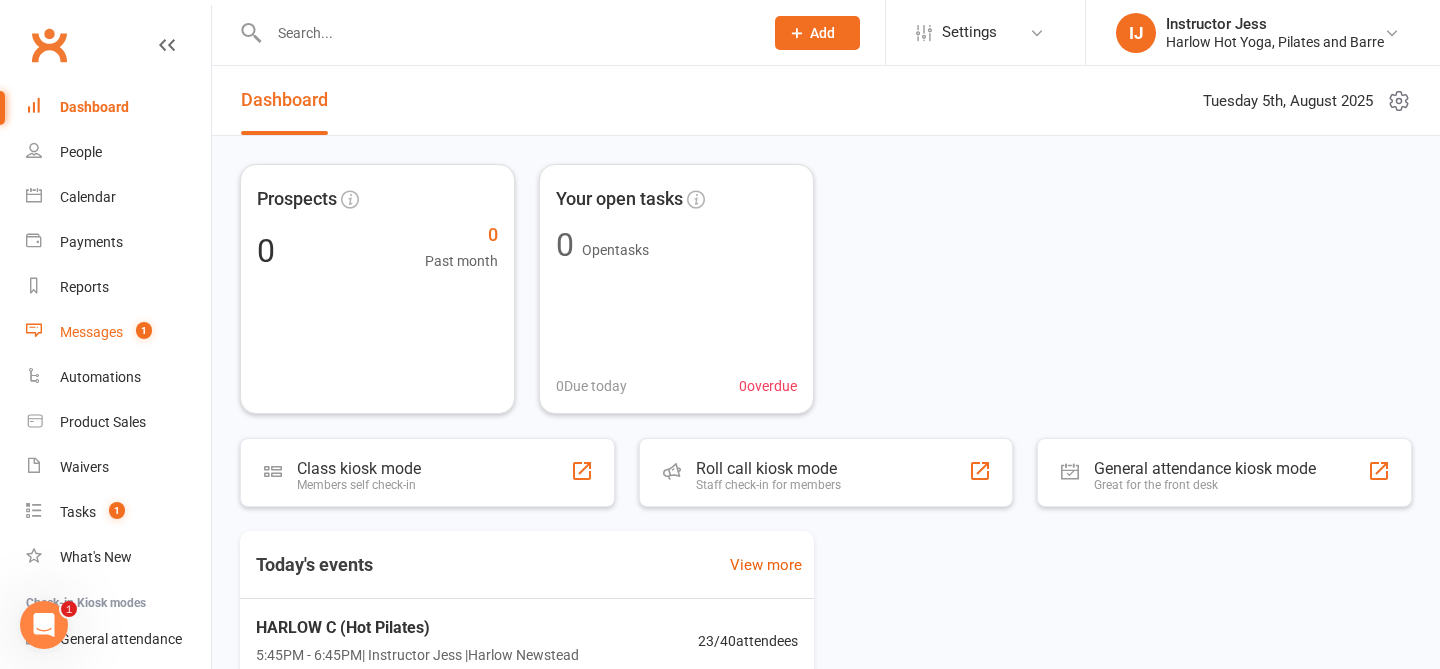 click on "Messages   1" at bounding box center (118, 332) 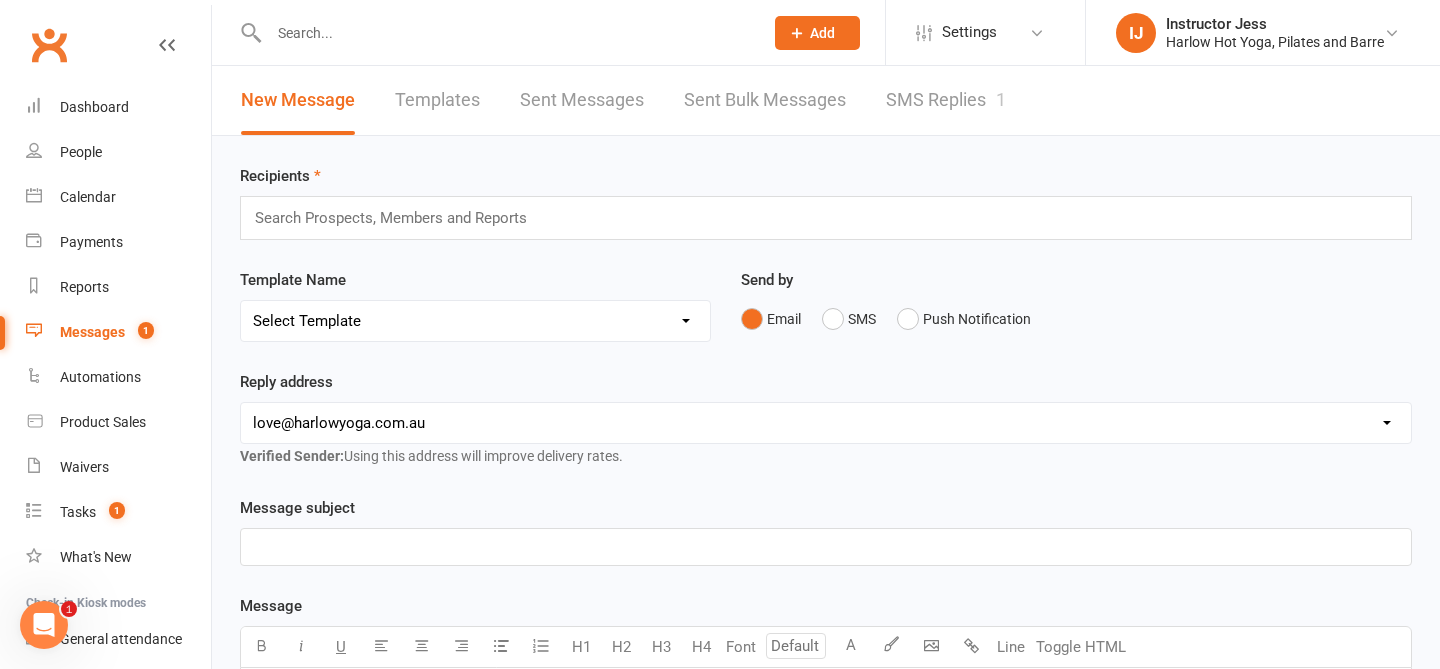 click on "New Message Templates Sent Messages Sent Bulk Messages SMS Replies  1" at bounding box center (623, 100) 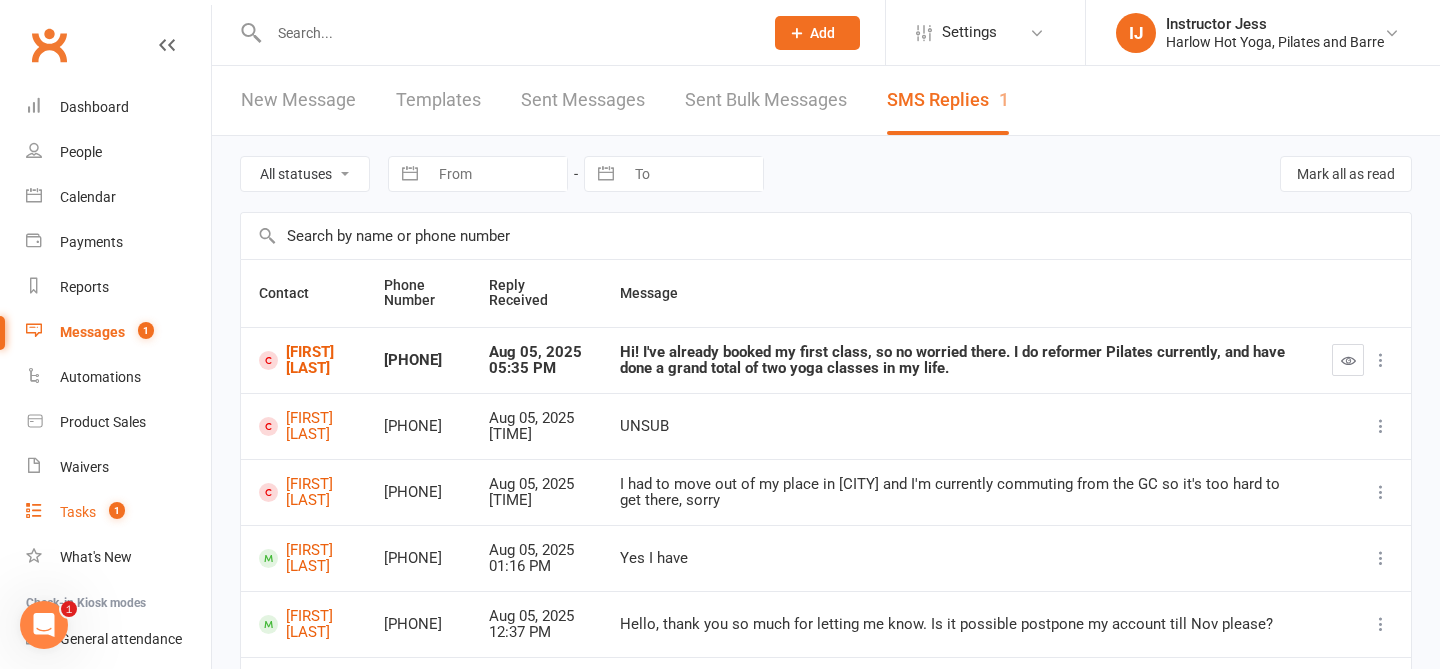 click on "Tasks   1" at bounding box center (118, 512) 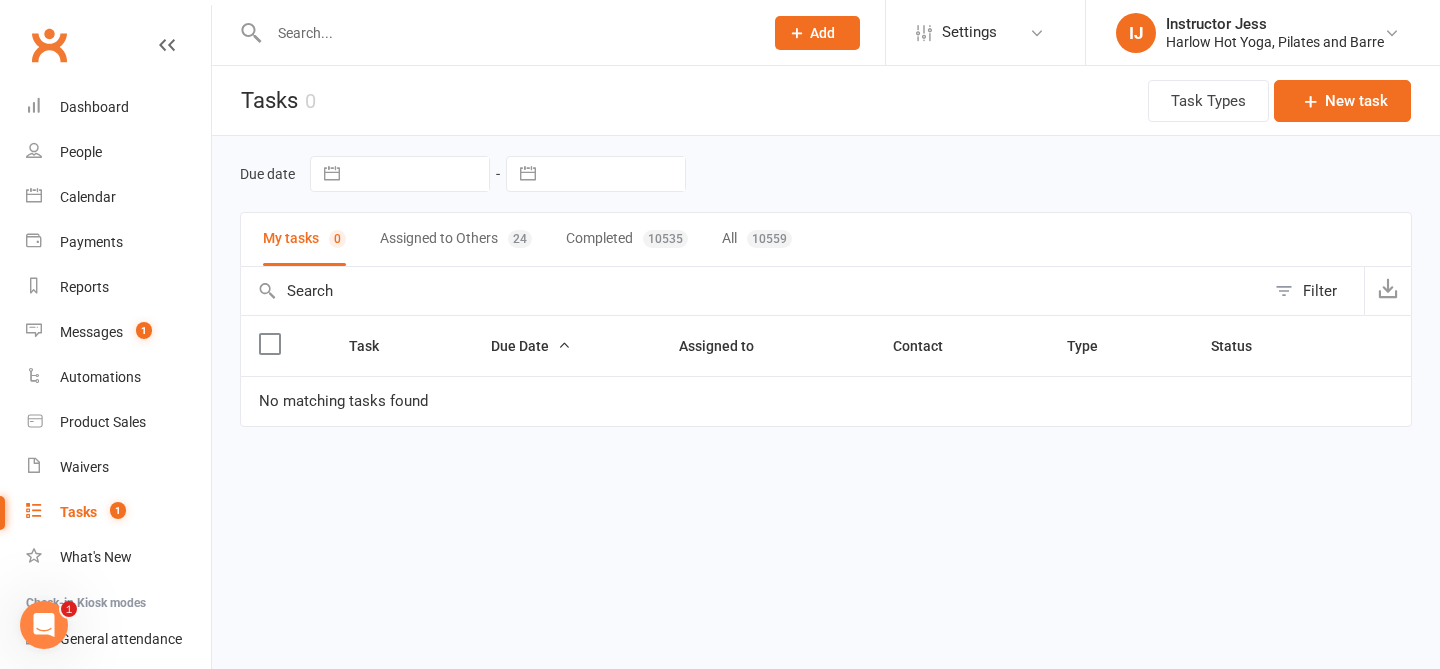 click on "24" at bounding box center [520, 239] 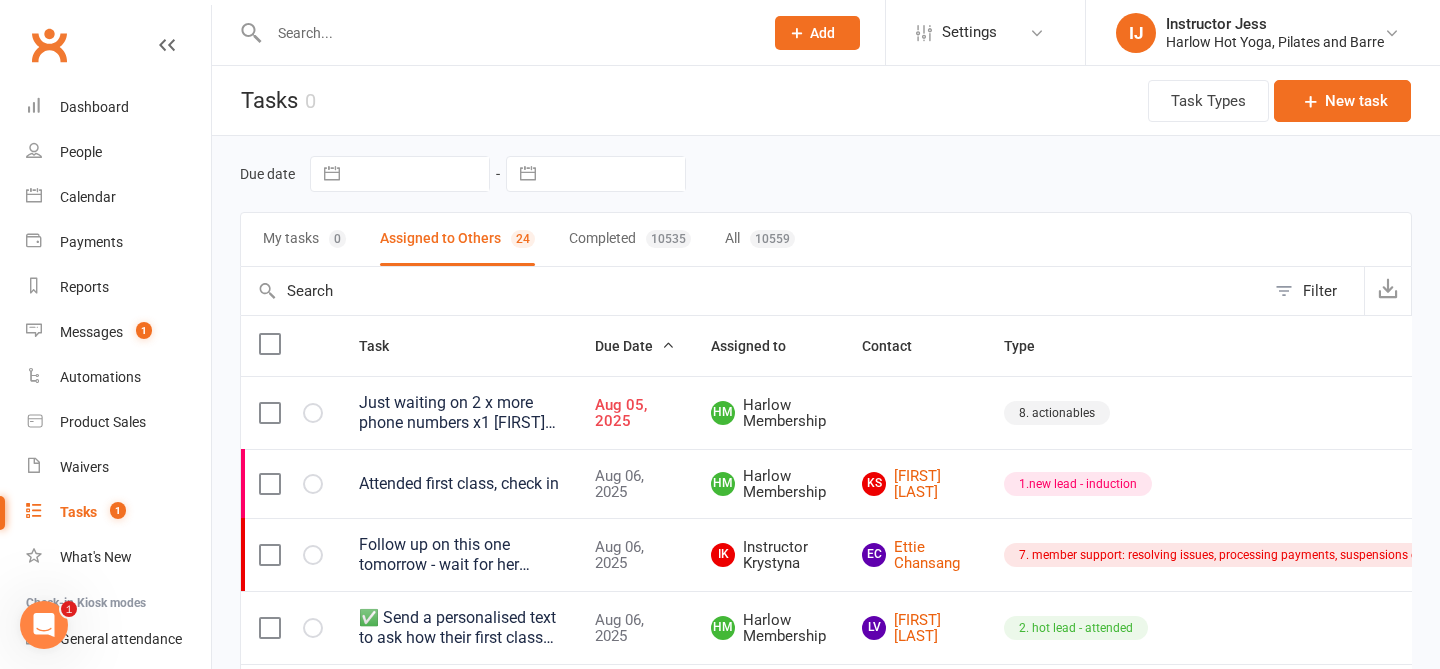 click on "Just waiting on 2 x more phone numbers
x1 Shaunagh Murphy murphyshaunagh@gmail.com
x1 Bronte Stevenson bronteshiley@gmail.com
// I'll get you to follow up with these as they are potential leads... reply to ebony and set each one up with a pass and welcome them and get them booked in and add to pipeline as a lead ♡https://mail.google.com/mail/u/0/#inbox/FMfcgzQbgJRrjJTSldWdPxTHBCBznZdM" at bounding box center (459, 413) 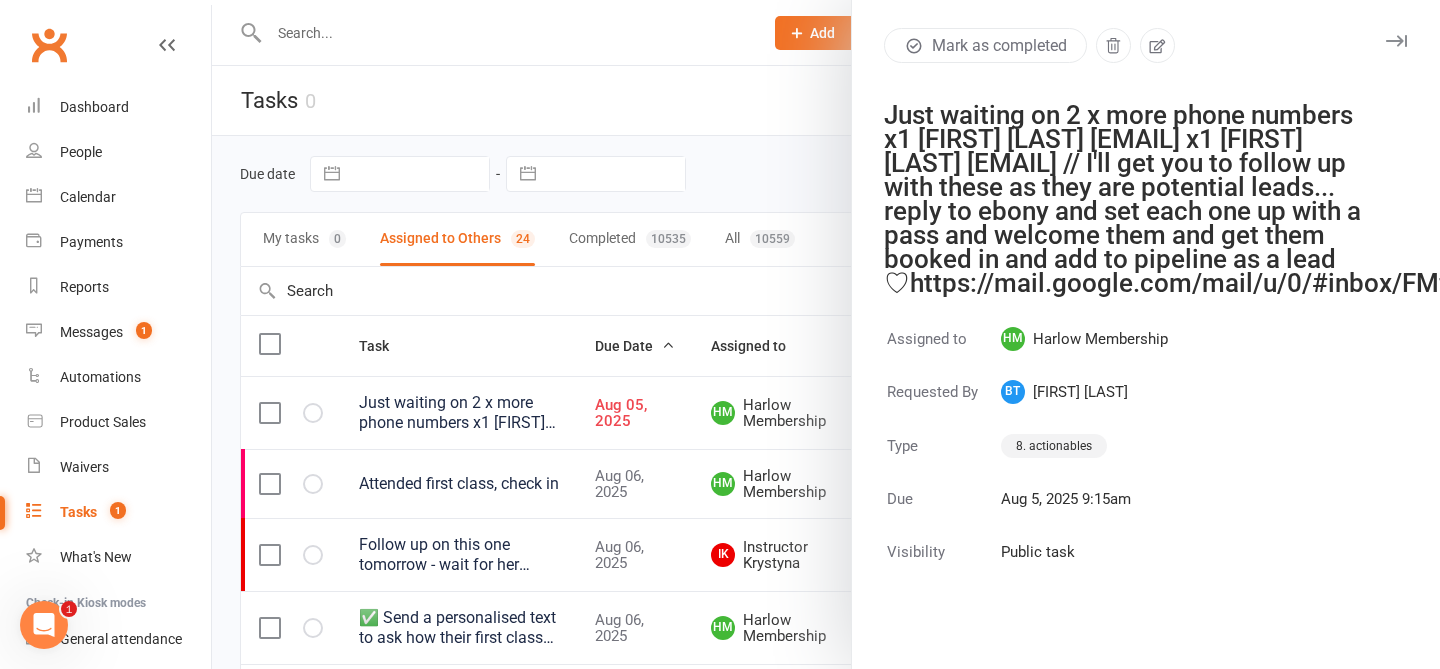 click at bounding box center (1396, 41) 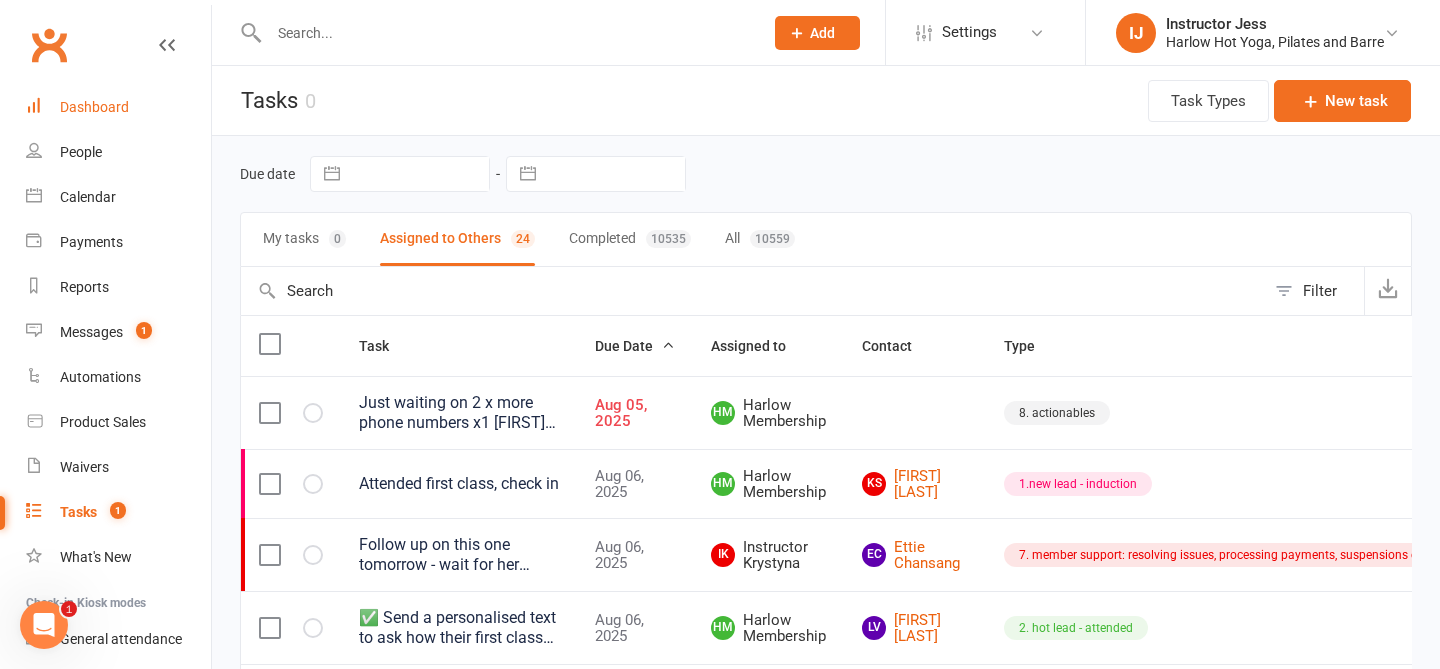 click on "Dashboard" at bounding box center [94, 107] 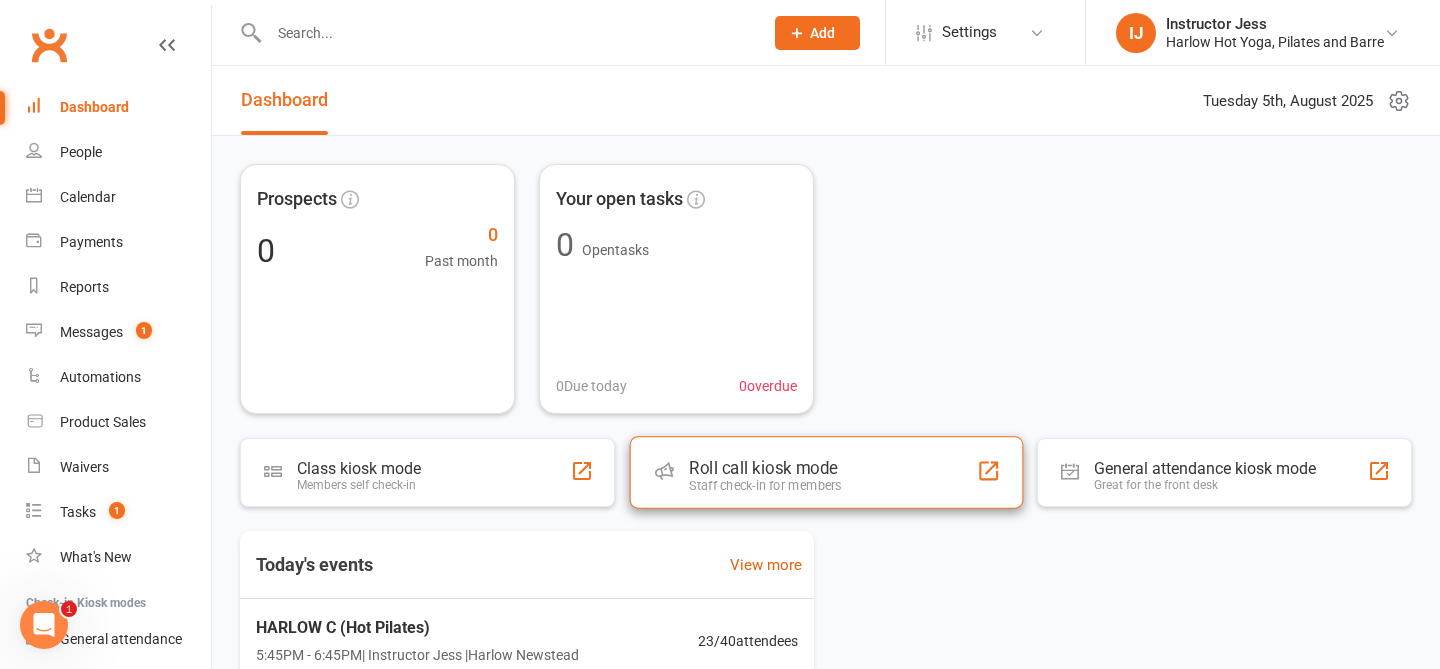 click on "Roll call kiosk mode Staff check-in for members" at bounding box center (825, 472) 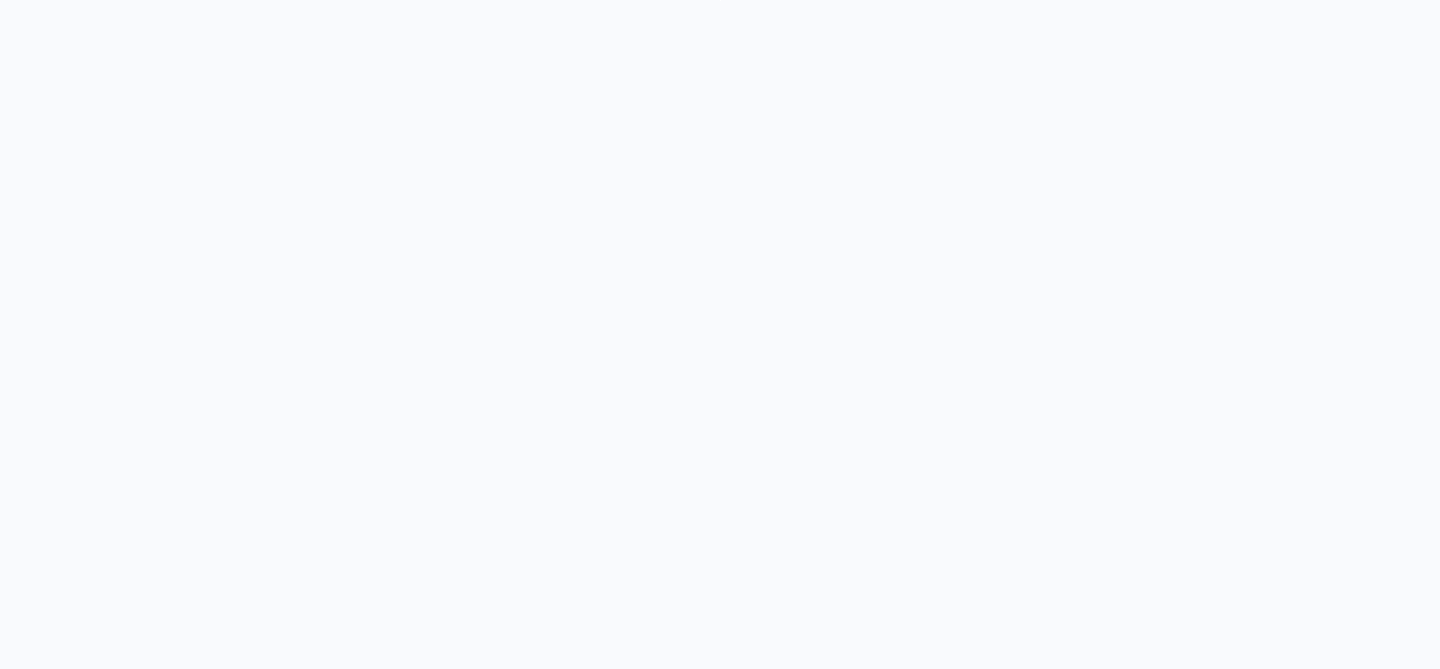 scroll, scrollTop: 0, scrollLeft: 0, axis: both 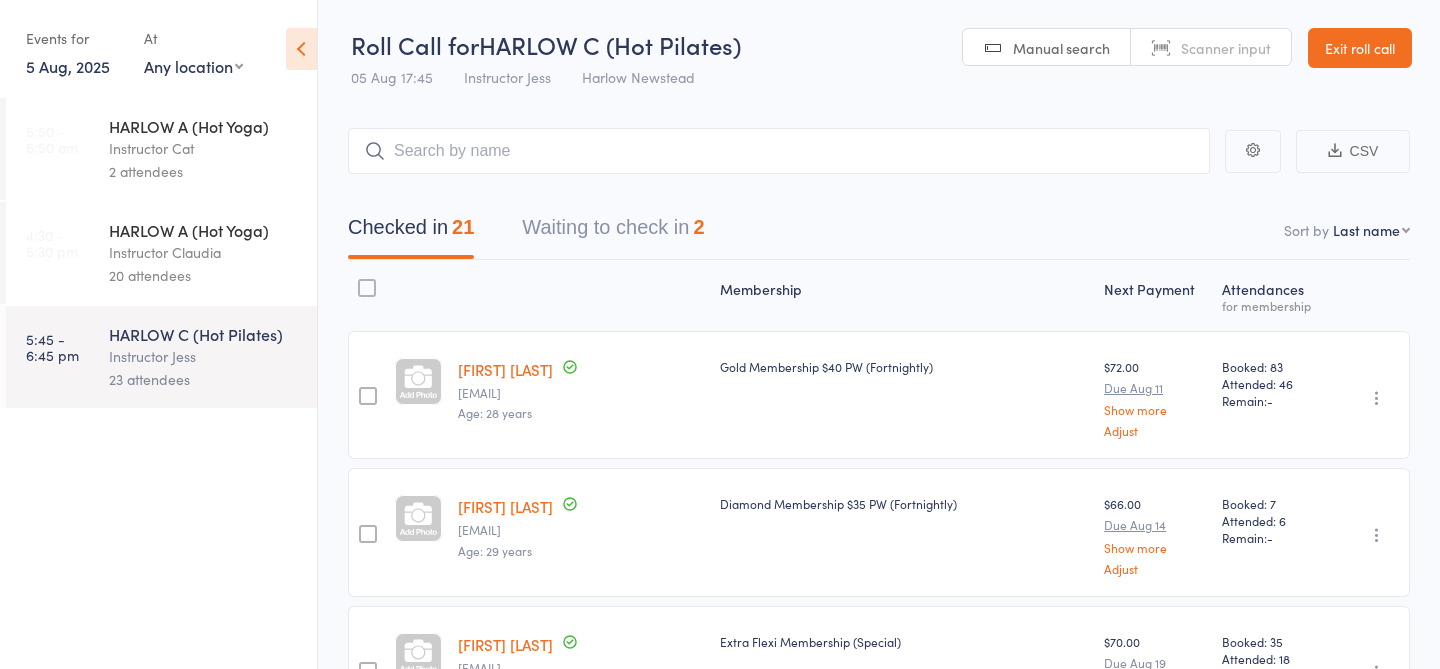 click on "Waiting to check in  2" at bounding box center [613, 232] 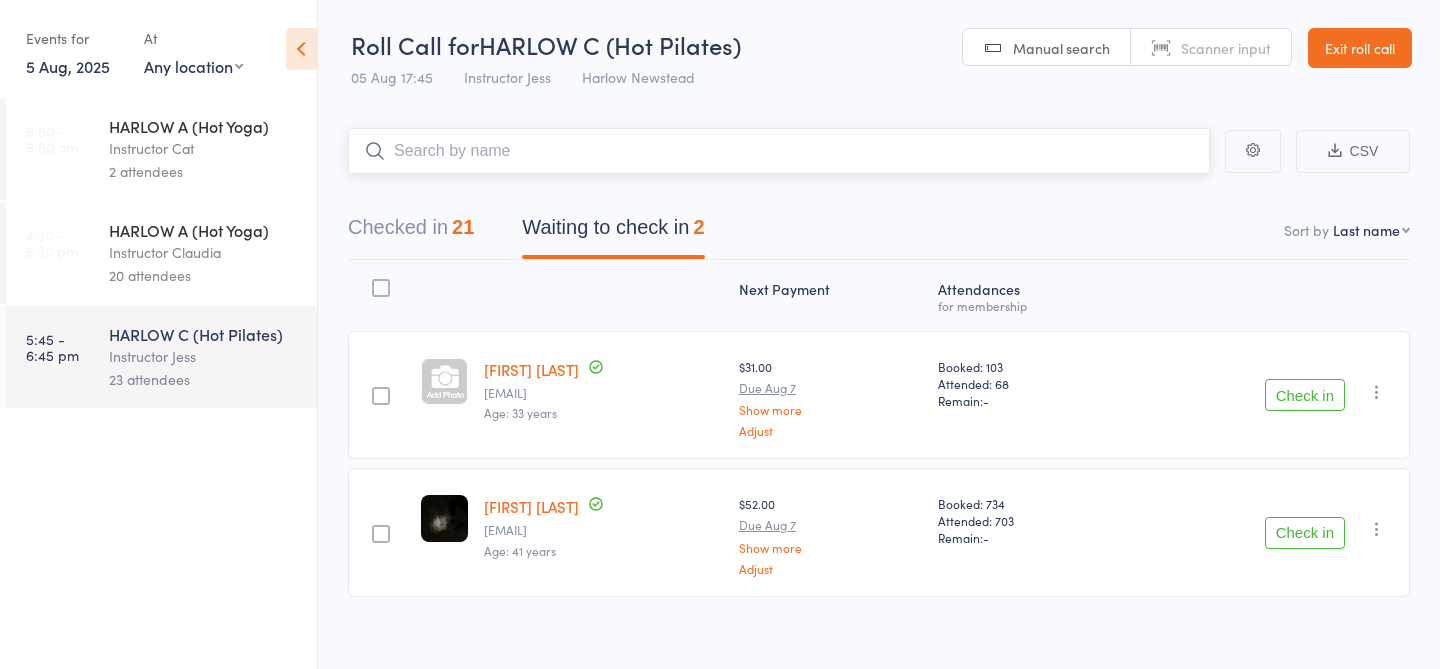 click at bounding box center (779, 151) 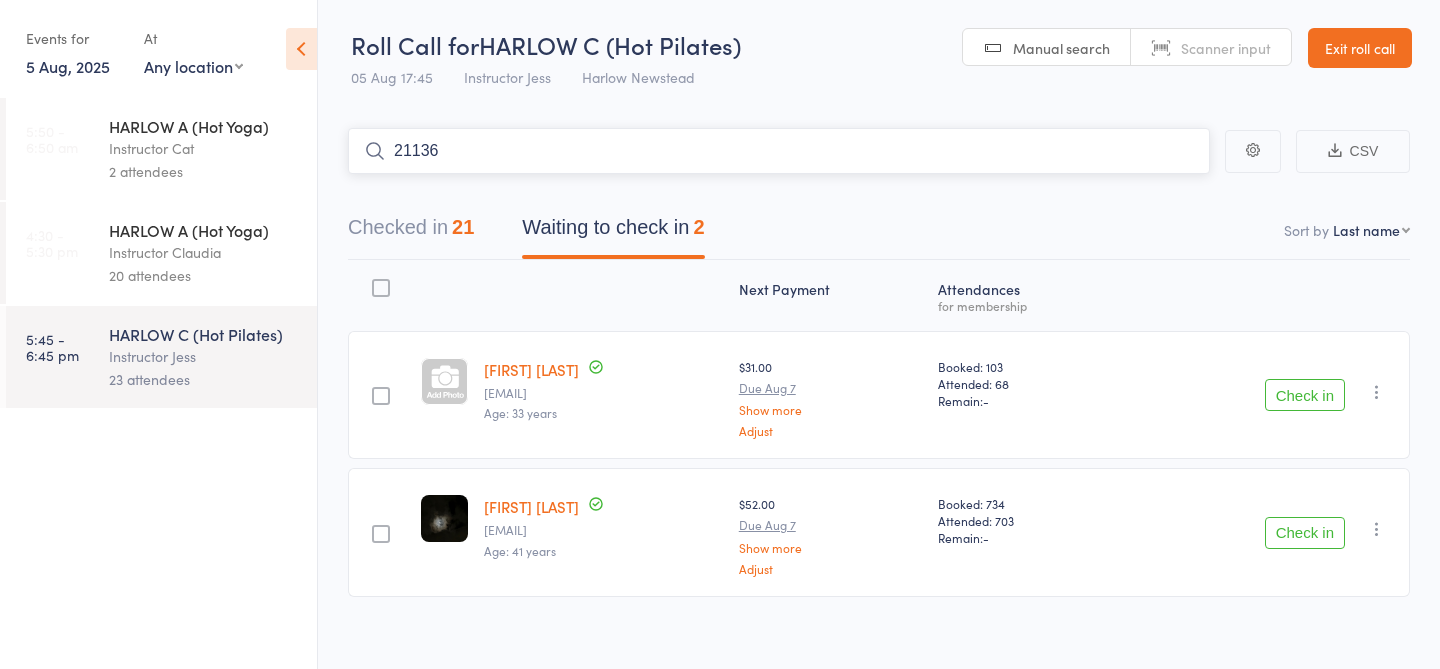 type on "21136" 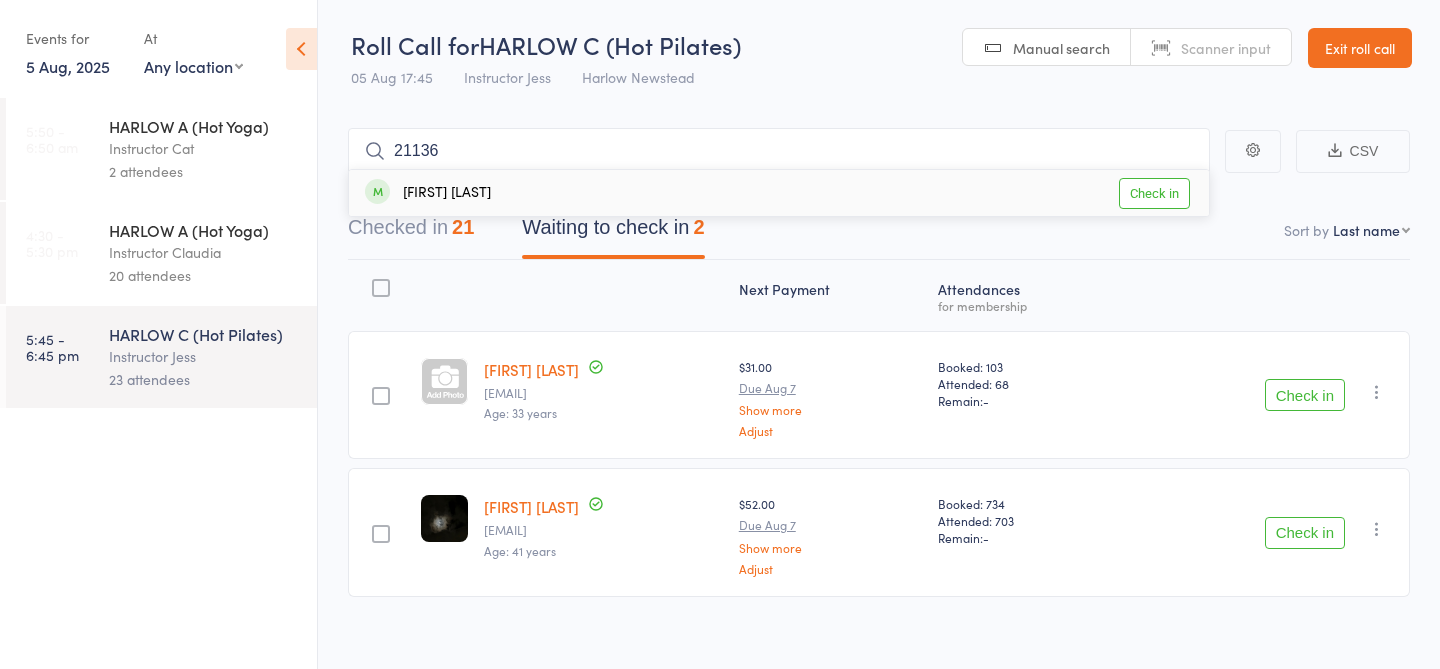 click on "Check in" at bounding box center (1154, 193) 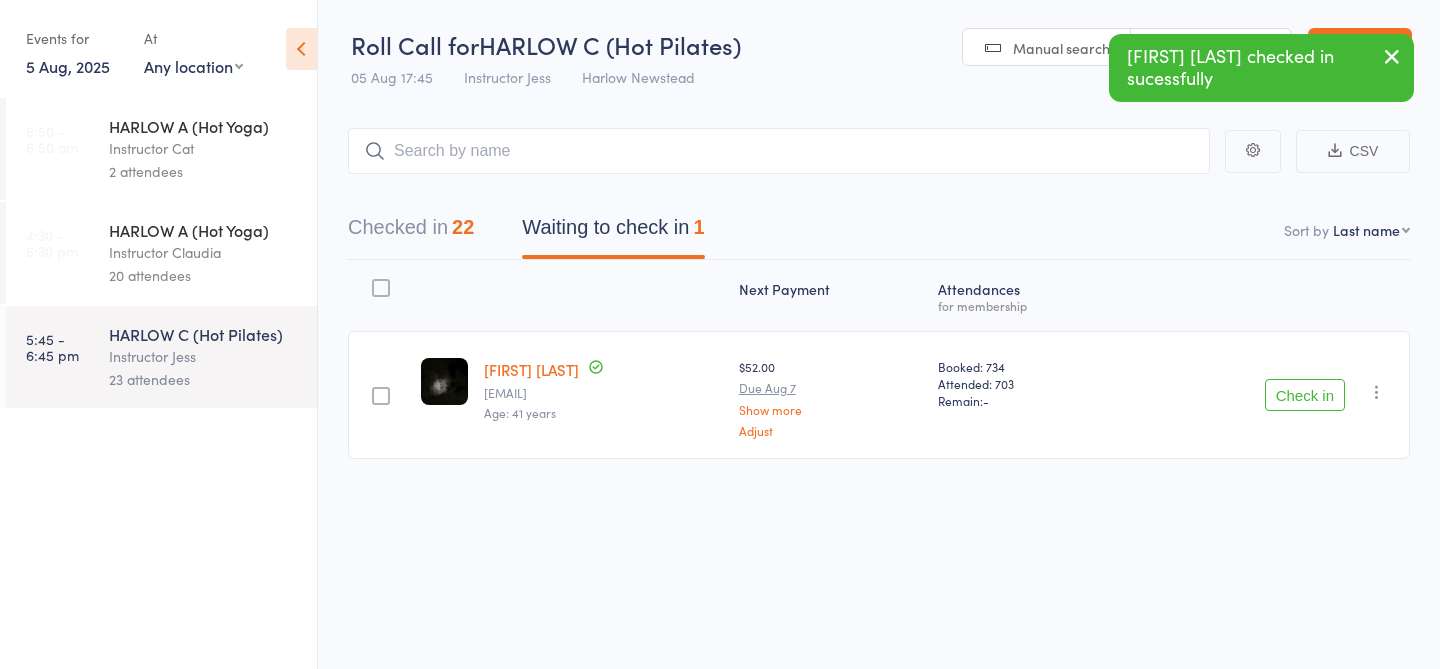 click at bounding box center (1392, 56) 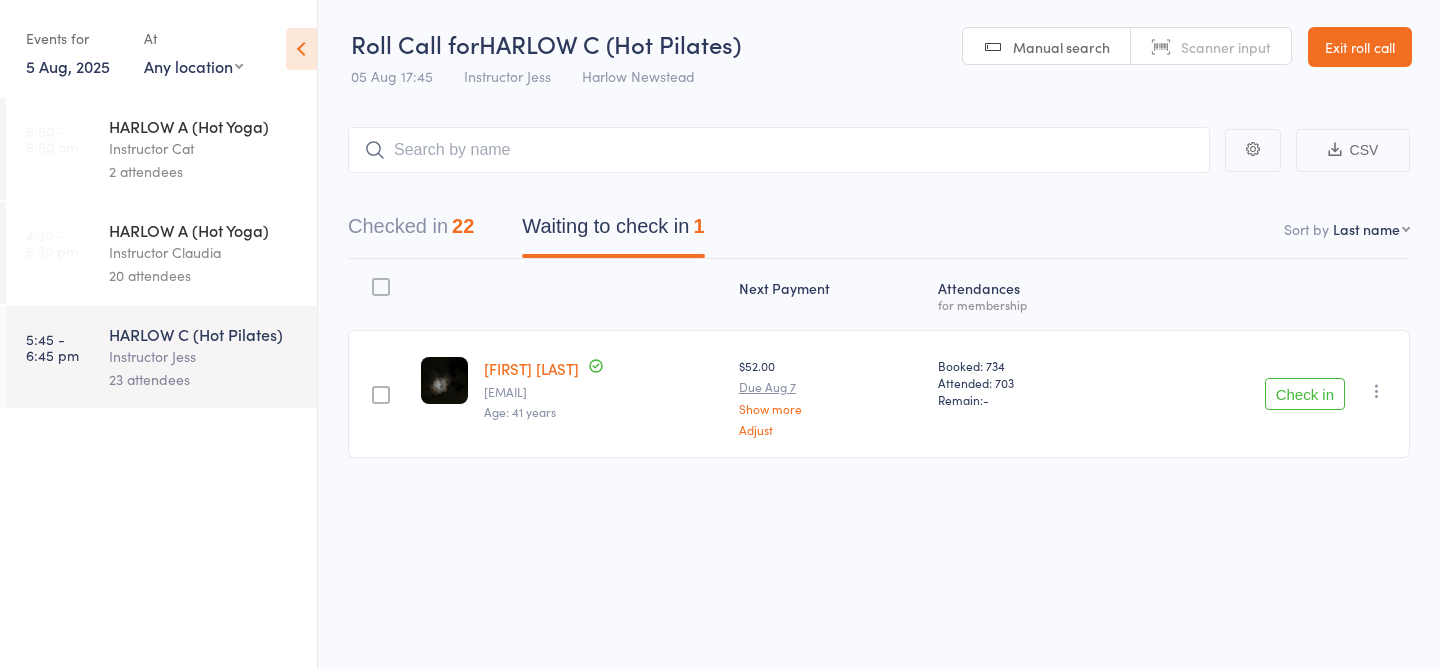 scroll, scrollTop: 0, scrollLeft: 0, axis: both 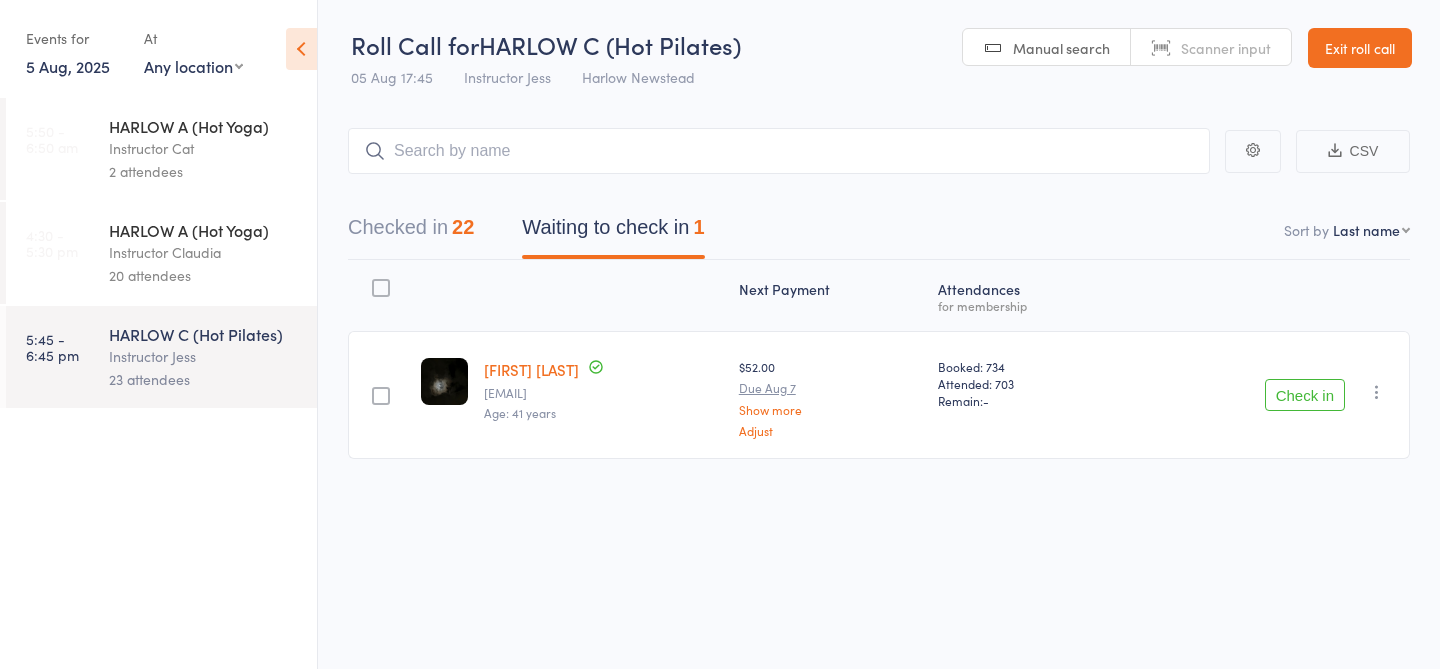 click on "20 attendees" at bounding box center [204, 275] 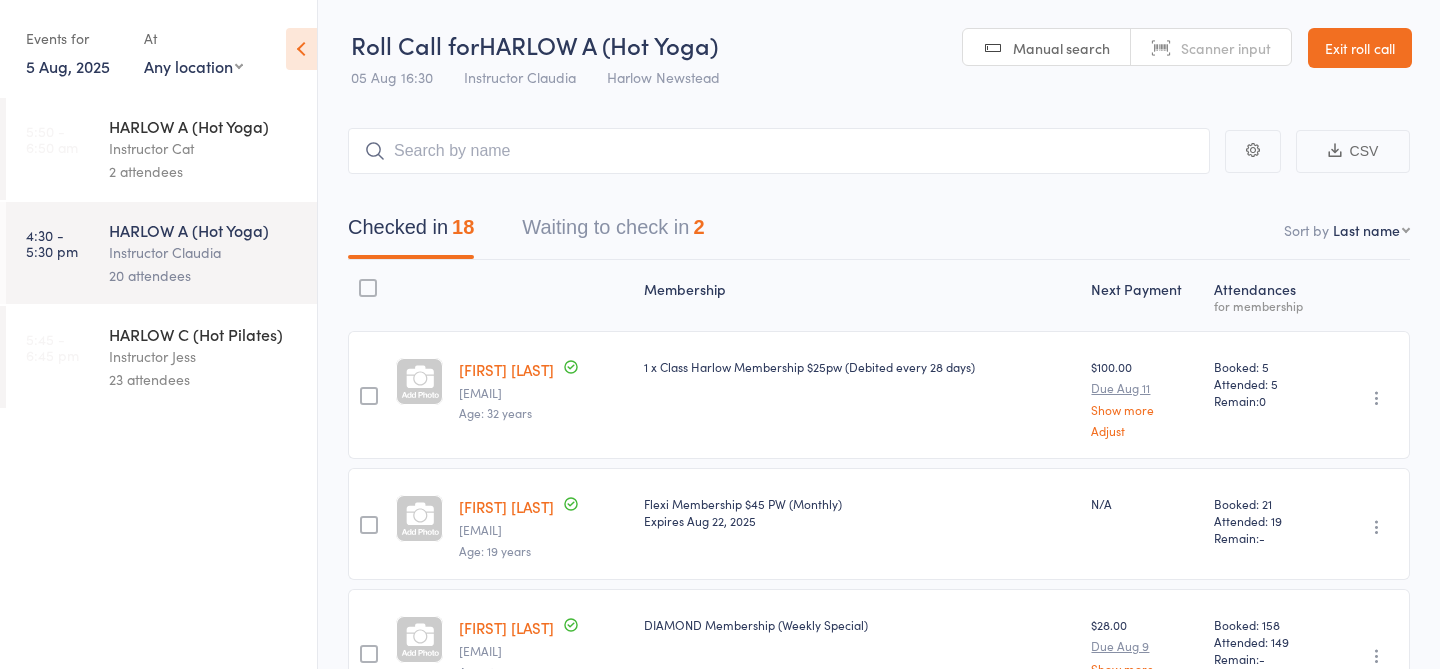 click on "HARLOW C (Hot Pilates)" at bounding box center [204, 334] 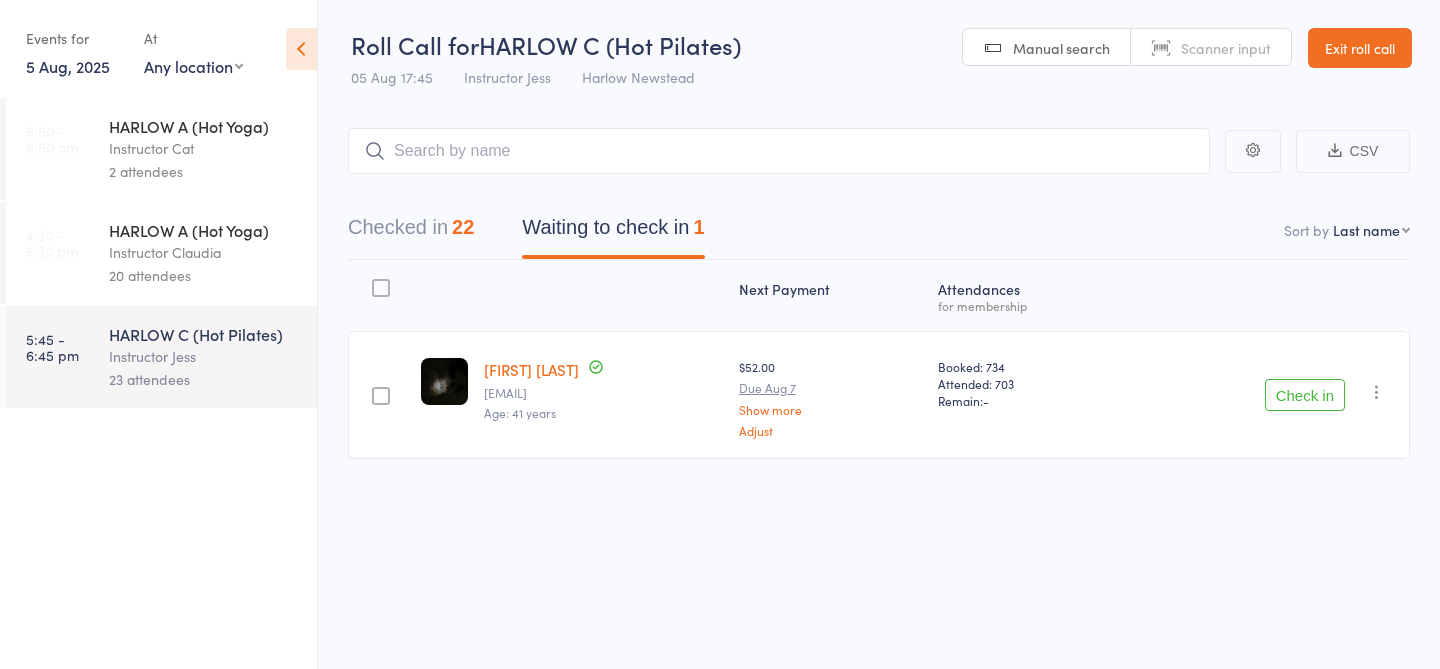 click on "Checked in  22" at bounding box center [411, 232] 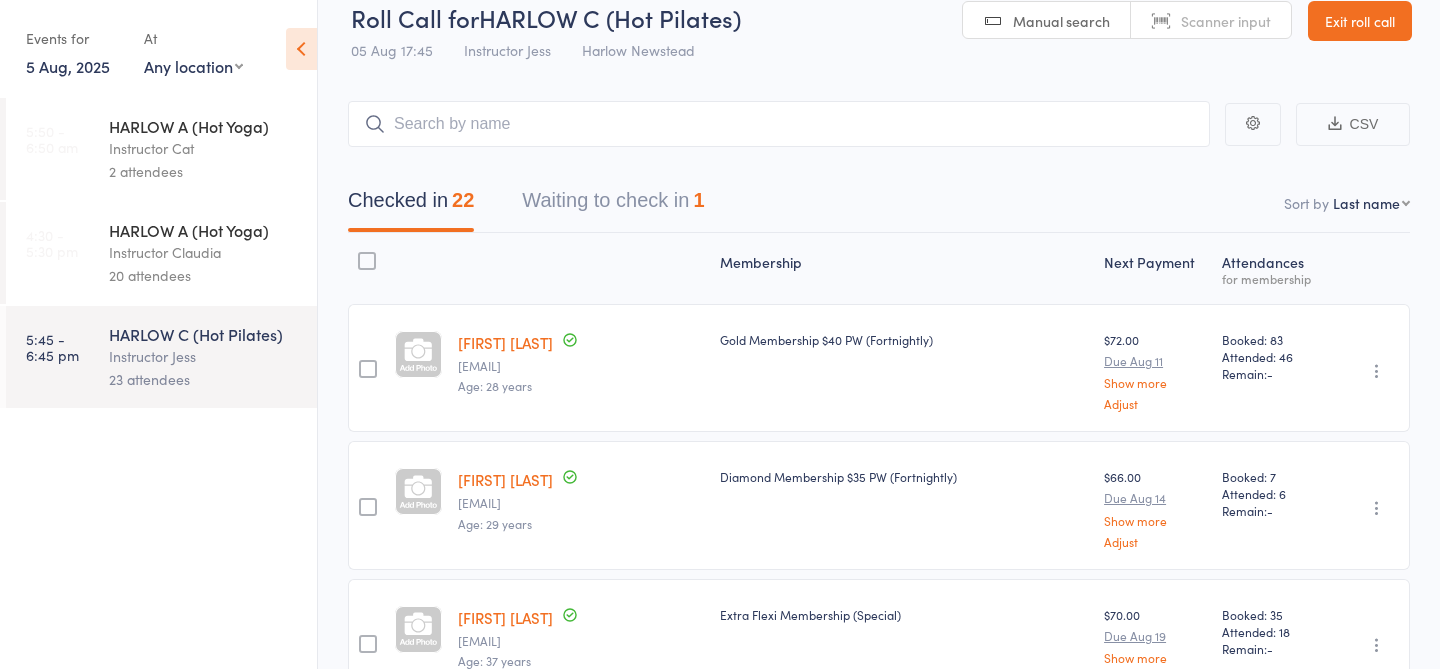 scroll, scrollTop: 0, scrollLeft: 0, axis: both 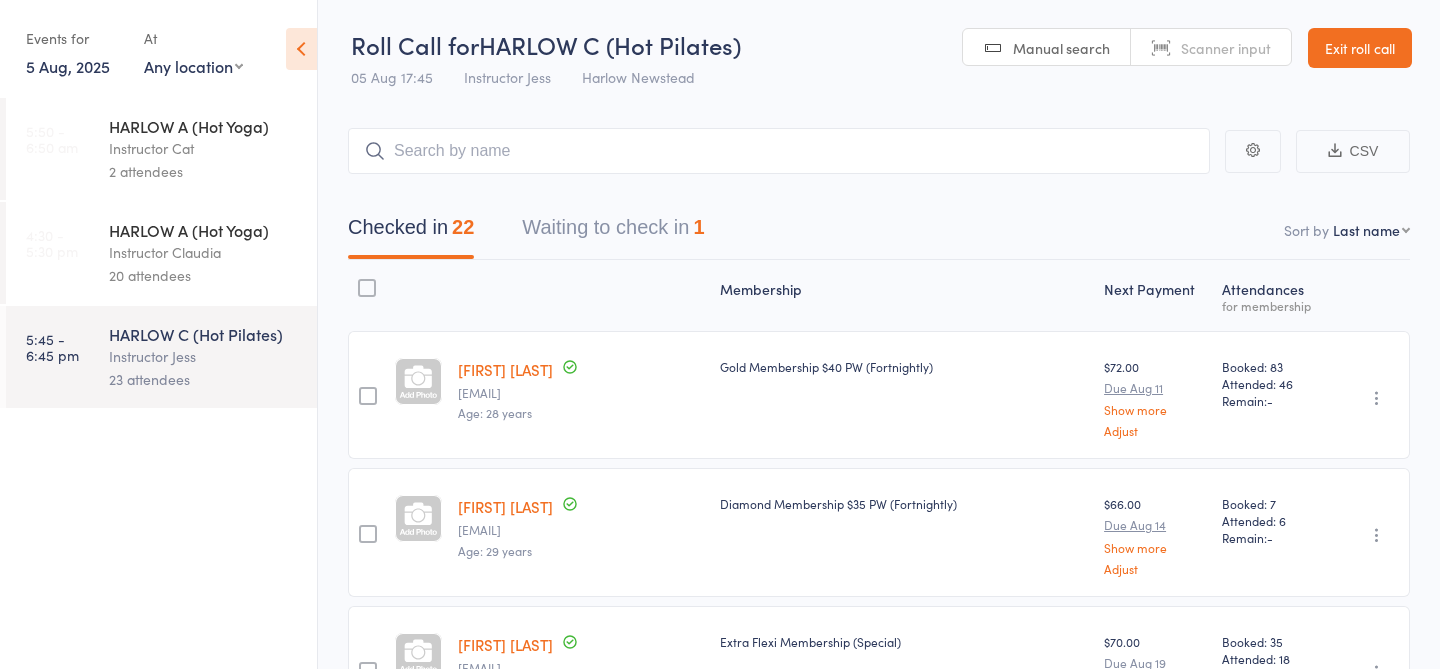 click on "Waiting to check in  1" at bounding box center [613, 232] 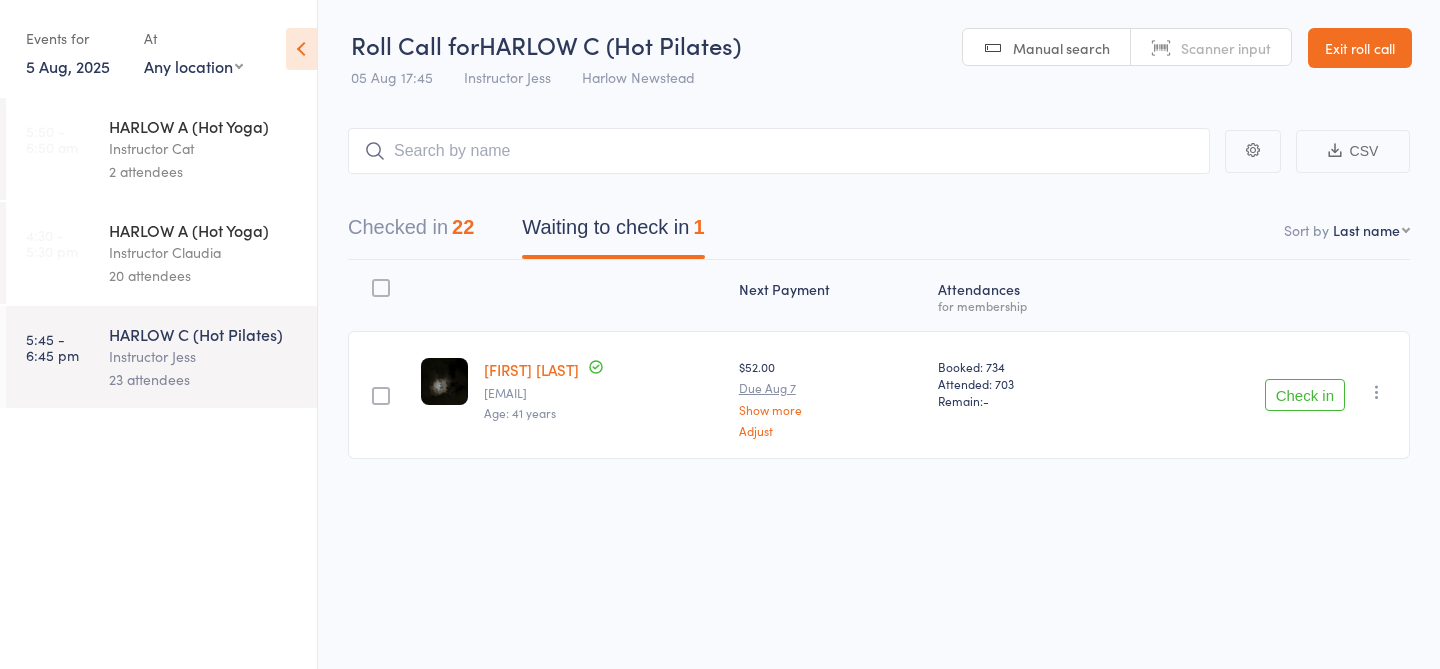 click at bounding box center (779, 151) 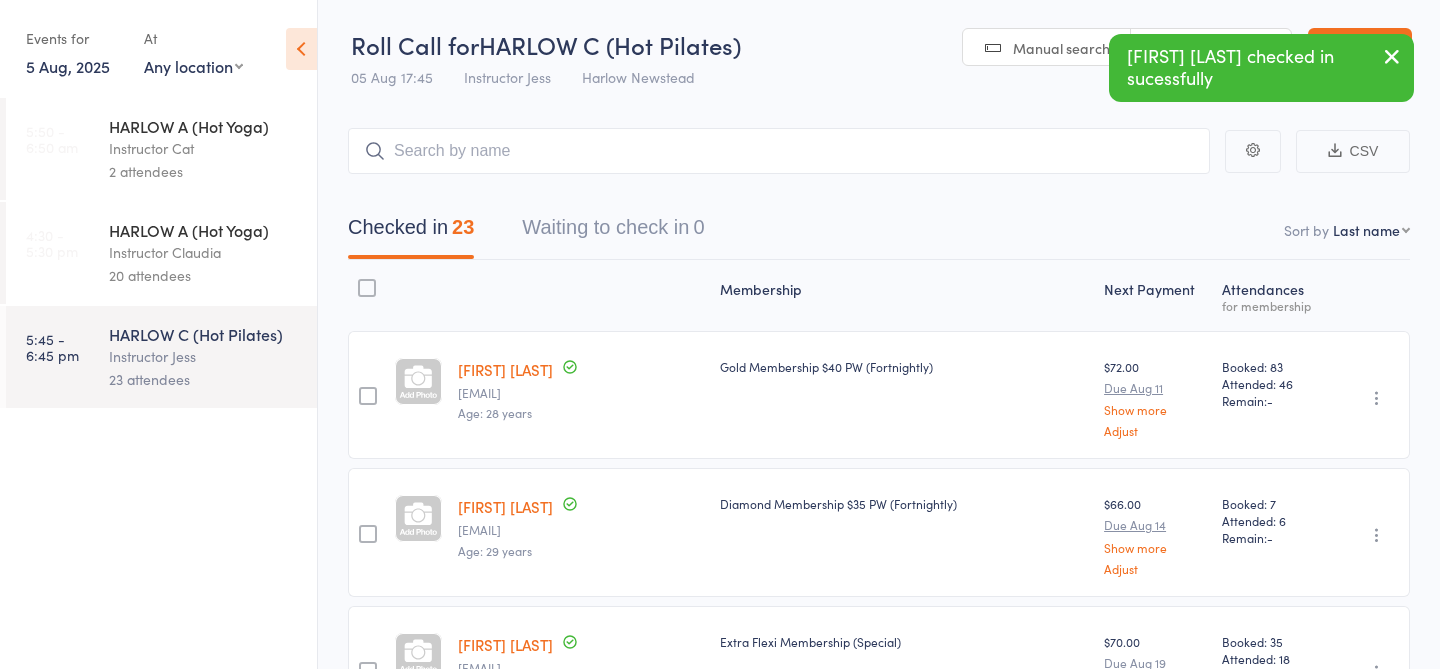 click at bounding box center (1392, 56) 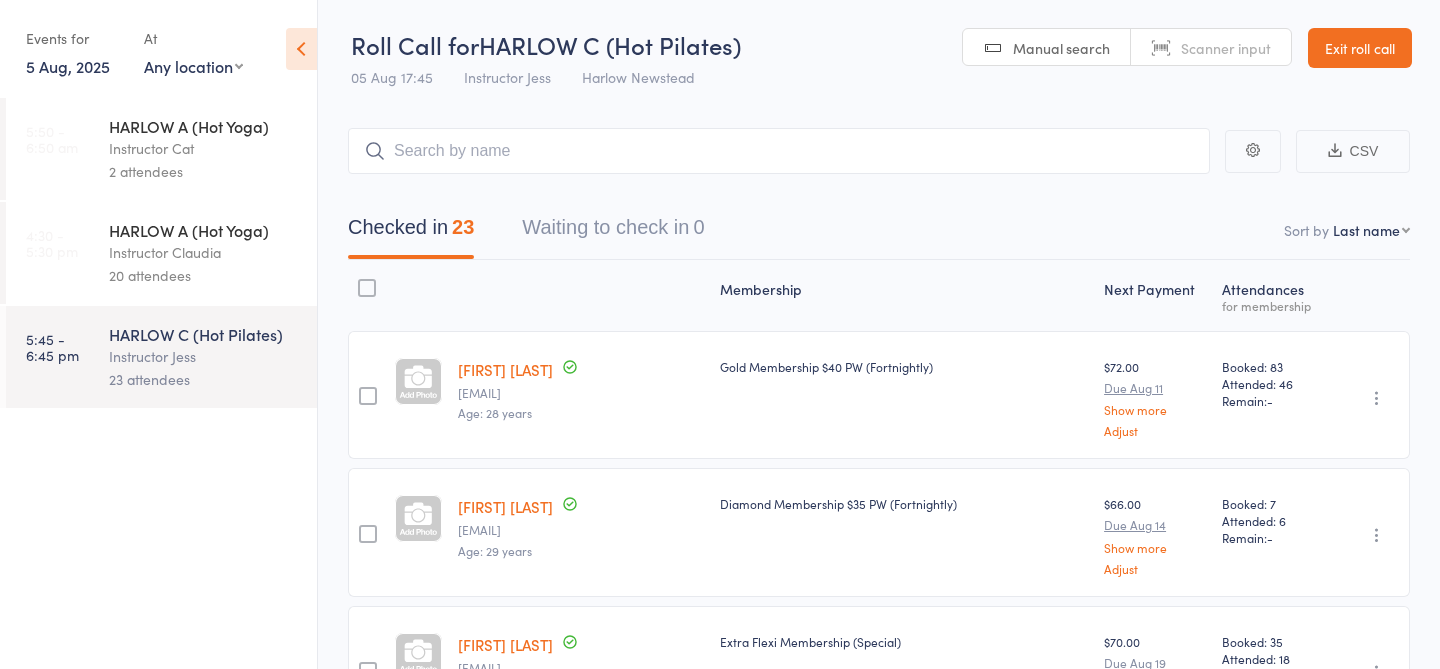 click on "Instructor Claudia" at bounding box center (204, 252) 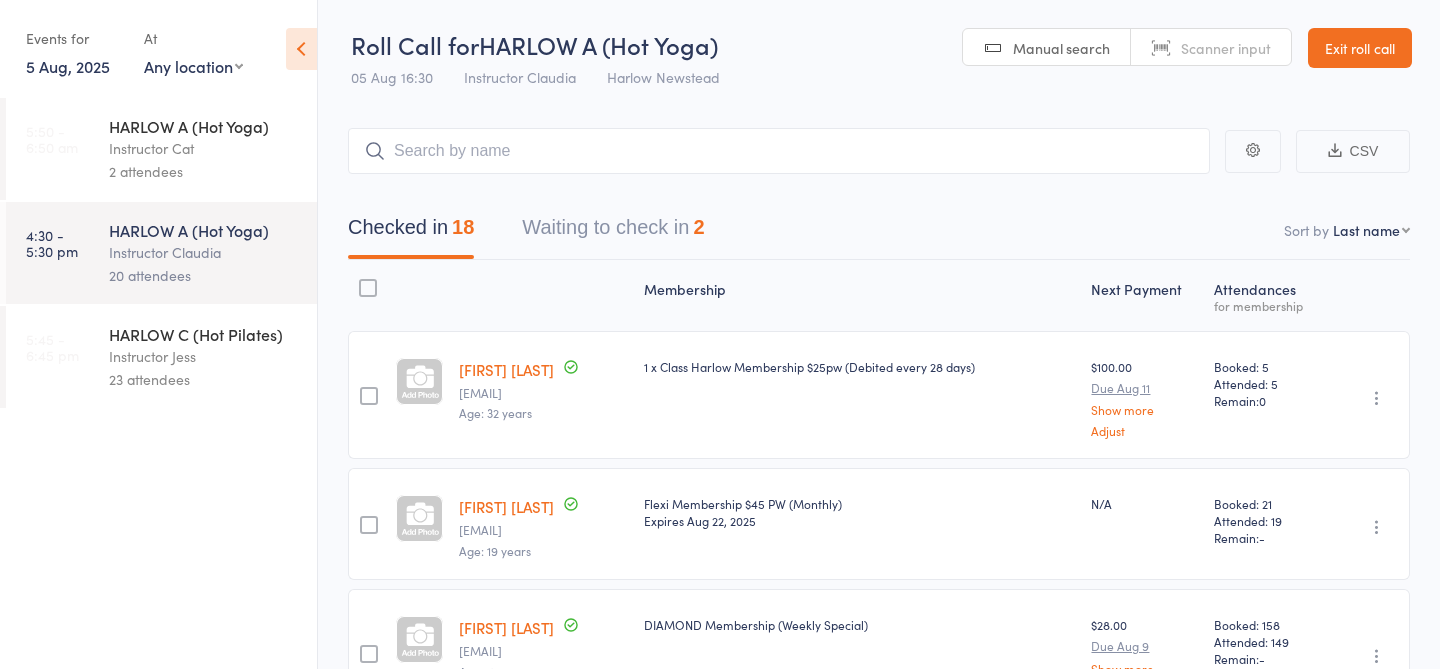 click on "23 attendees" at bounding box center [204, 379] 